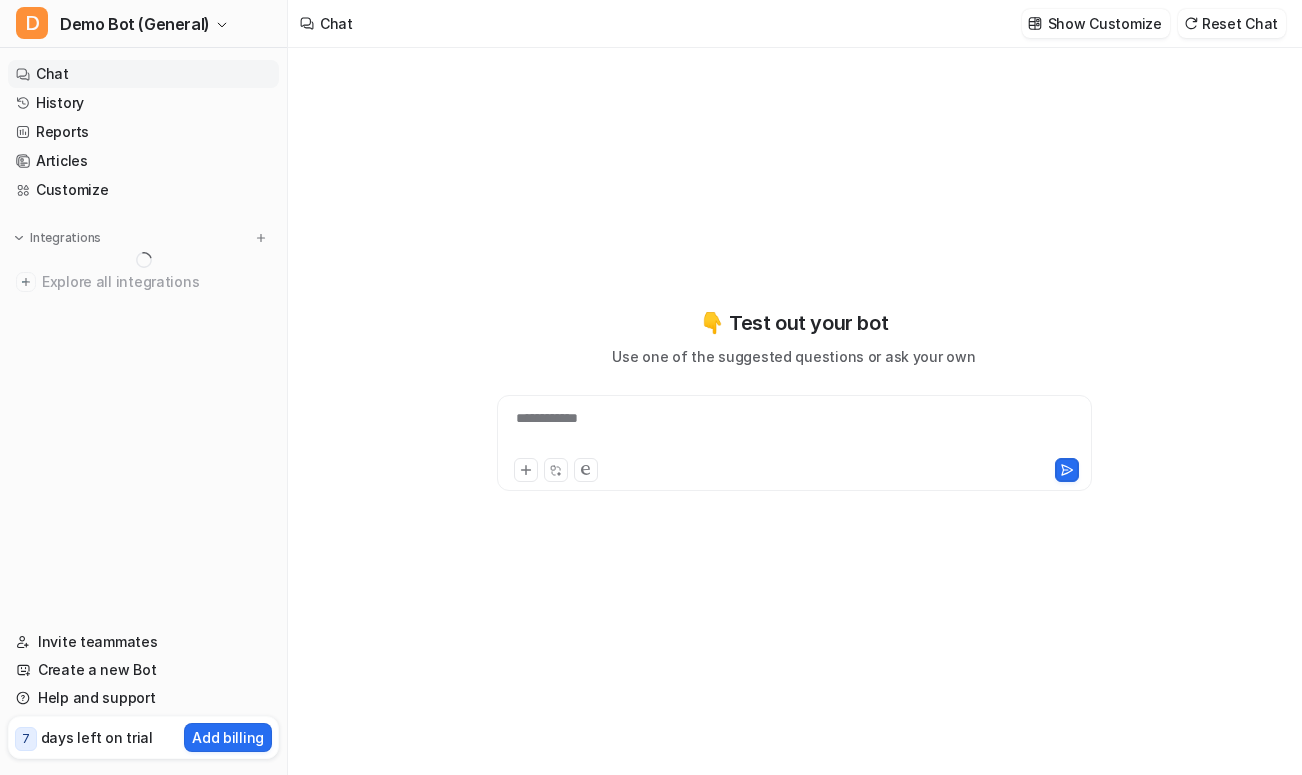 scroll, scrollTop: 0, scrollLeft: 0, axis: both 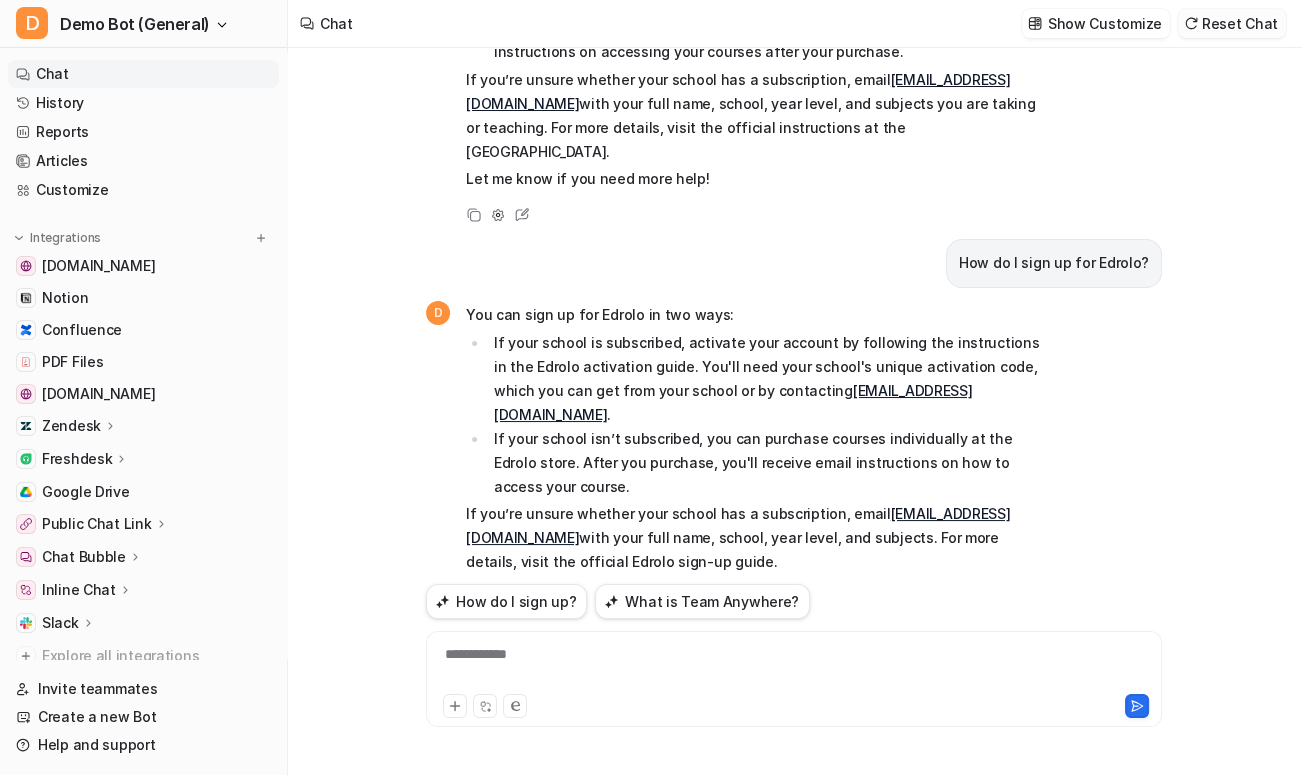 click at bounding box center [1191, 23] 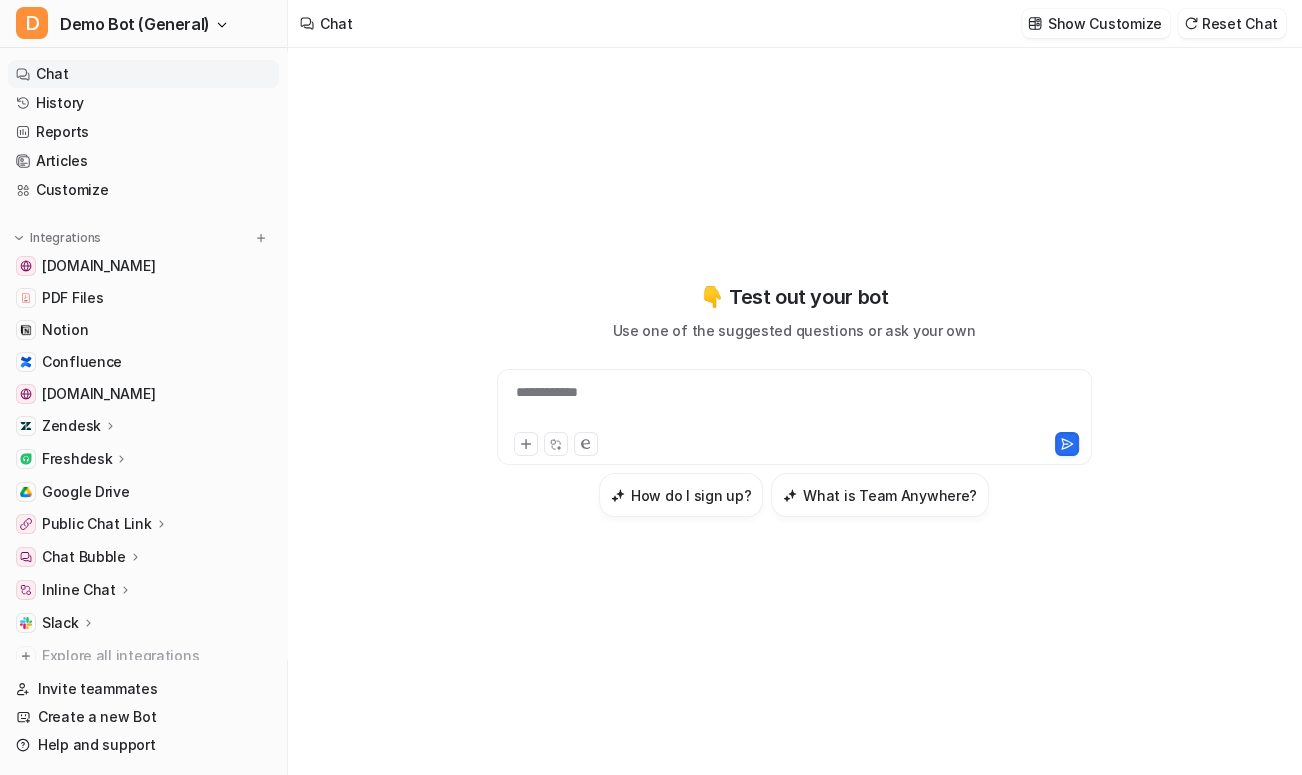 click on "**********" at bounding box center (794, 399) 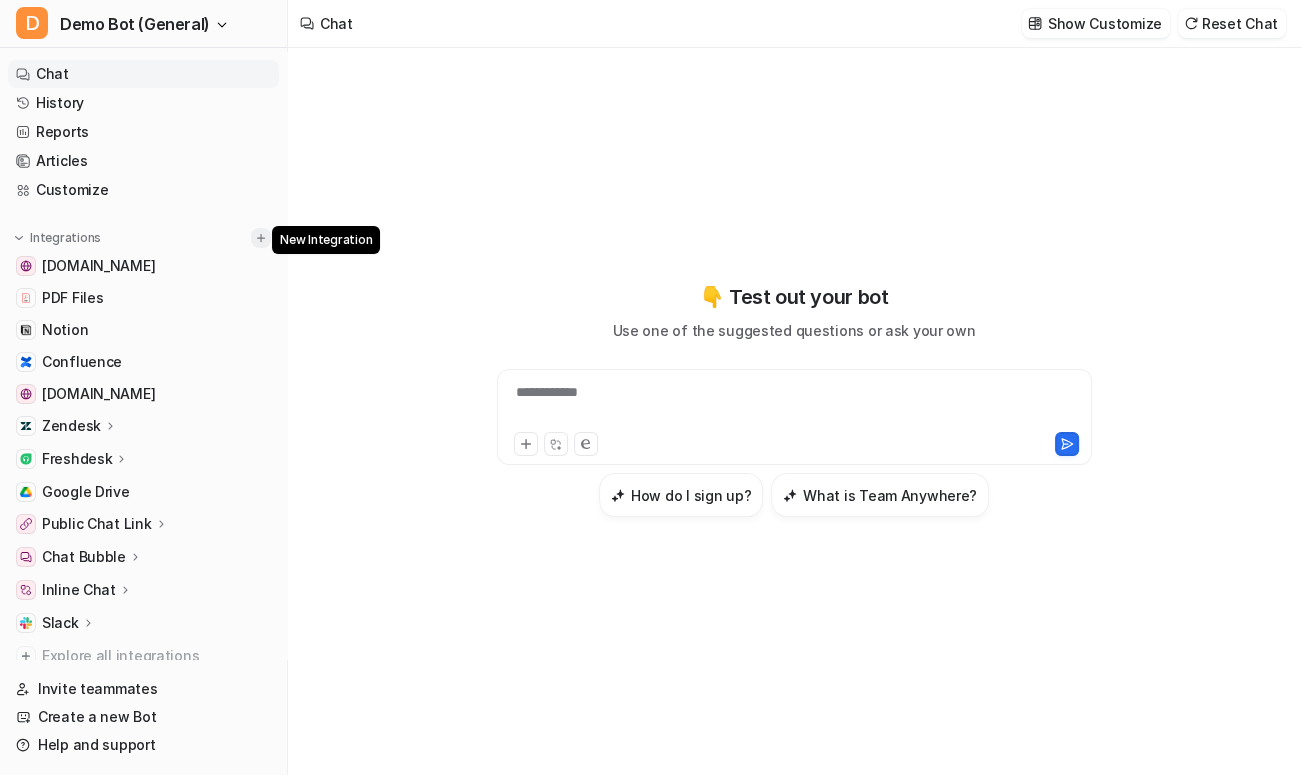 click at bounding box center (261, 238) 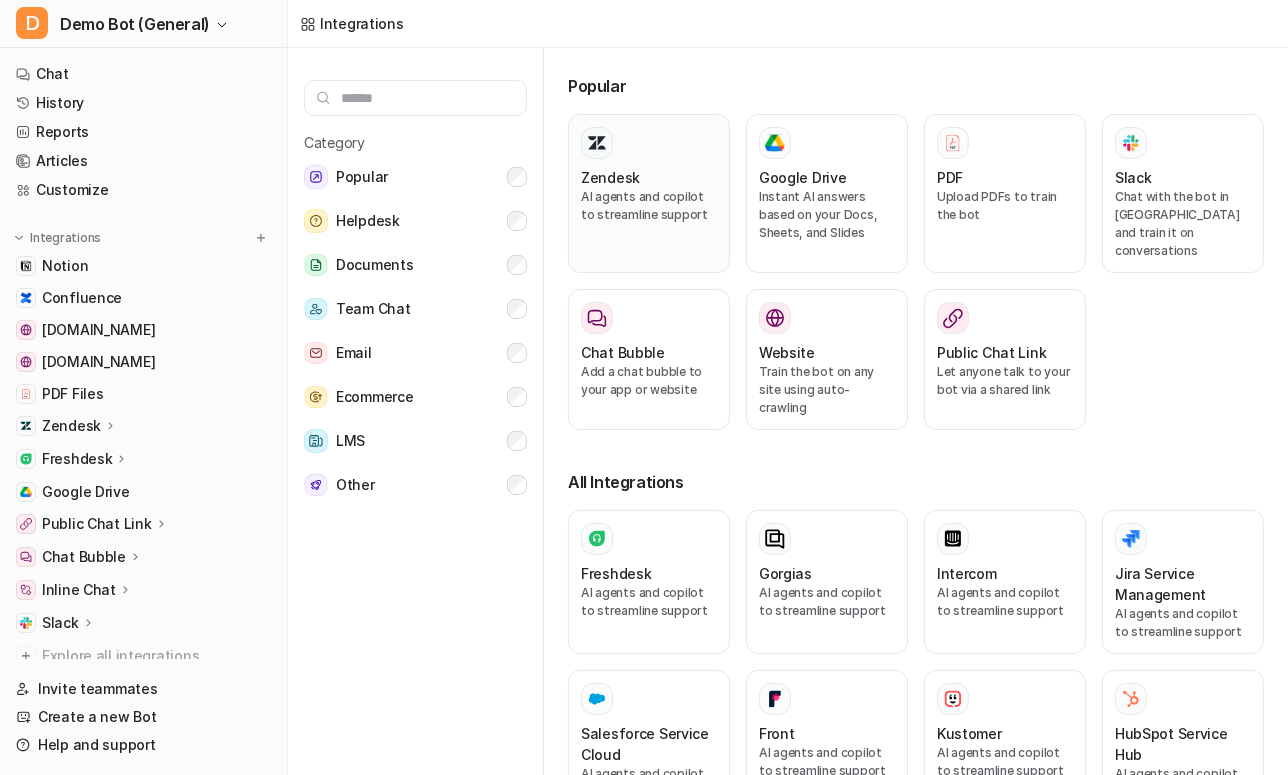 click on "Zendesk" at bounding box center [610, 177] 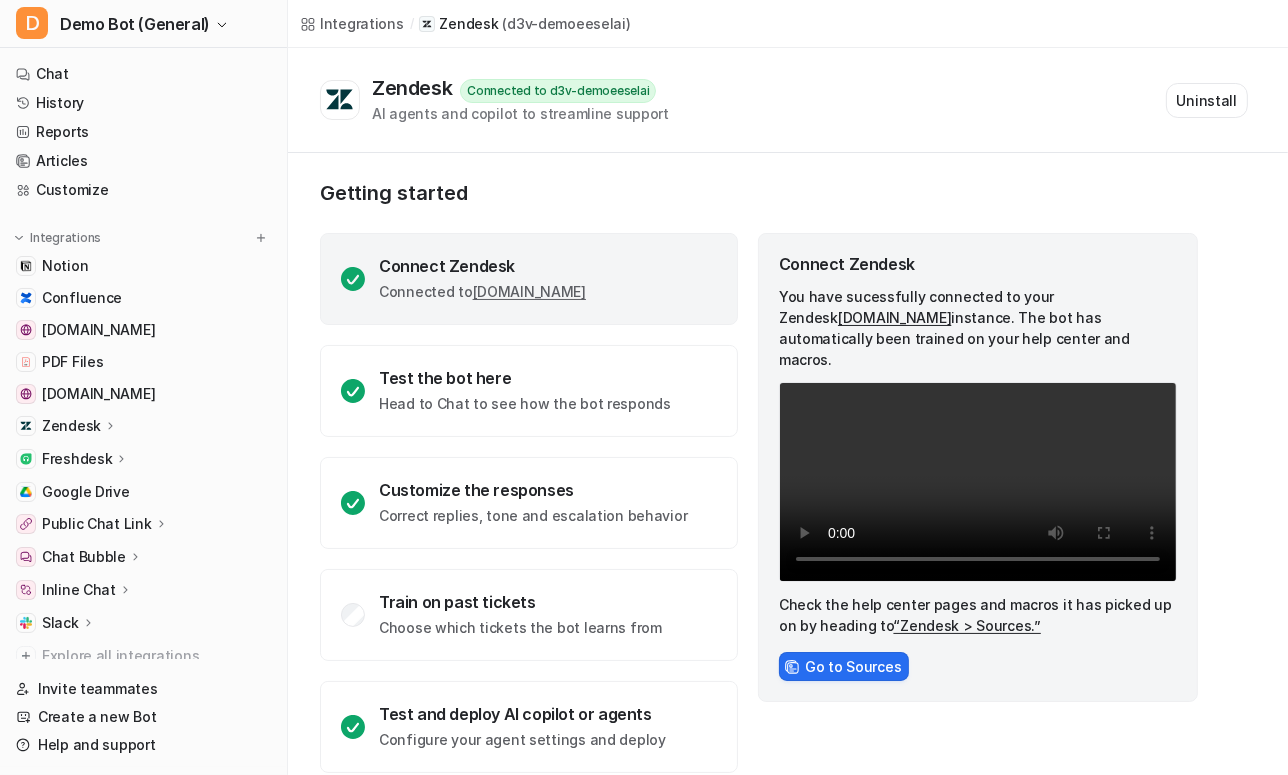 click on "Getting started Connect Zendesk Connected to  d3v-demoeeselai.zendesk.com Test the bot here Head to Chat to see how the bot responds Customize the responses Correct replies, tone and escalation behavior Train on past tickets Choose which tickets the bot learns from Test and deploy AI copilot or agents Configure your agent settings and deploy Connect Zendesk You have sucessfully connected to your Zendesk  d3v-demoeeselai.zendesk.com  instance. The bot has automatically been trained on your help center and macros. Your browser does not support the video tag. Check the help center pages and macros it has picked up on by heading to  “Zendesk > Sources.” Go to Sources" at bounding box center [760, 477] 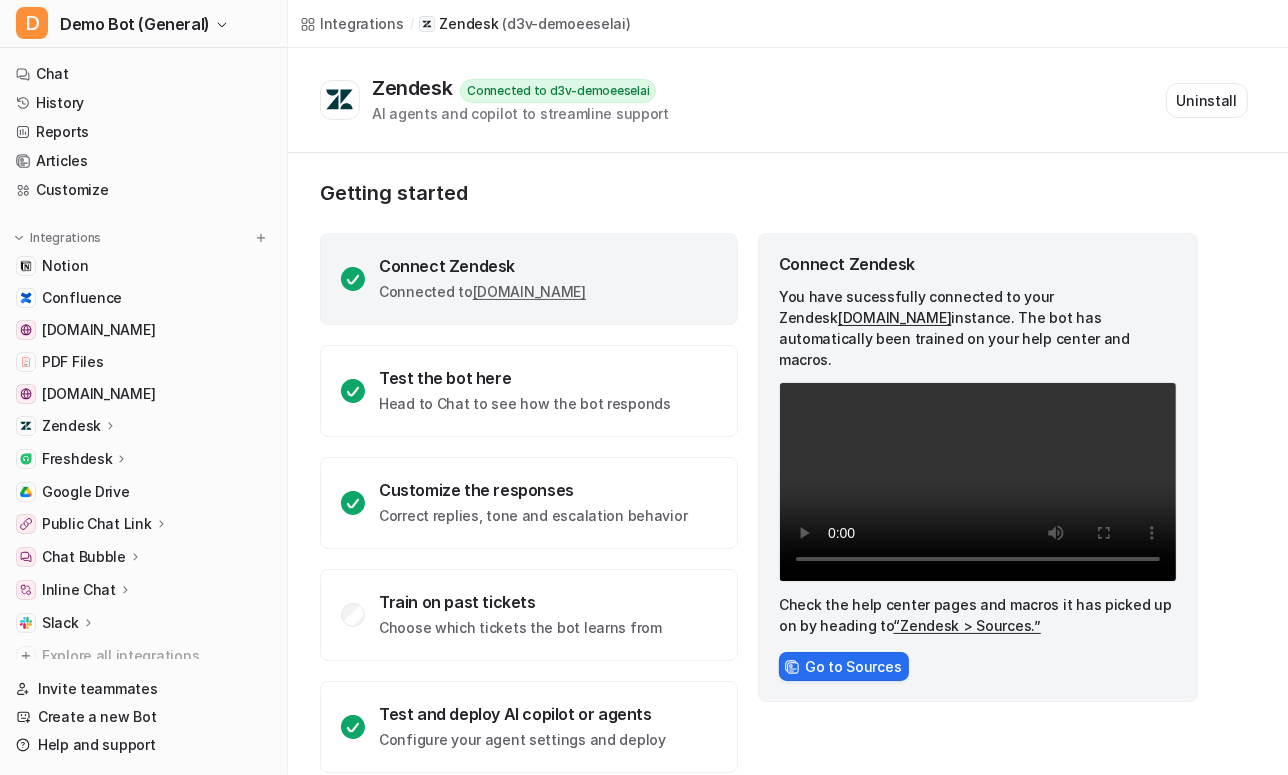 click on "Zendesk" at bounding box center (143, 426) 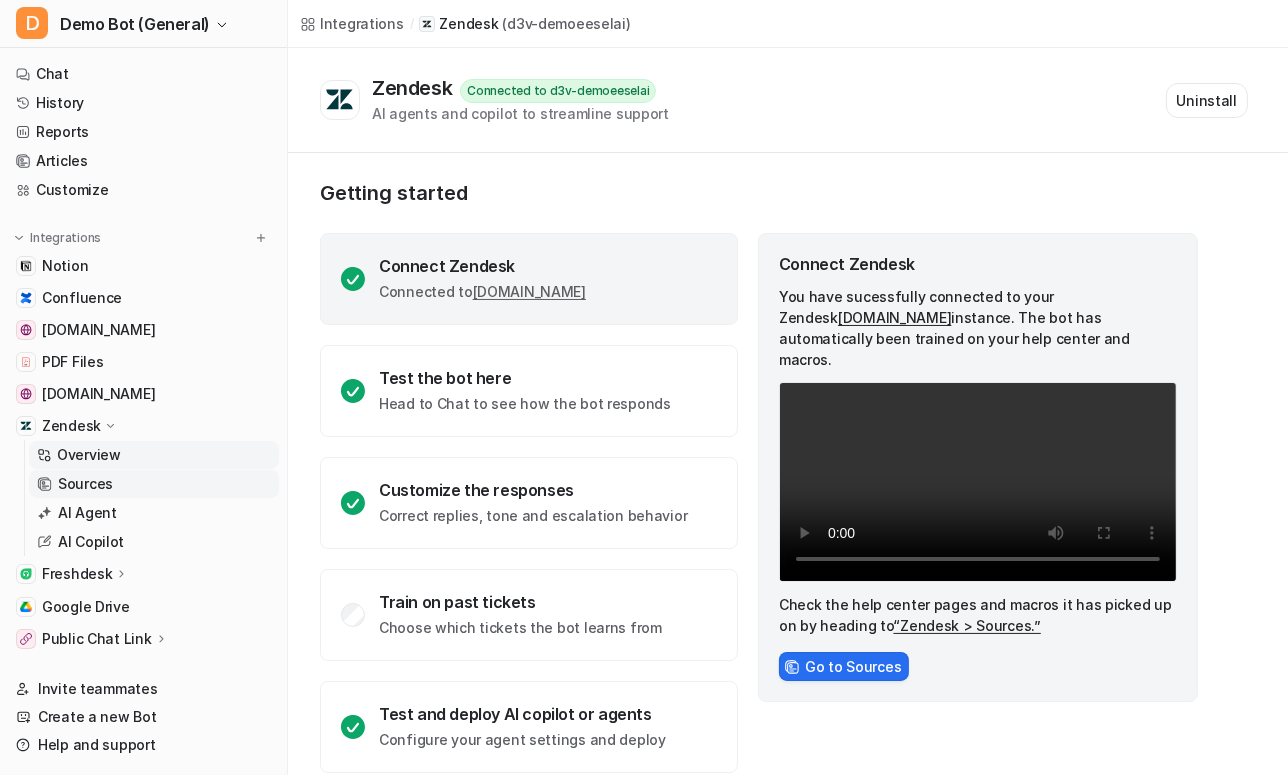 click on "Sources" at bounding box center [154, 484] 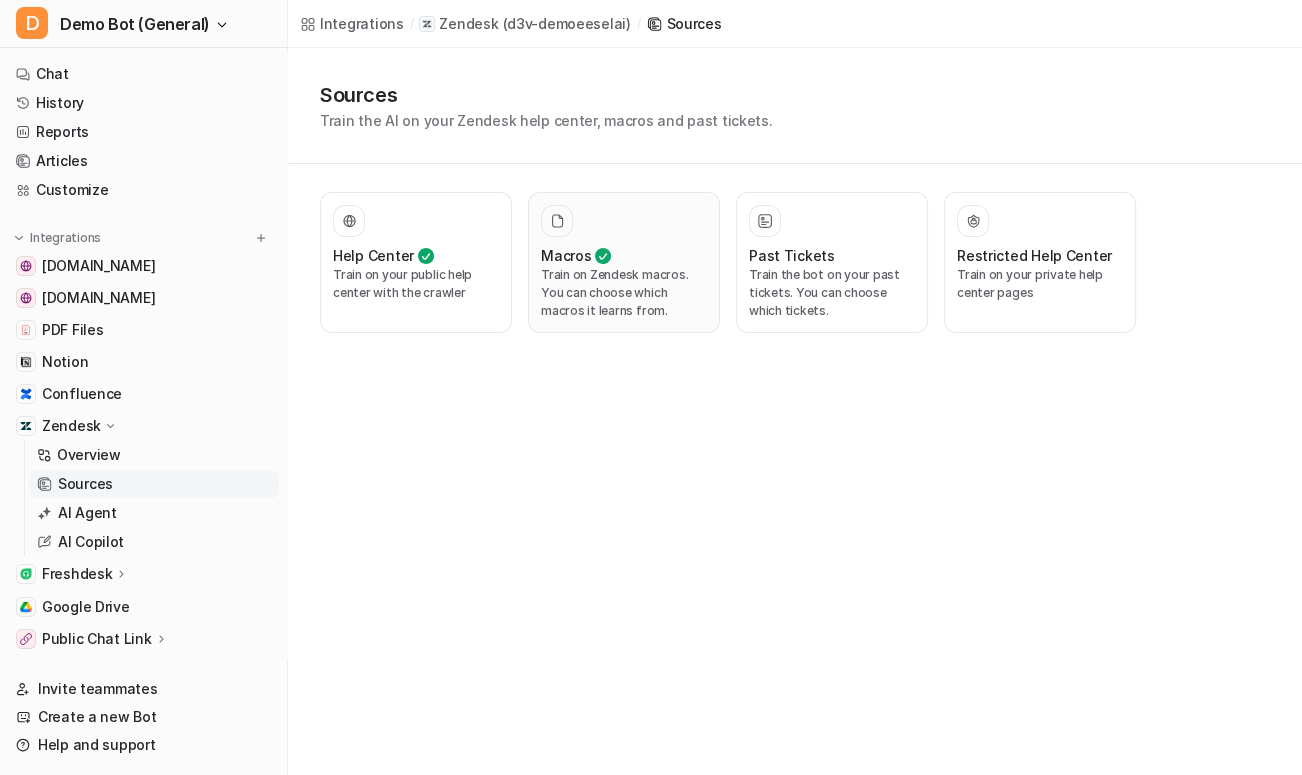 click on "Train on Zendesk macros. You can choose which macros it learns from." at bounding box center (624, 293) 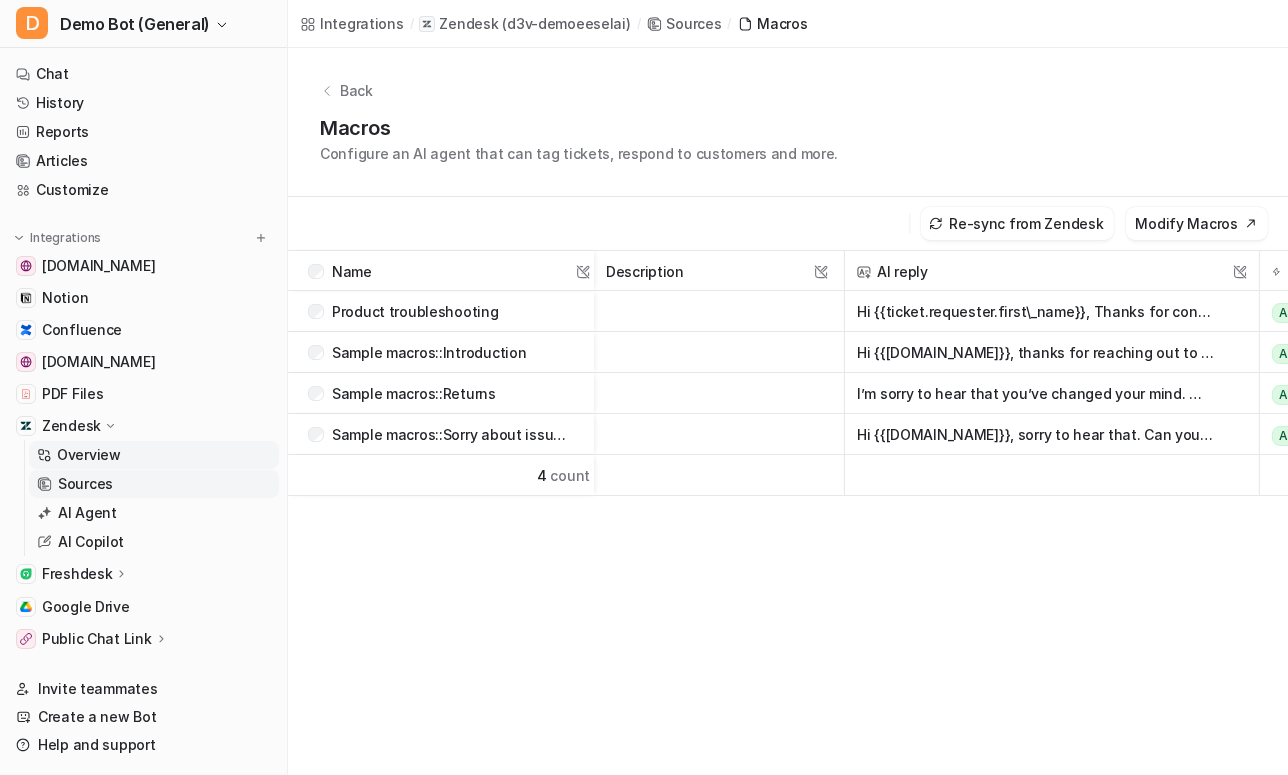 click on "Overview" at bounding box center [154, 455] 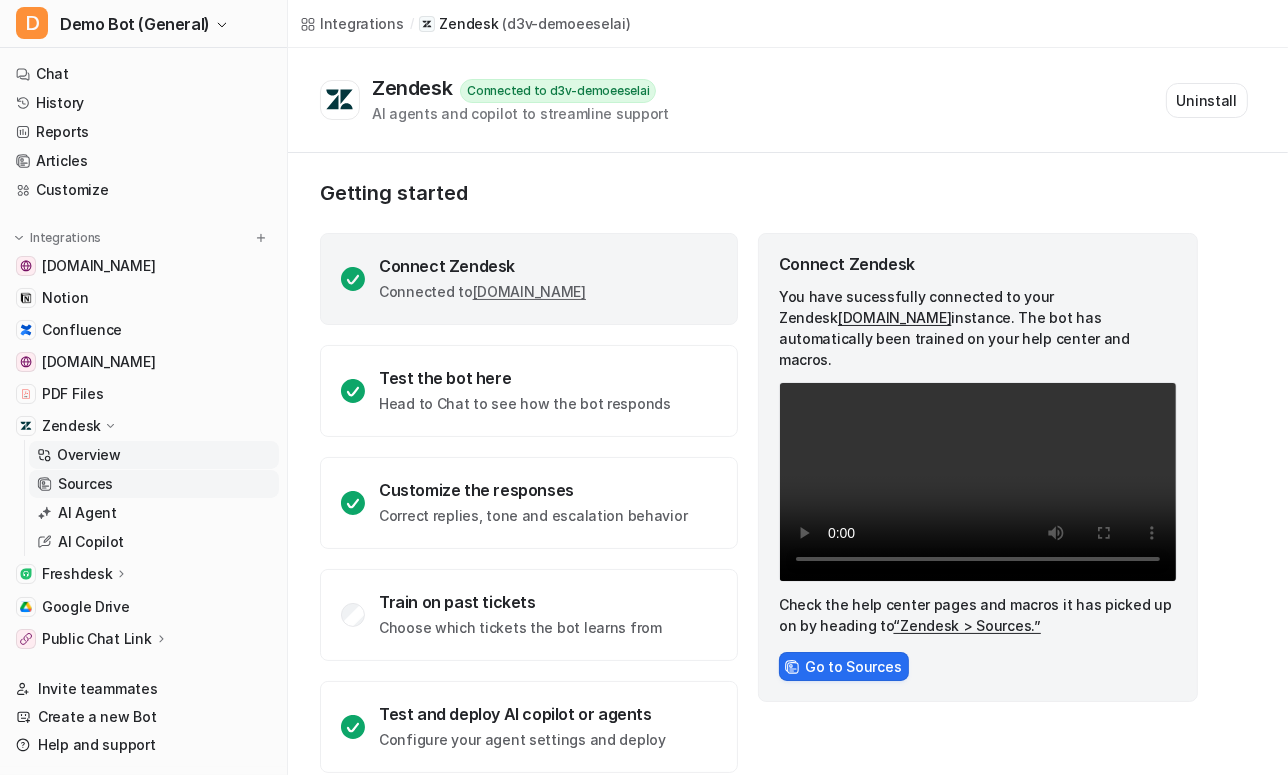 click on "Sources" at bounding box center (154, 484) 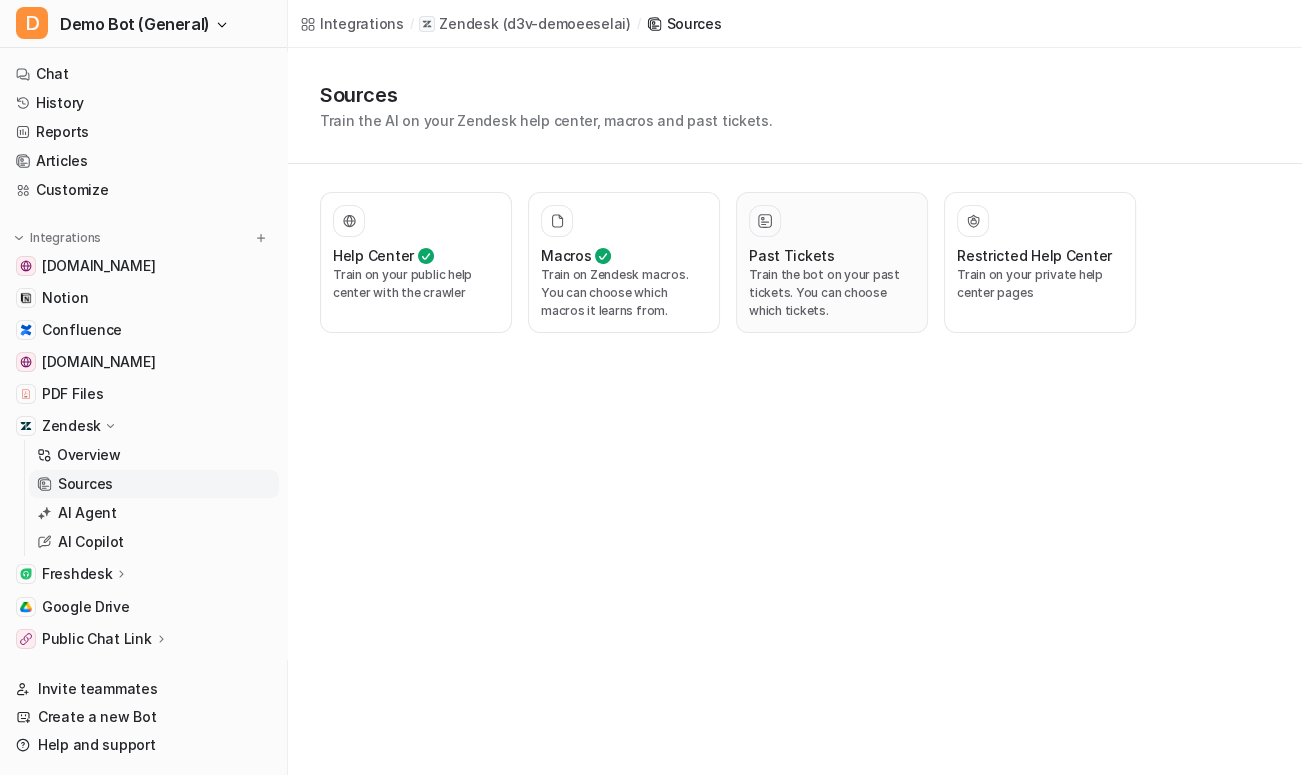 click on "Train the bot on your past tickets. You can choose which tickets." at bounding box center [832, 293] 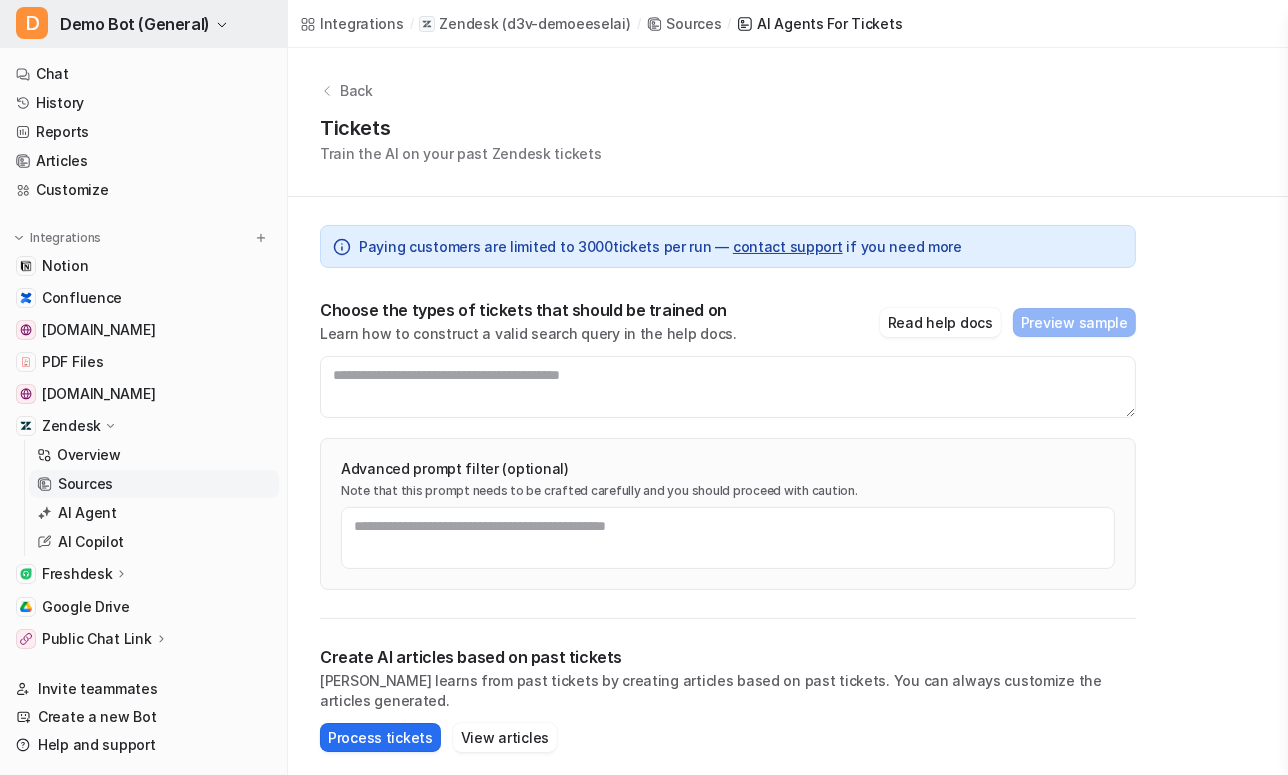 click on "Demo Bot (General)" at bounding box center (135, 24) 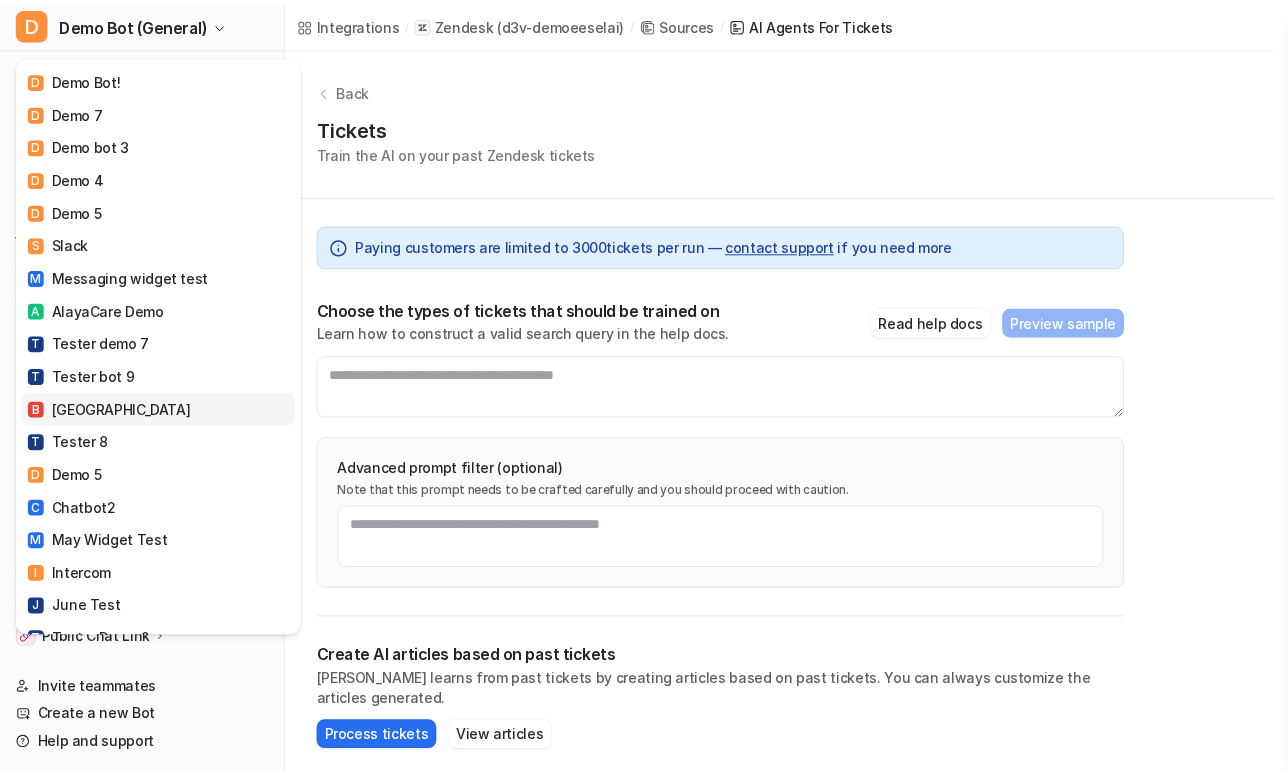 scroll, scrollTop: 556, scrollLeft: 0, axis: vertical 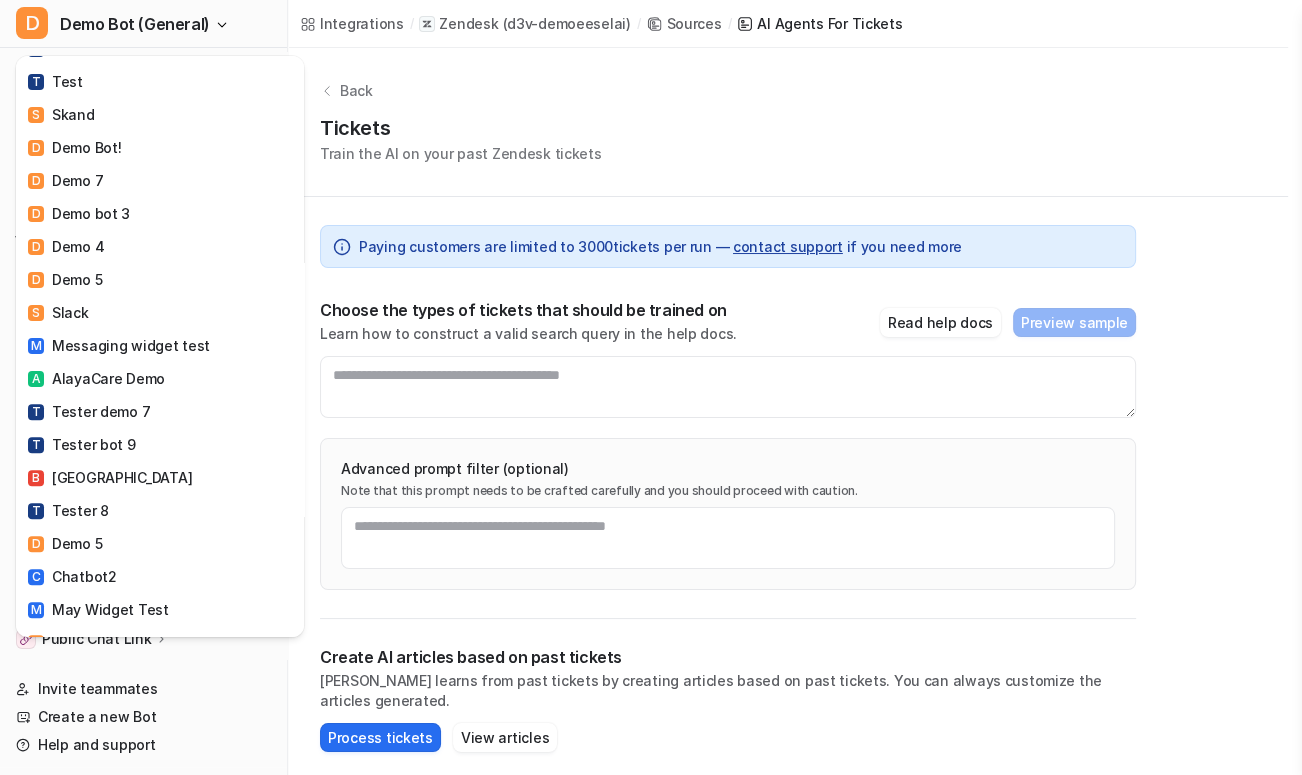 click on "D Demo Bot (General) C   Chatbot D   Demo Bot (Jira) D   Demo Bot (Freshdesk) D   Demo Bot (General) D   Demo Bot (Intercom) E   Everphone D   Demo bot Feb 26 I   Influx E   eesel AI T   Testing Environment Bot D   Demo Bot (Confluence) S   Sentify T   Tester demo Q   Qualia D   Demo Bot (Gorgias)  D   Demo Drivestream Y   YourArt T   Test S   Skand D   Demo Bot! D   Demo 7 D   Demo bot 3 D   Demo 4 D   Demo 5 S   Slack M   Messaging widget test A   AlayaCare Demo T   Tester demo 7 T   Tester bot 9 B   Belmont Village T   Tester 8 D   Demo 5 C   Chatbot2 M   May Widget Test I   Intercom J   June Test T   Tester Demo 2 J   June 18th Demo Bot D   Demo 9 D   Demo call L   Lotte Demo D   demo 10 D   Demo 13 A   Airtree D   Demo 14 T   Tester 7 N   newbie D   Demo 18 D   Demo 20 T   Tulipa C   Celeritech G   Gorgias R   Rise Vision Demo Bot D   Demo 100 S   Shopify Bot S   syupport testing D   Dirtea demo S   Sayanchor Z   Zendesk Fresh Install Flow 31/3 C   Covergenius A   Anytime Fitness Create a new bot Chat /" at bounding box center [644, 387] 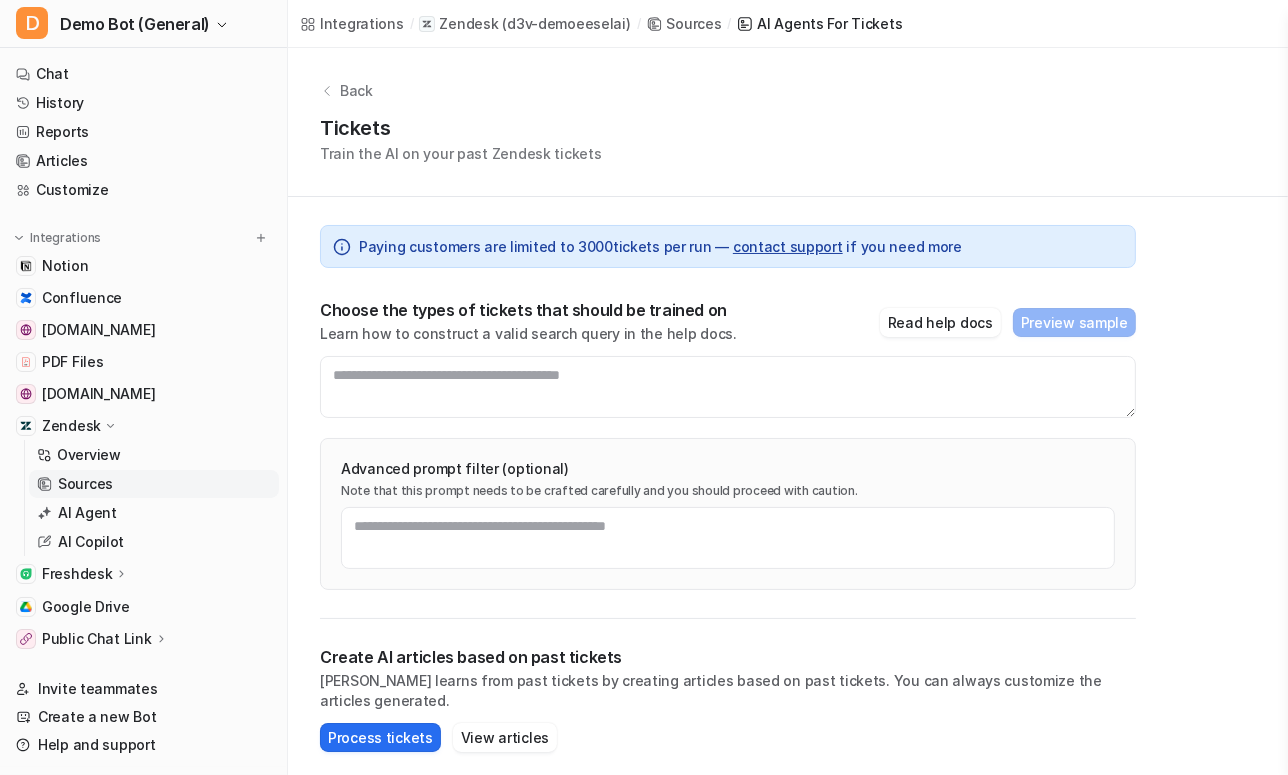 scroll, scrollTop: 41, scrollLeft: 0, axis: vertical 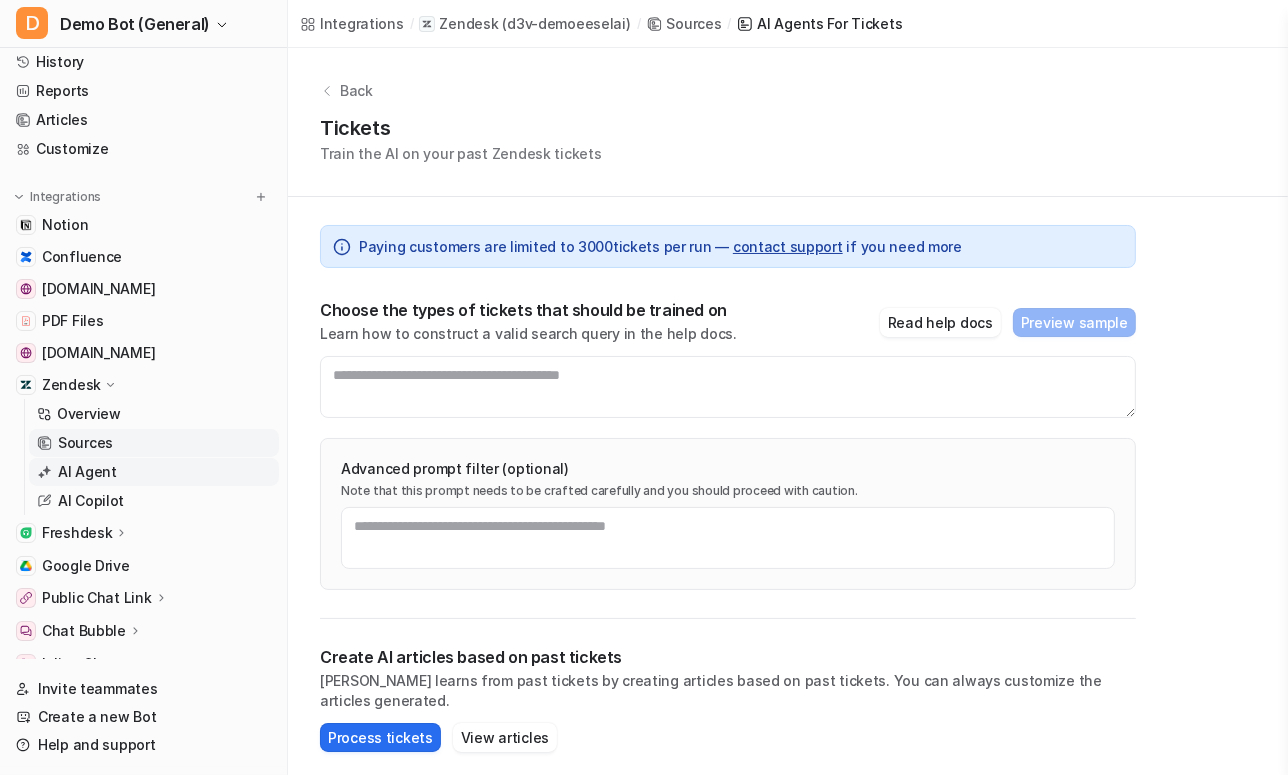 click on "AI Agent" at bounding box center (154, 472) 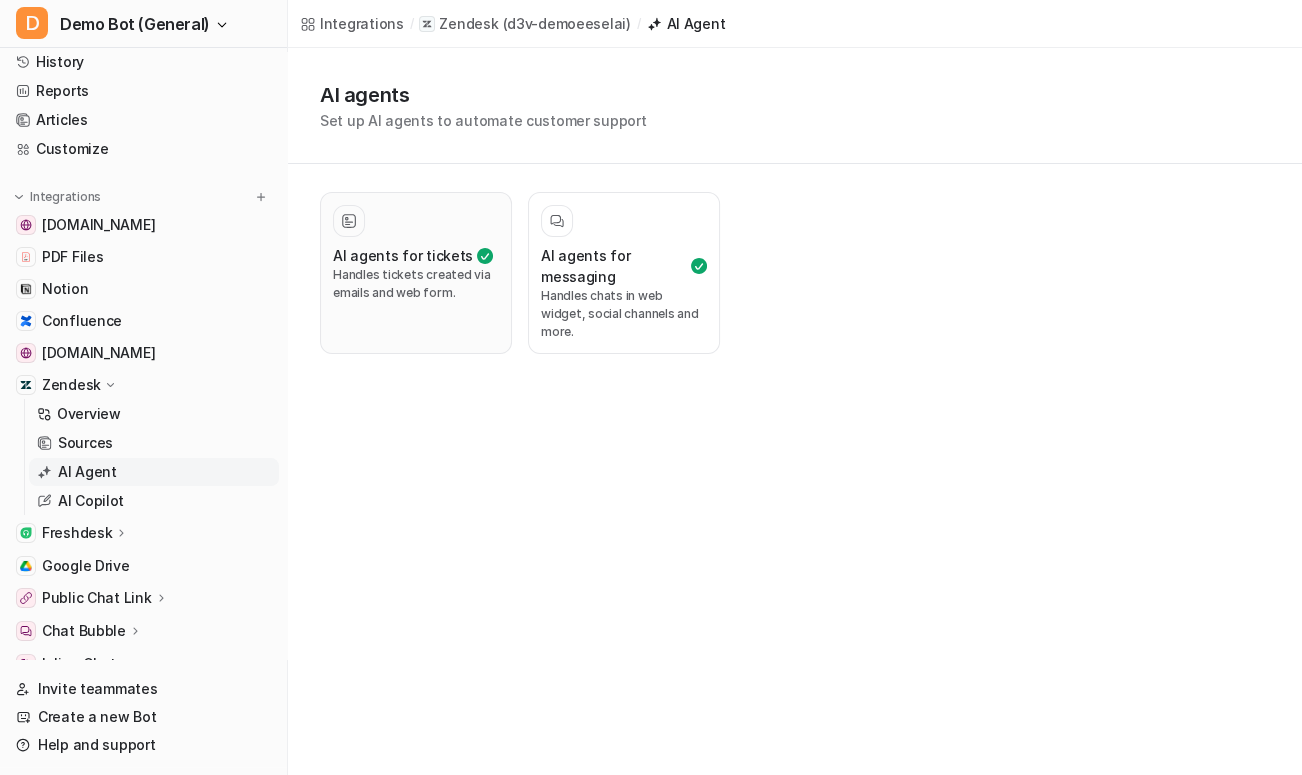 click on "Handles tickets created via emails and web form." at bounding box center [416, 284] 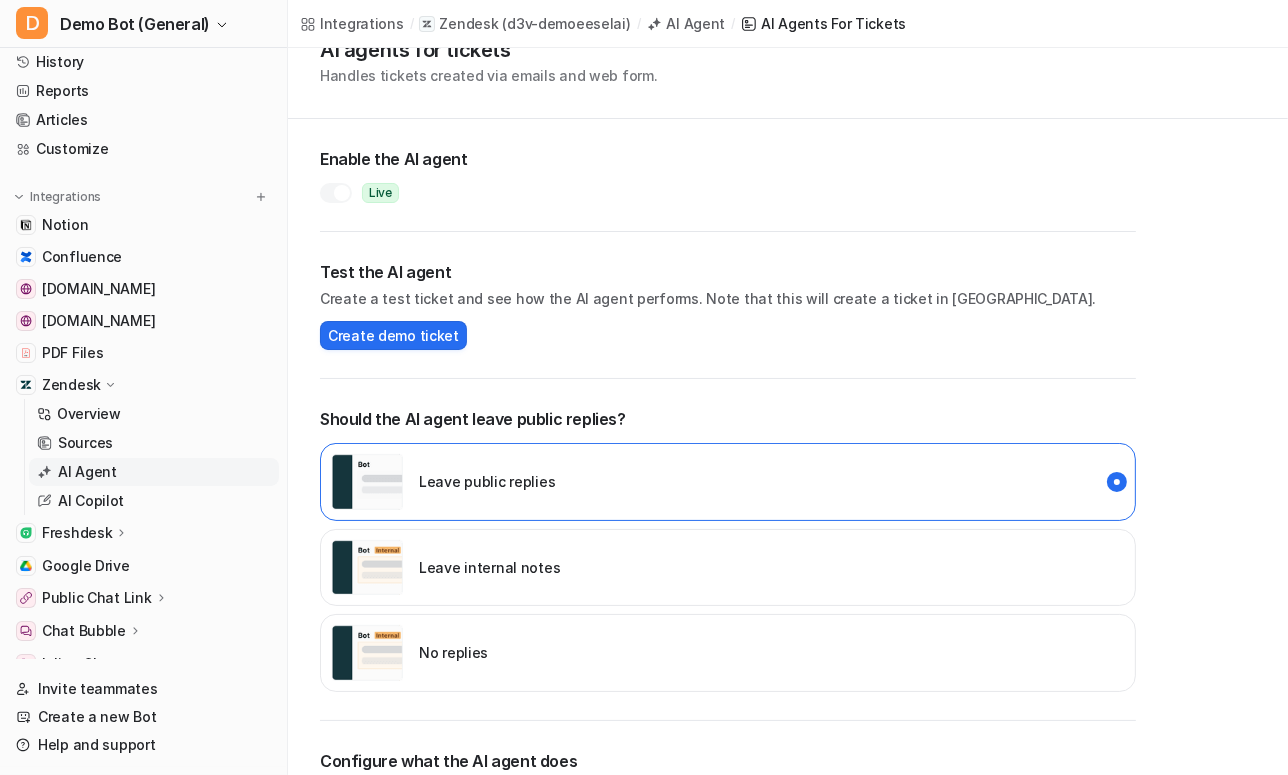 scroll, scrollTop: 90, scrollLeft: 0, axis: vertical 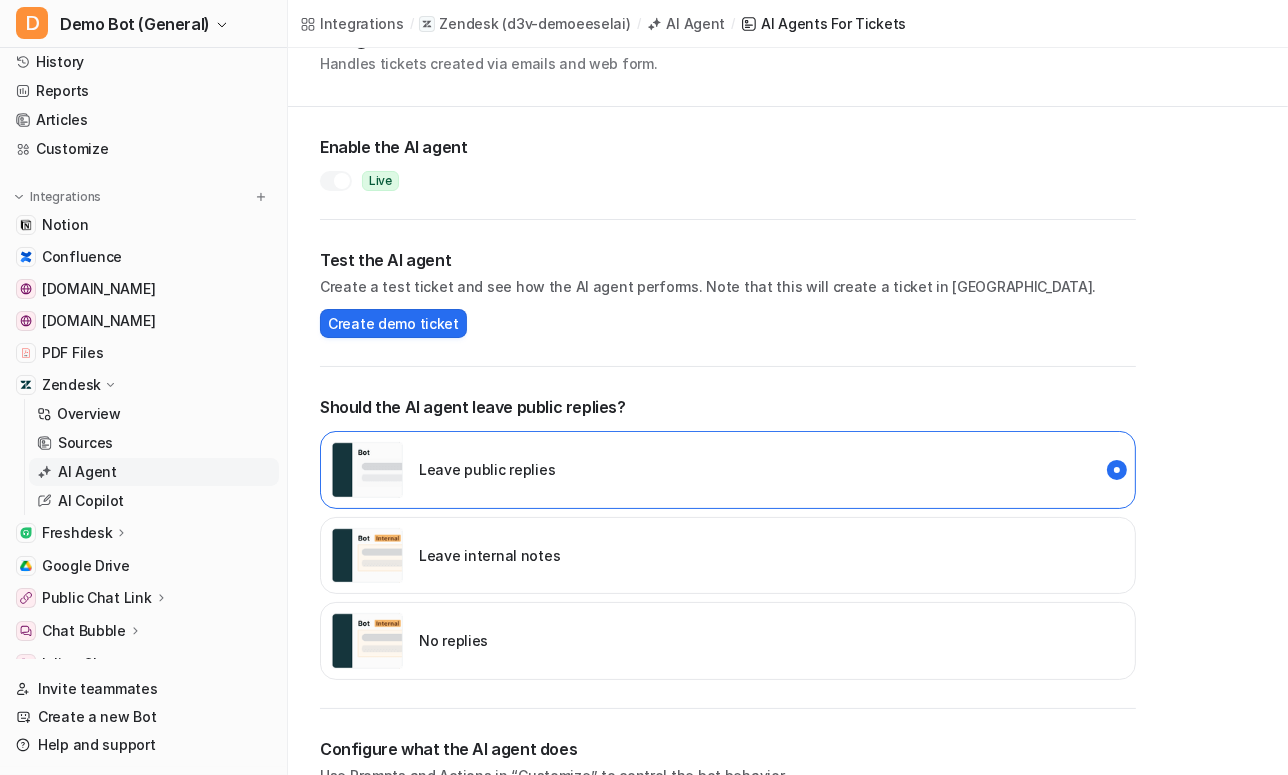 click at bounding box center (336, 181) 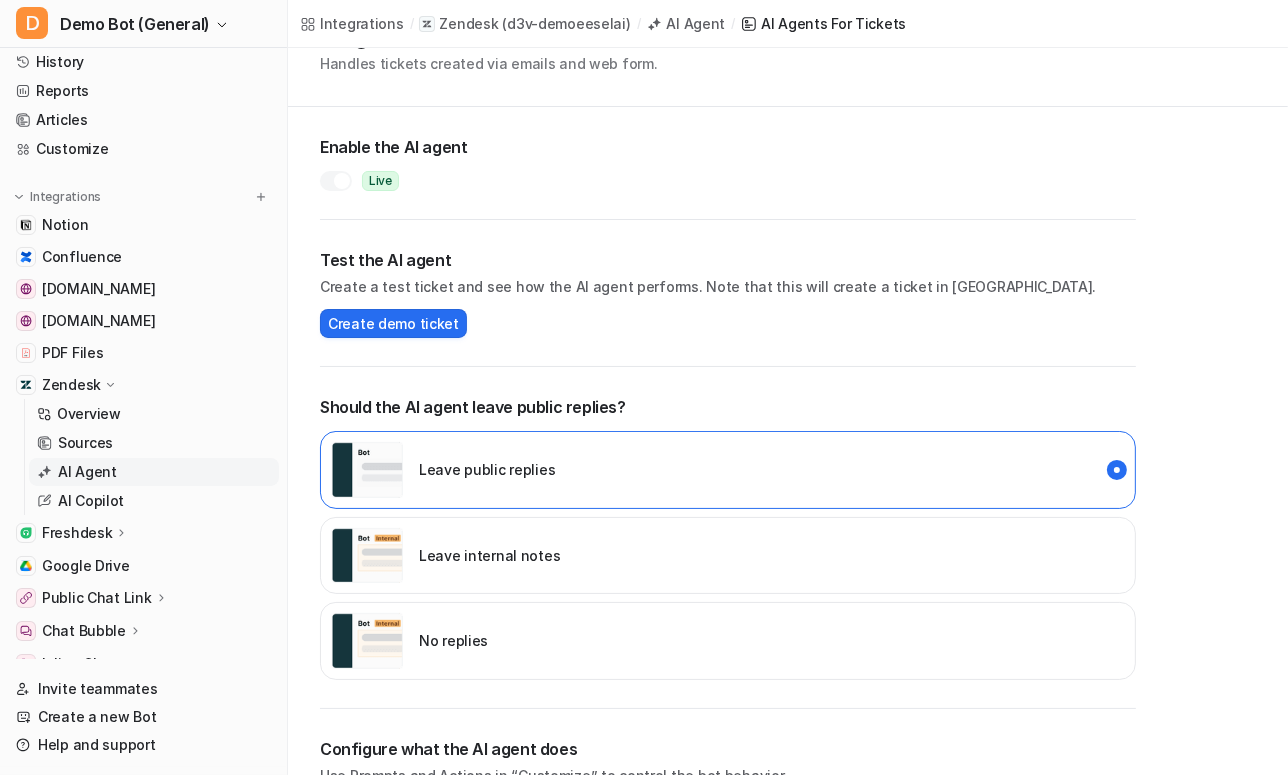 click on "Leave internal notes" at bounding box center (445, 556) 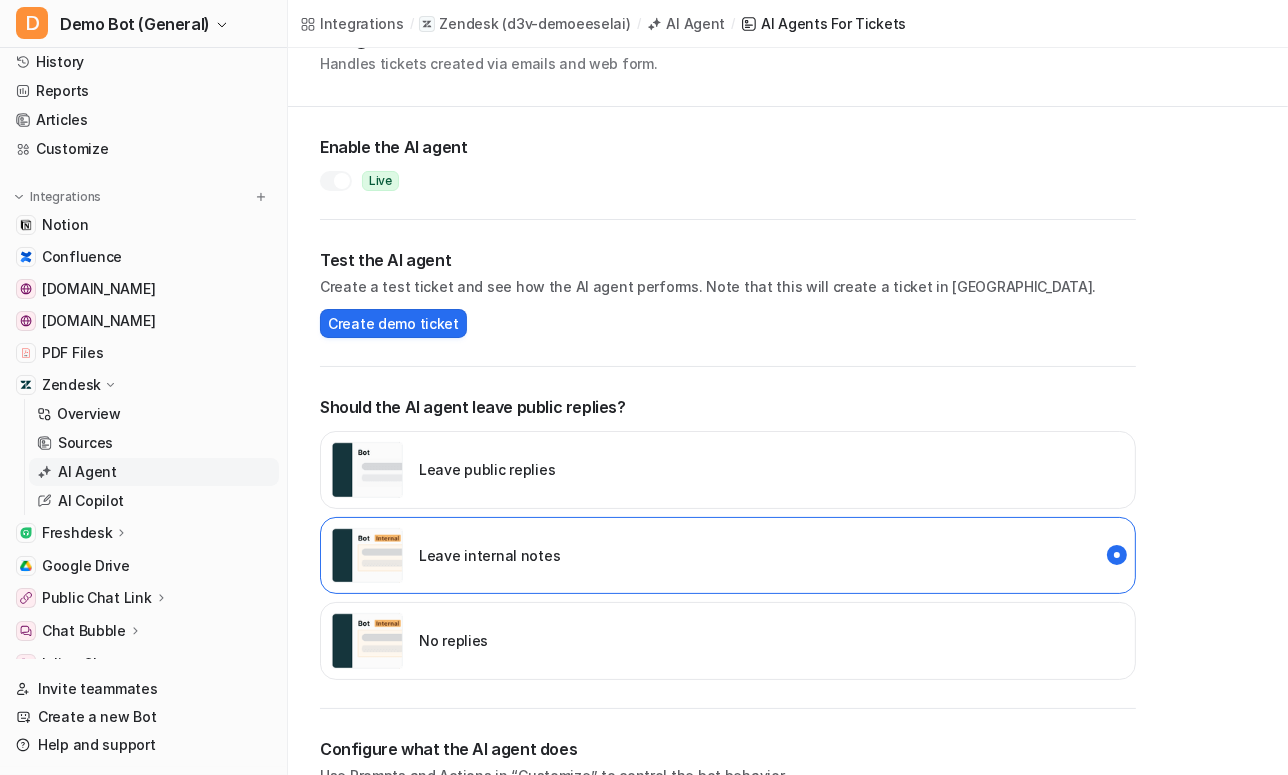 click on "Back AI agents for tickets Handles tickets created via emails and web form. Enable the AI agent Live Test the AI agent Create a test ticket and see how the AI agent performs. Note that this will create a ticket in Zendesk. Create demo ticket Should the AI agent leave public replies? Leave public replies Leave internal notes No replies Configure what the AI agent does Use Prompts and Actions in “Customize” to control the bot behavior Customize What user should the bot respond as? Enter the user ID for the Zendesk integration. This determines what user the bot should respond as in Zendesk tickets. Learn how to get the user ID Saved Which tickets should the AI agent look at? Configure which tickets the bot interacts with using Zendesk Triggers Configure in Zendesk" at bounding box center (788, 593) 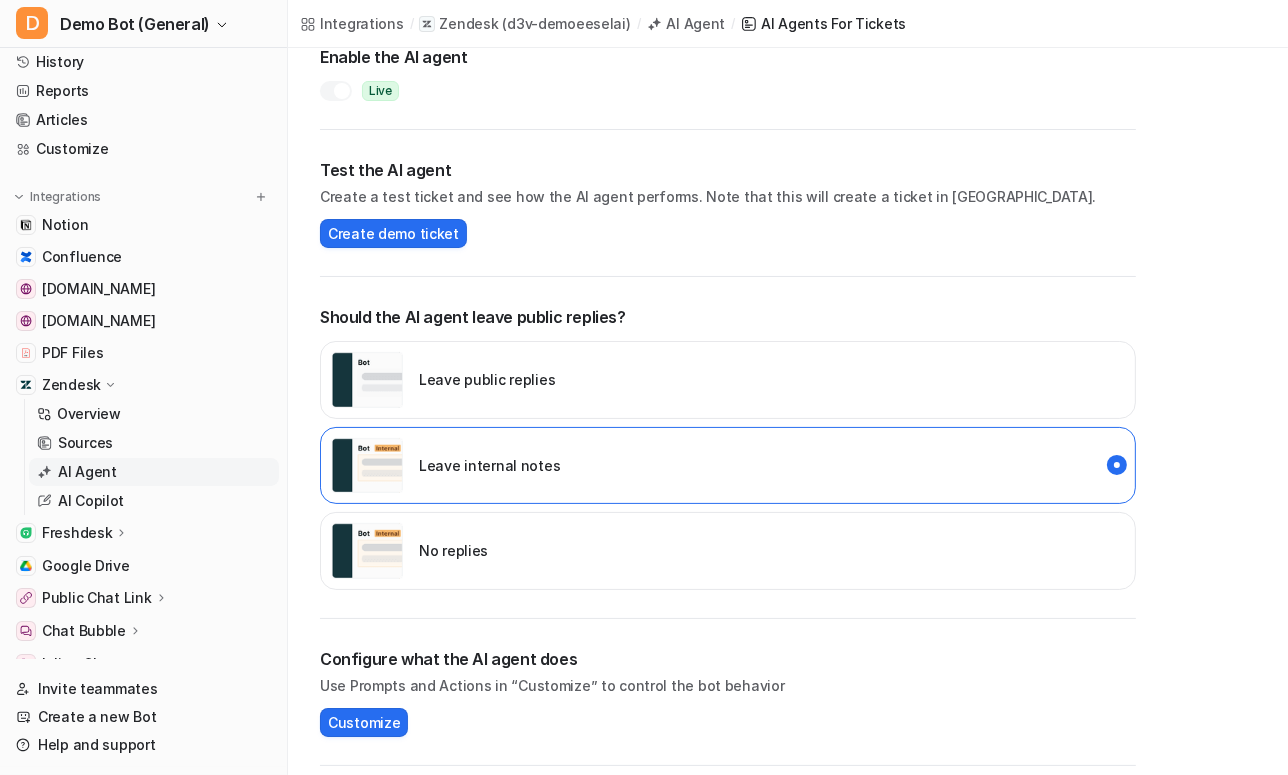 scroll, scrollTop: 181, scrollLeft: 0, axis: vertical 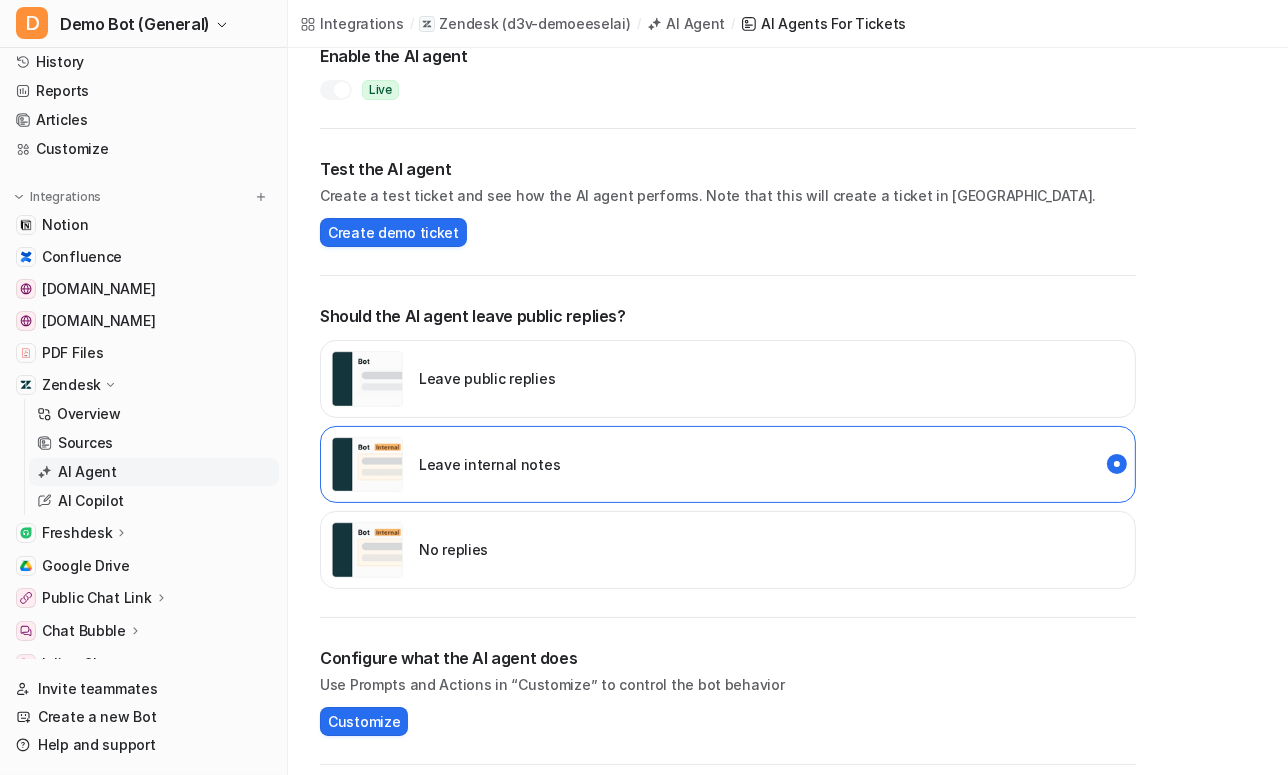 click on "Create demo ticket" at bounding box center (728, 226) 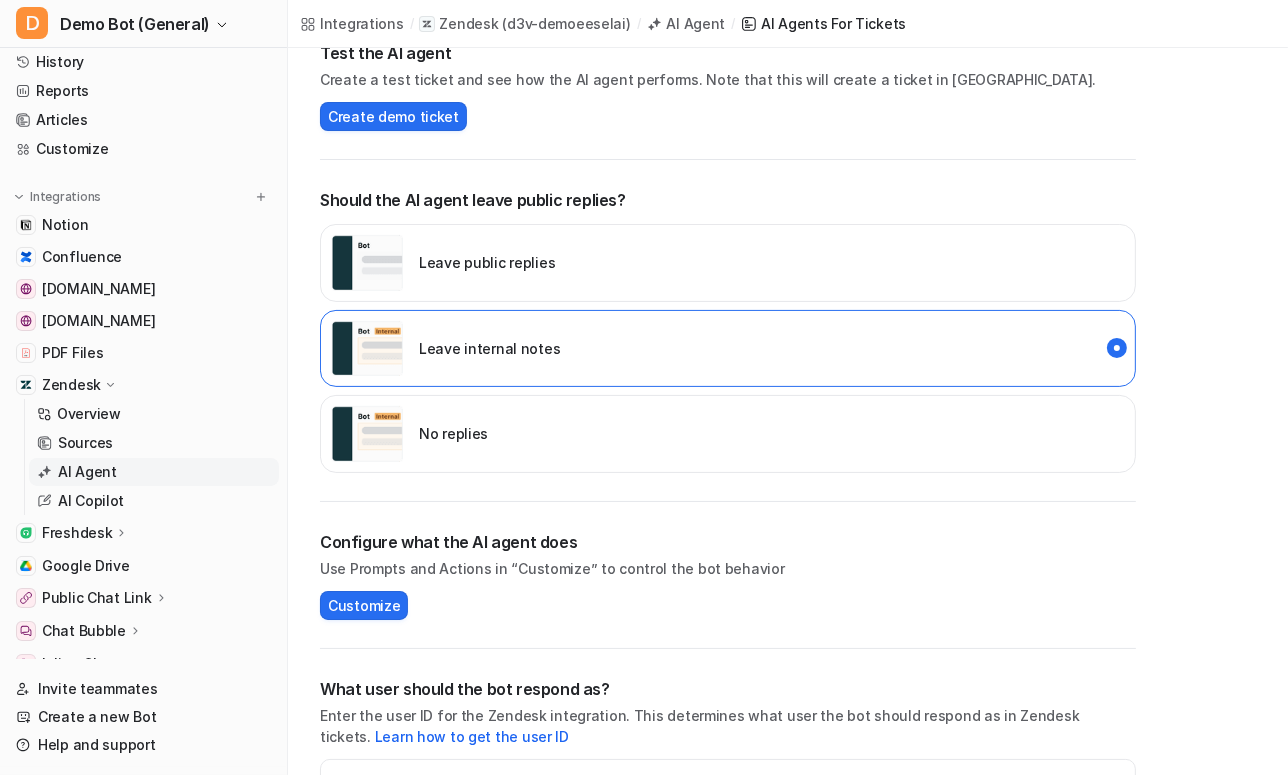 scroll, scrollTop: 272, scrollLeft: 0, axis: vertical 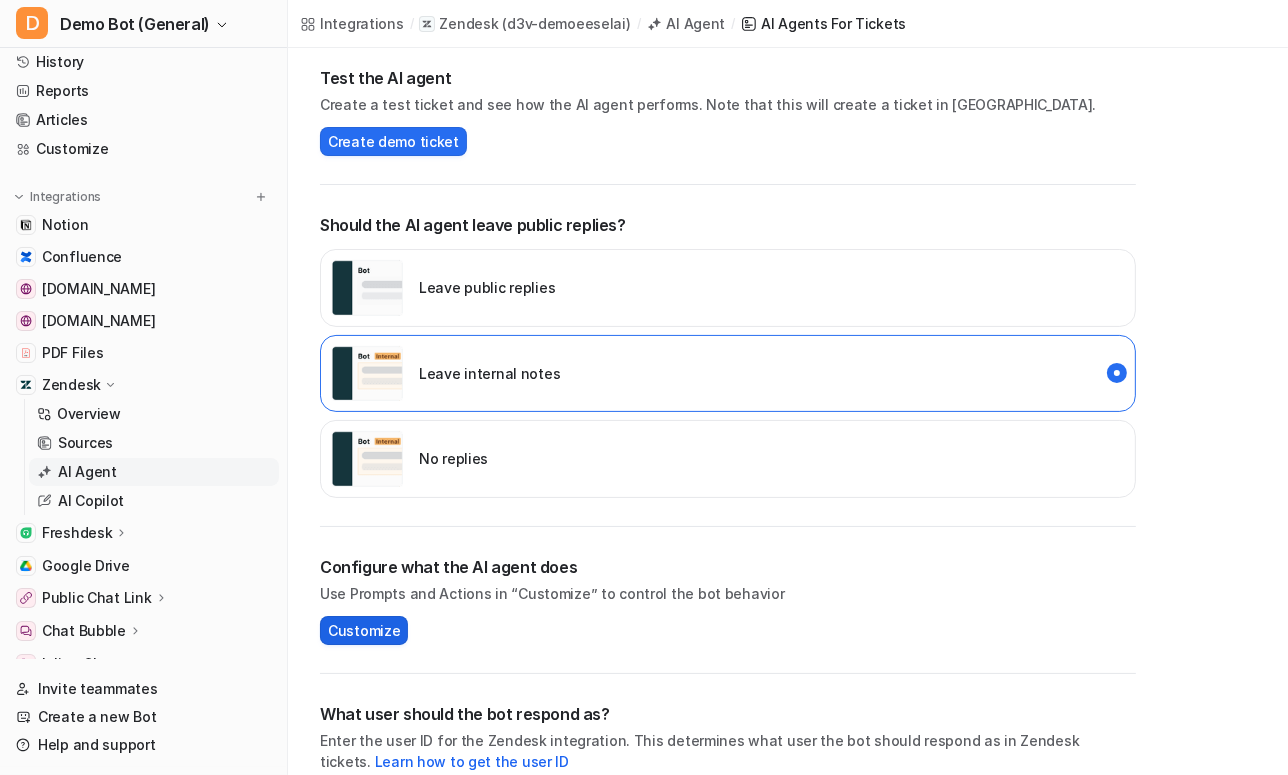 click on "Customize" at bounding box center (364, 630) 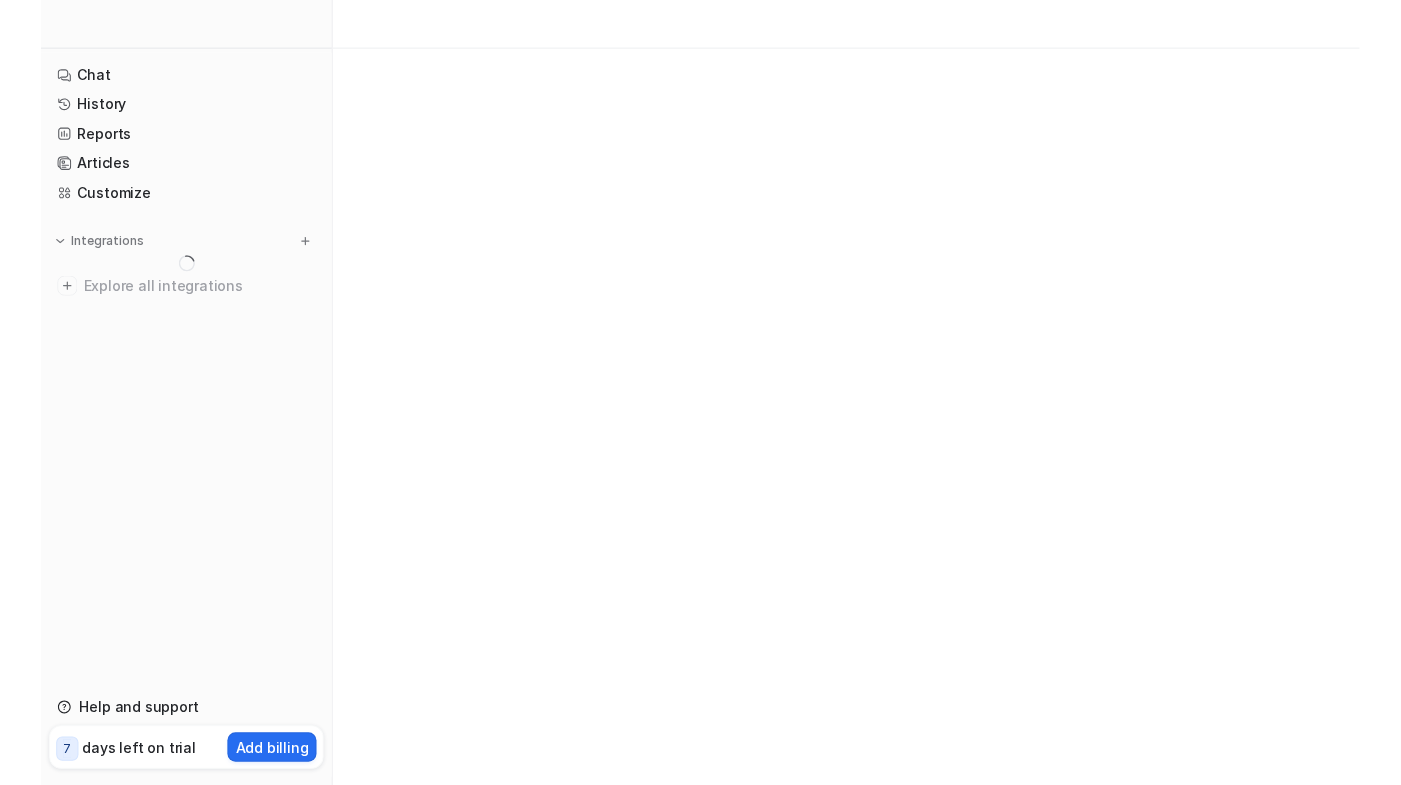 scroll, scrollTop: 0, scrollLeft: 0, axis: both 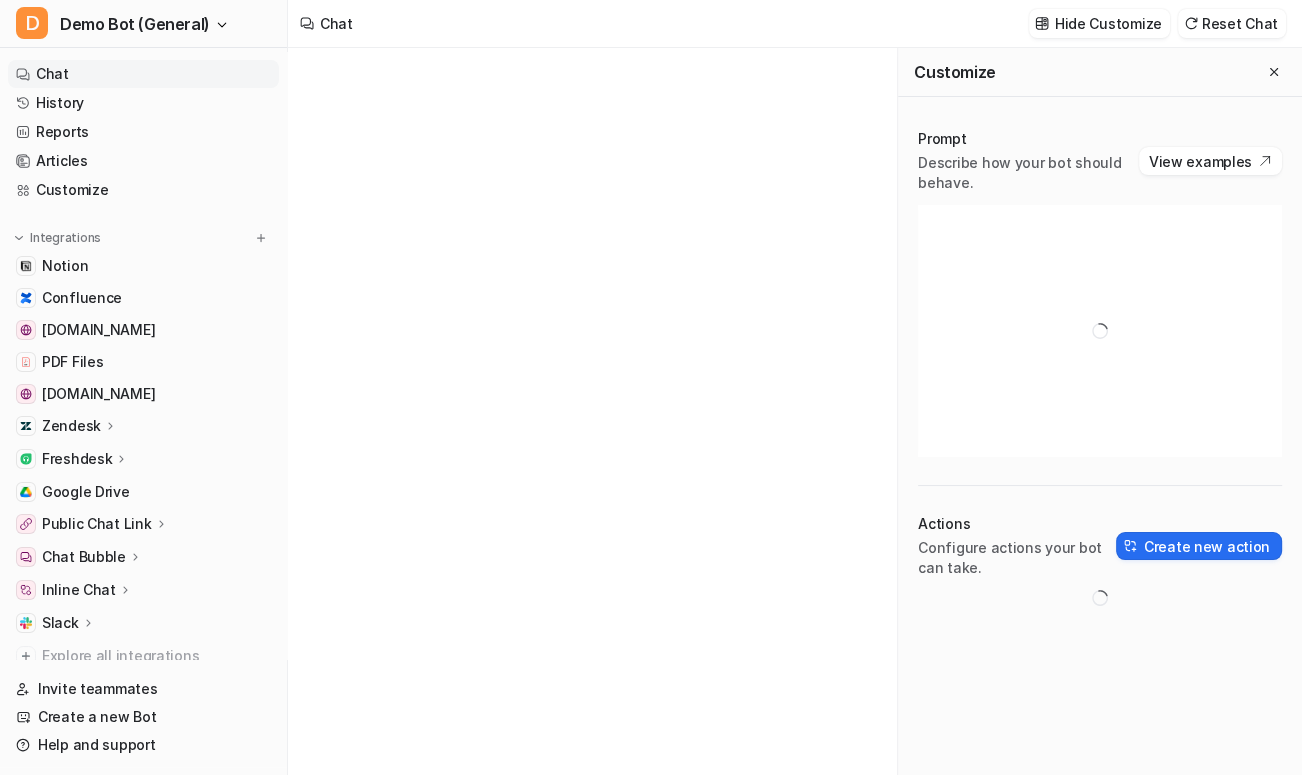 type on "**********" 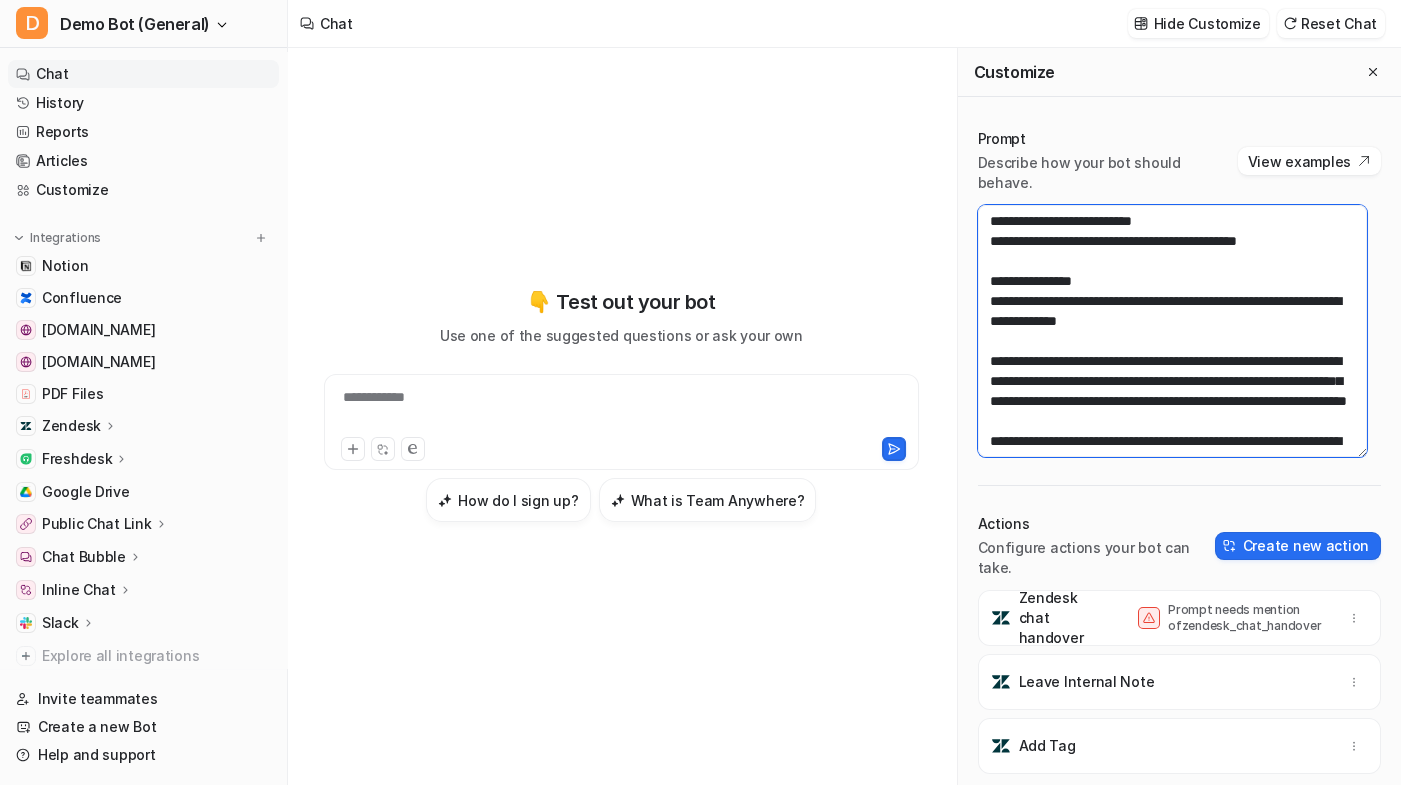 scroll, scrollTop: 0, scrollLeft: 0, axis: both 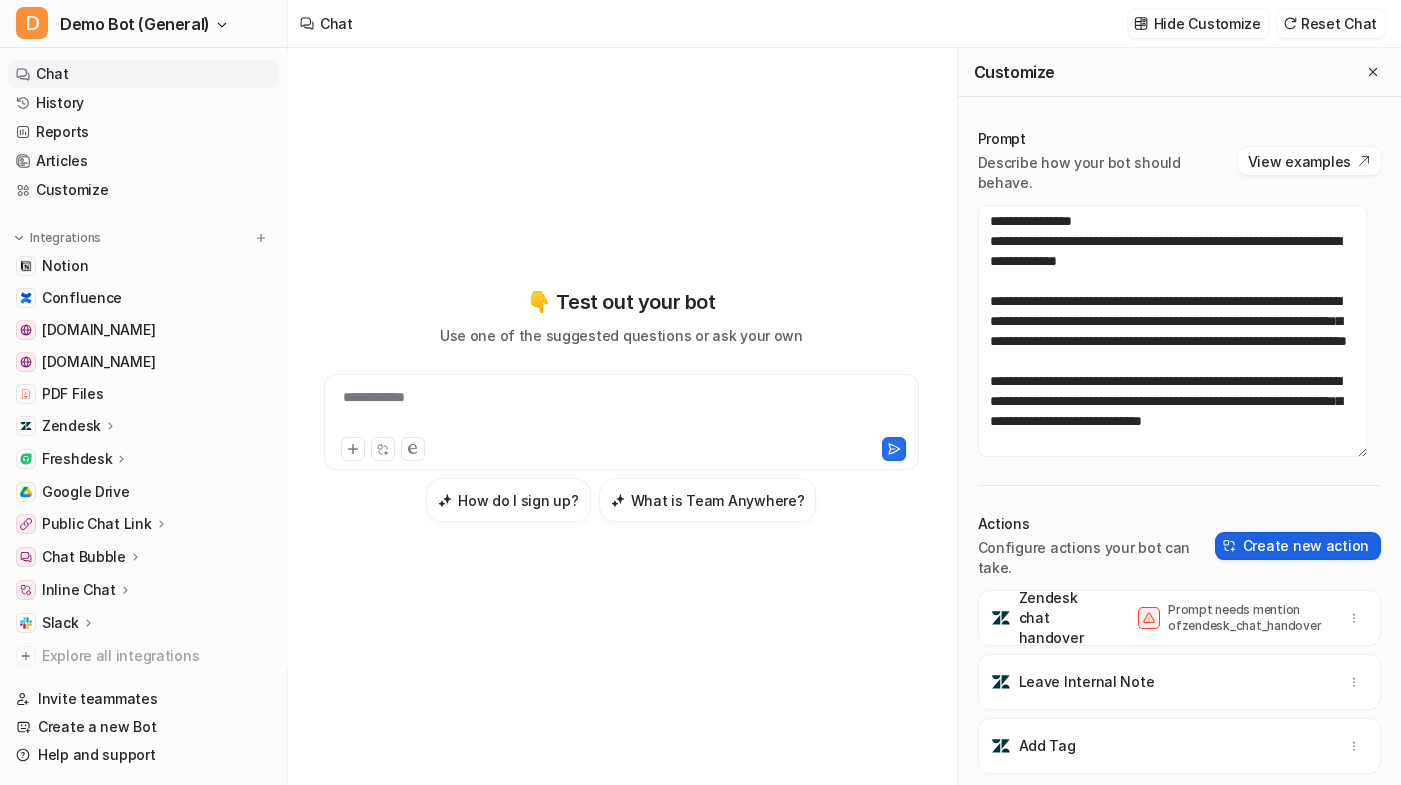 click on "Create new action" at bounding box center [1298, 546] 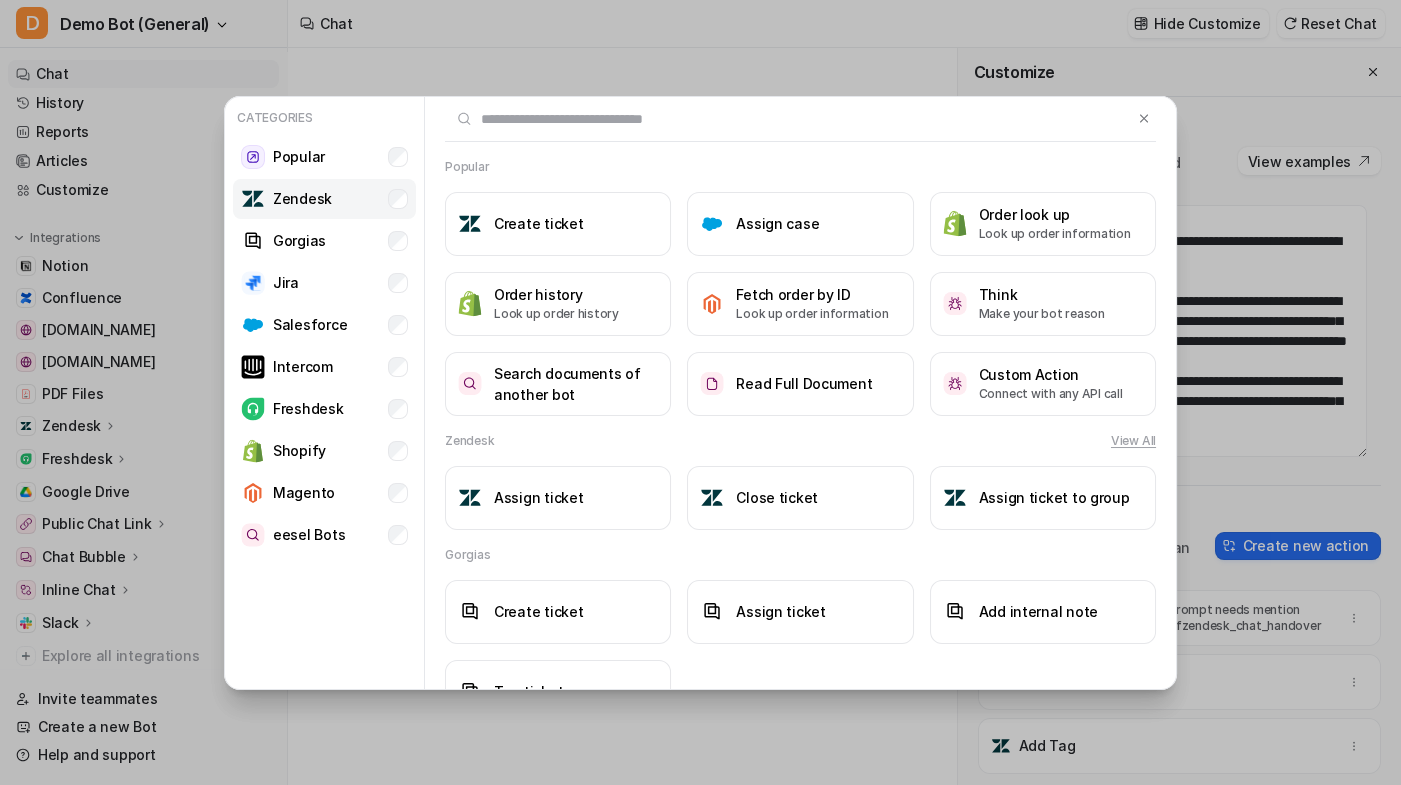 click on "Zendesk" at bounding box center (302, 198) 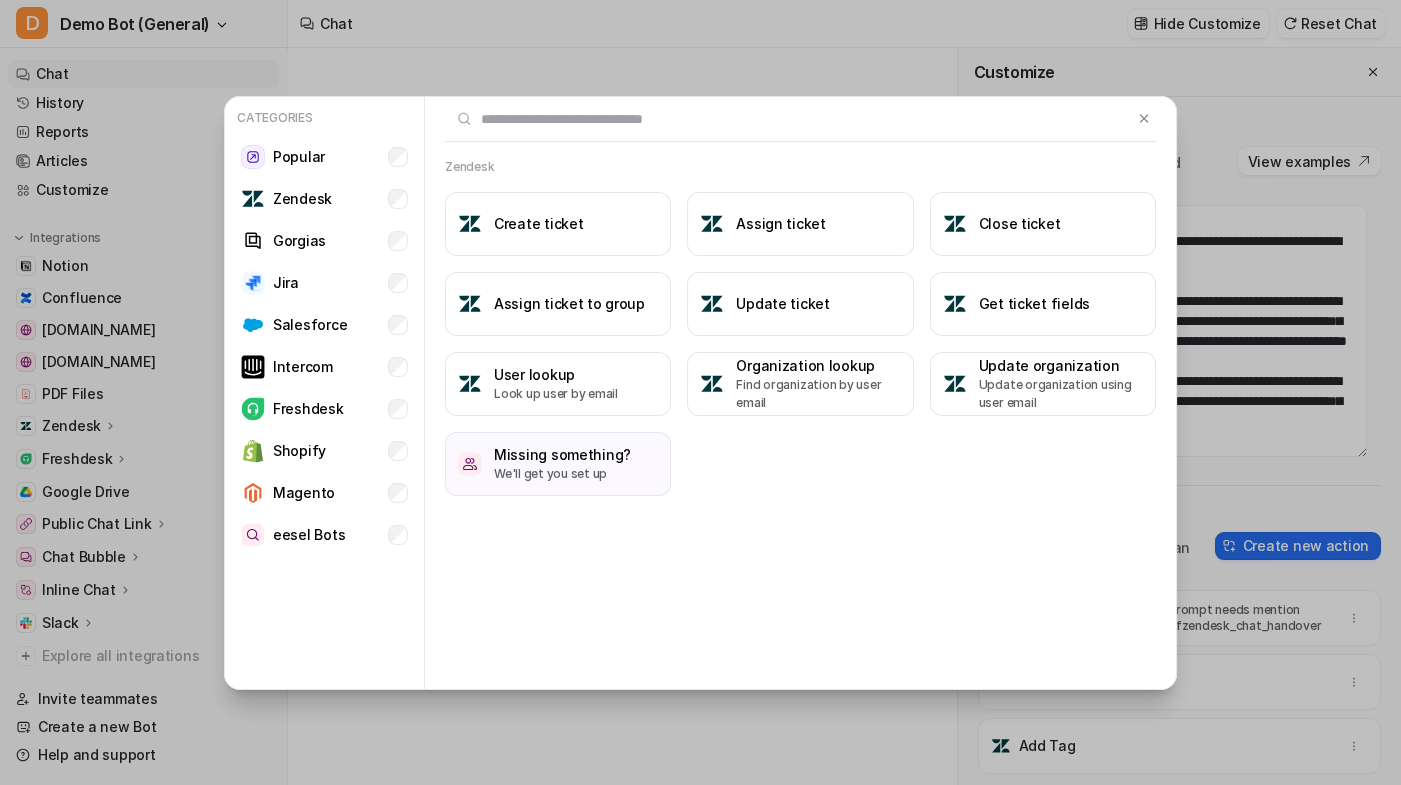 click on "Zendesk Create ticket Assign ticket Close ticket Assign ticket to group Update ticket Get ticket fields User lookup Look up user by email Organization lookup Find organization by user email Update organization Update organization using user email Missing something? We'll get you set up" at bounding box center (800, 337) 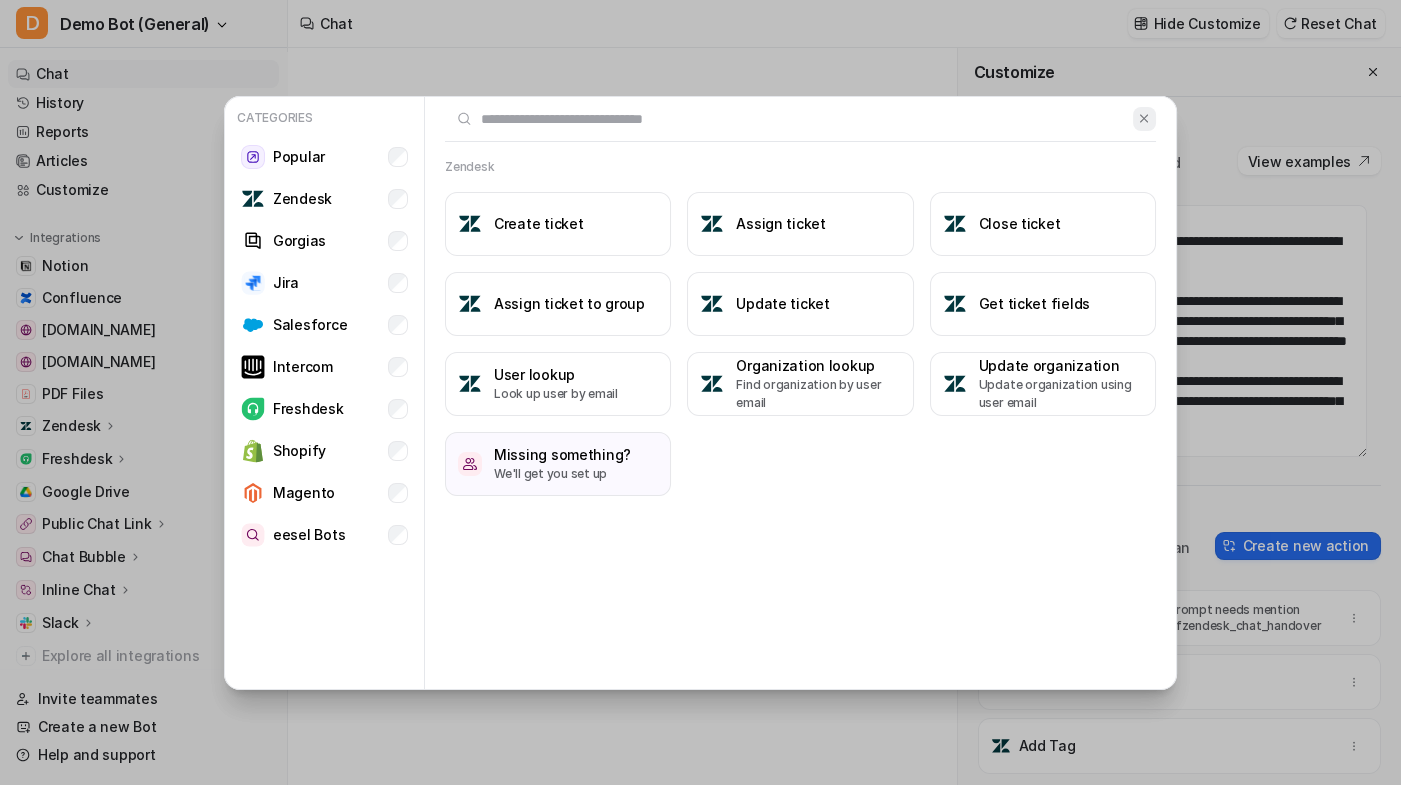 click at bounding box center [1144, 118] 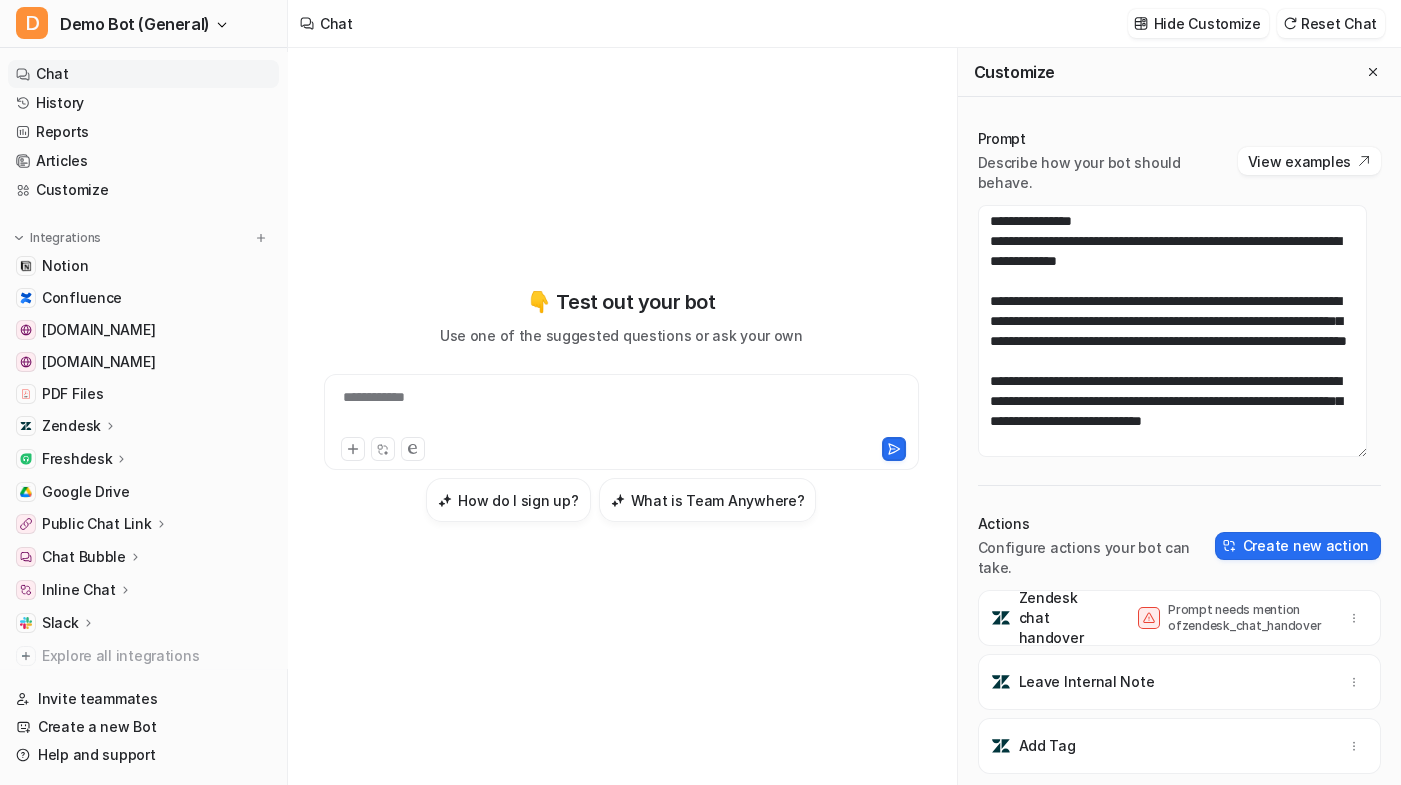 click on "Add Tag" at bounding box center [1179, 746] 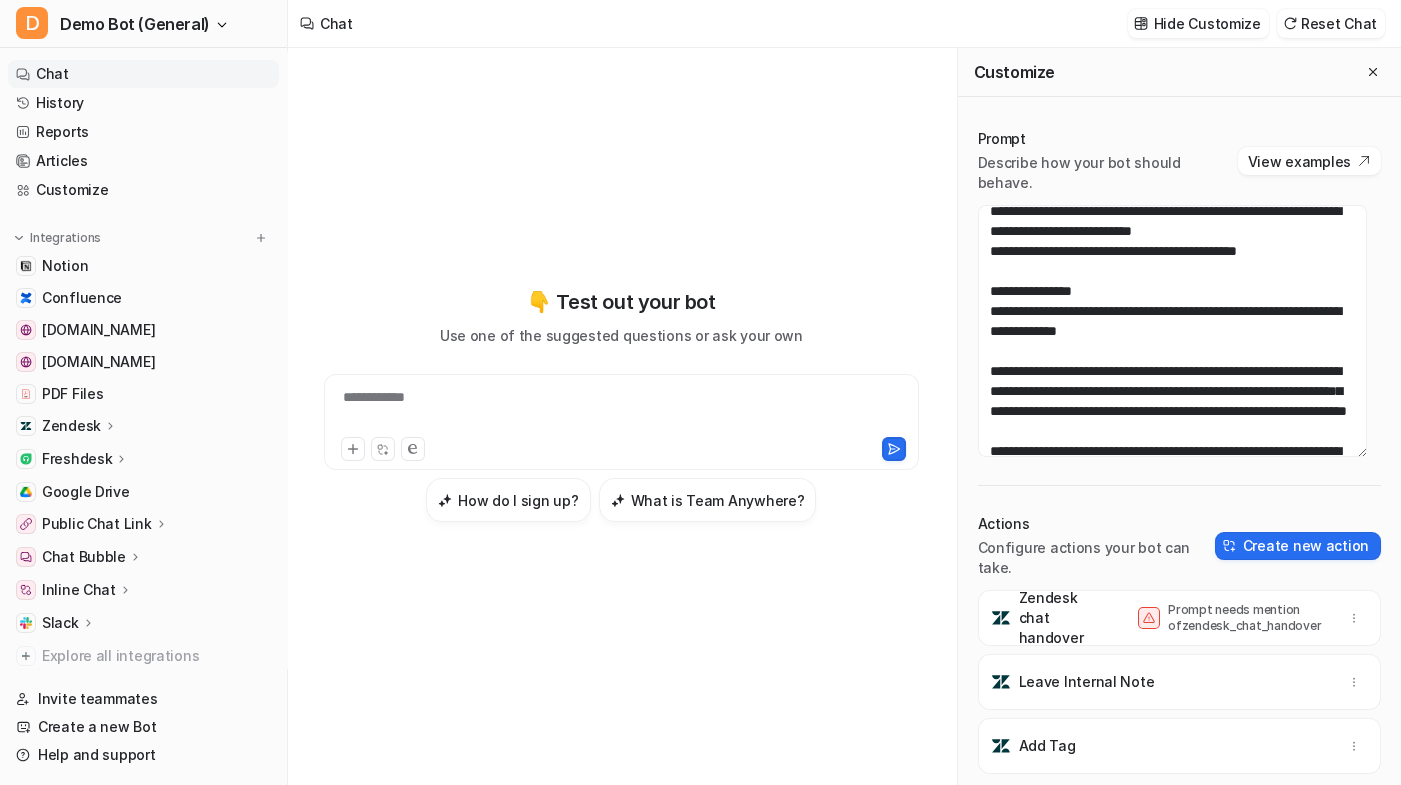 scroll, scrollTop: 0, scrollLeft: 0, axis: both 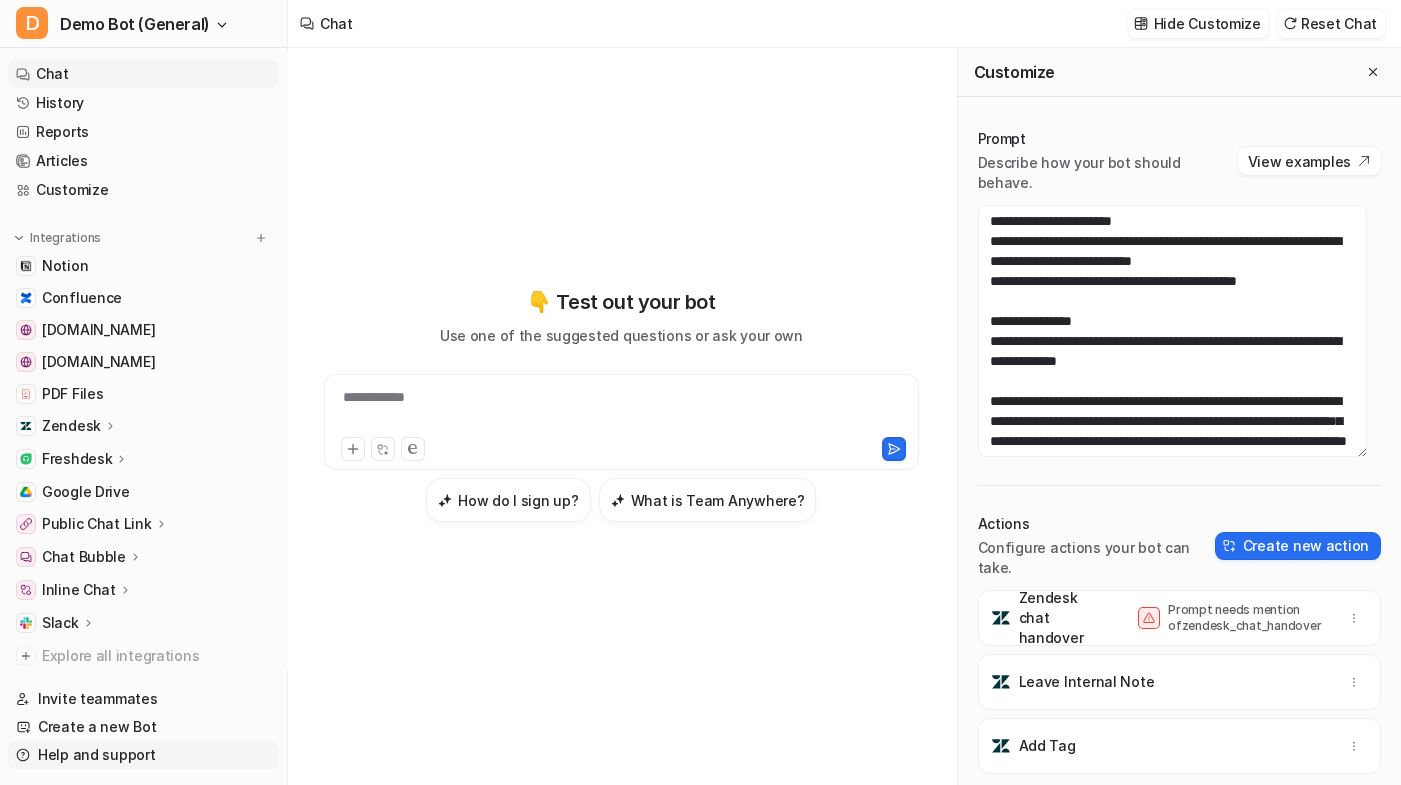 click on "Help and support" at bounding box center (143, 755) 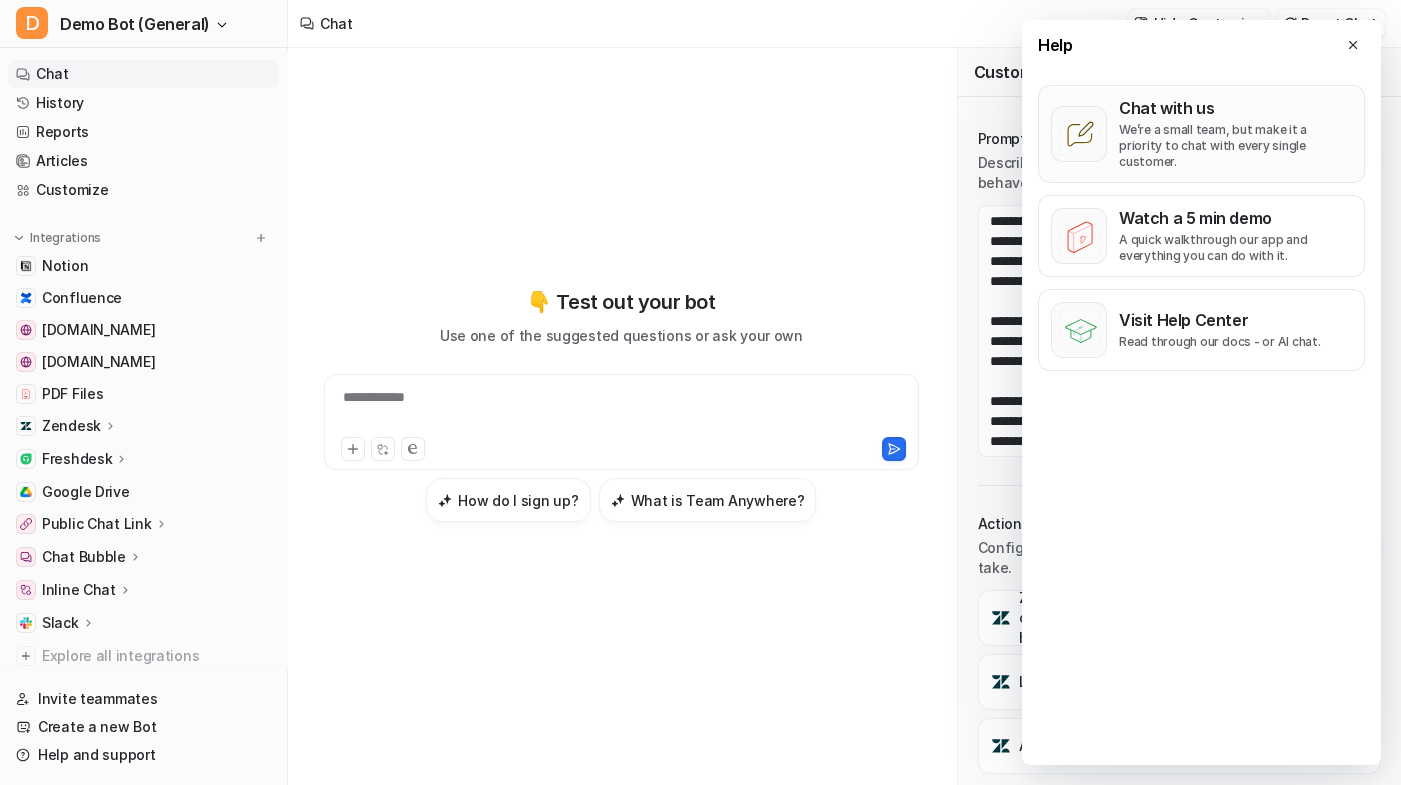 click on "We’re a small team, but make it a priority to chat with every single customer." at bounding box center (1235, 146) 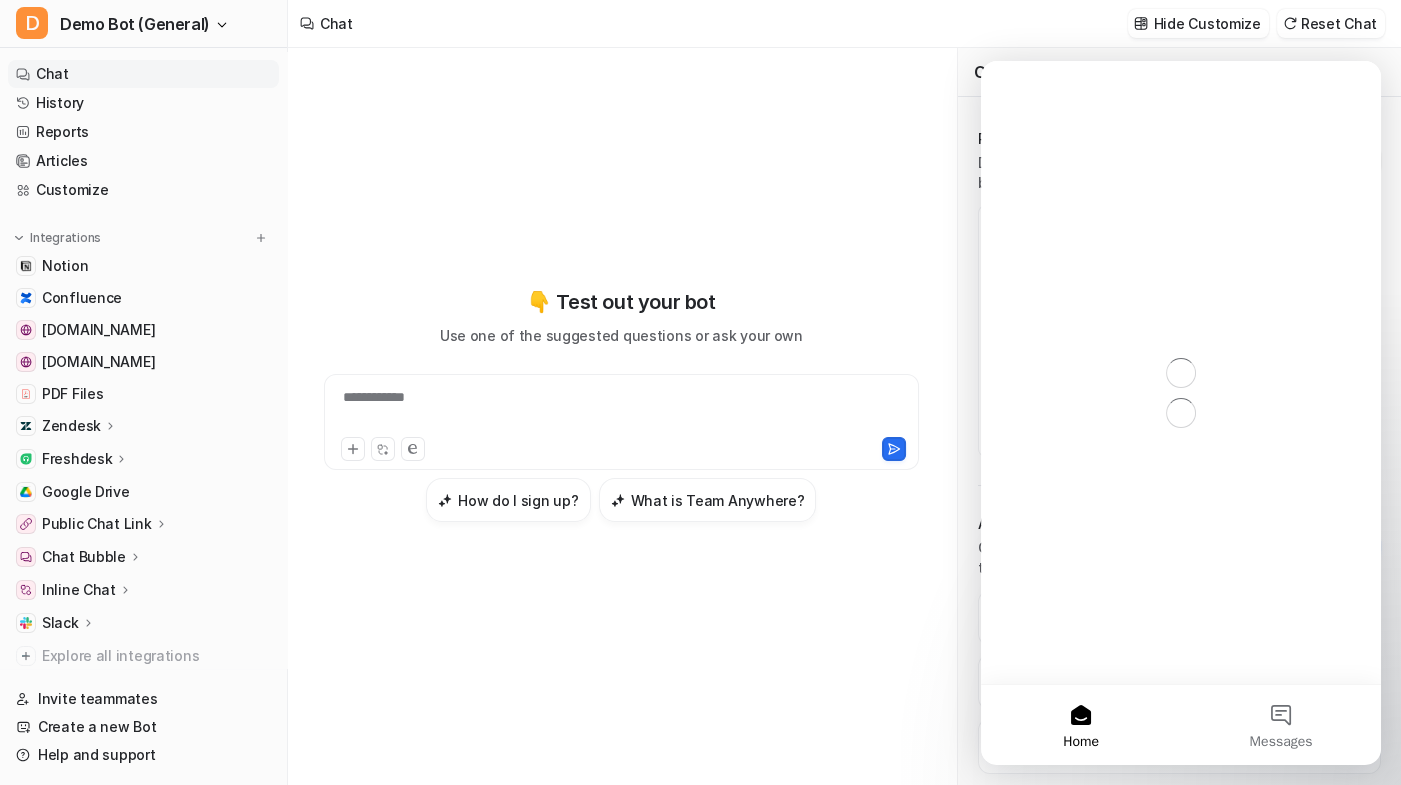 scroll, scrollTop: 0, scrollLeft: 0, axis: both 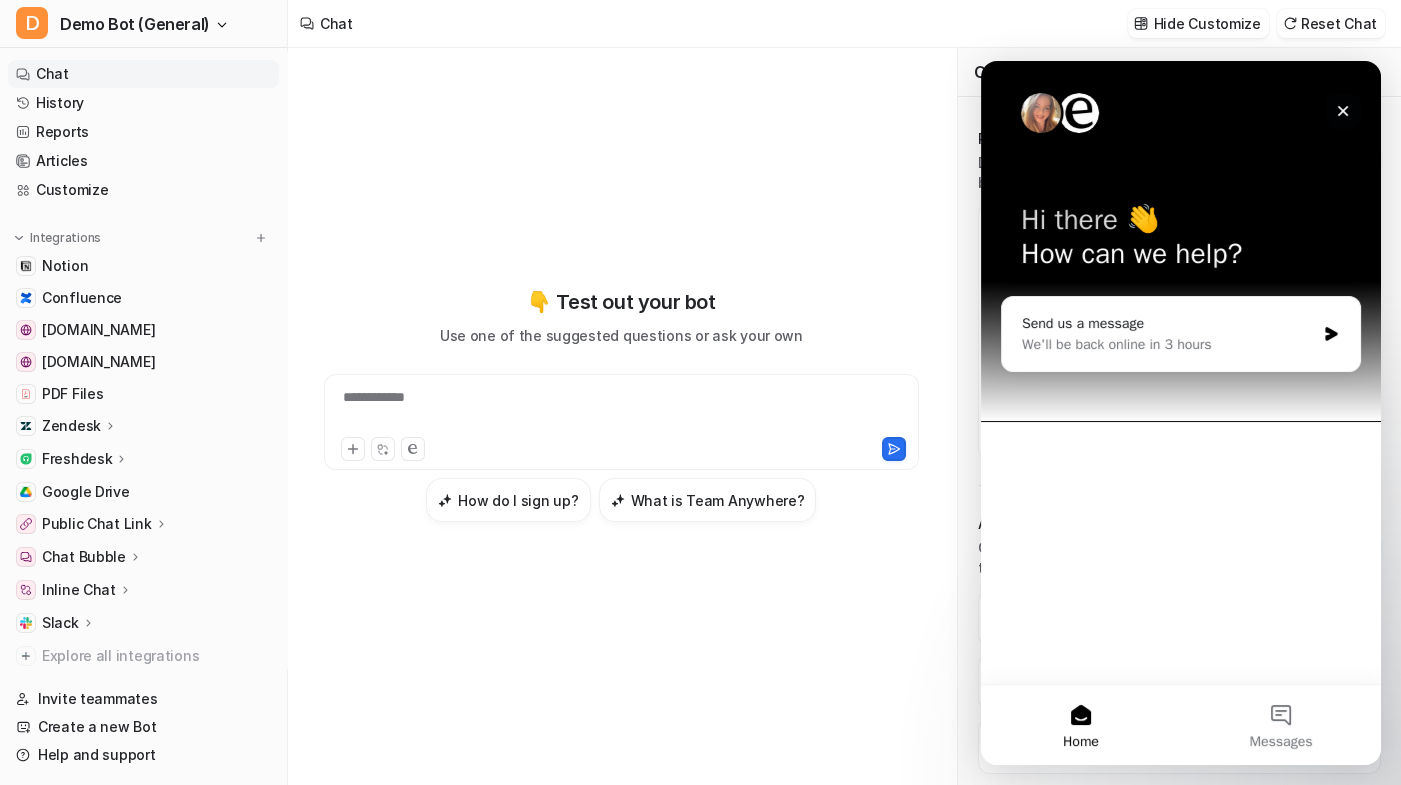 click at bounding box center [1343, 111] 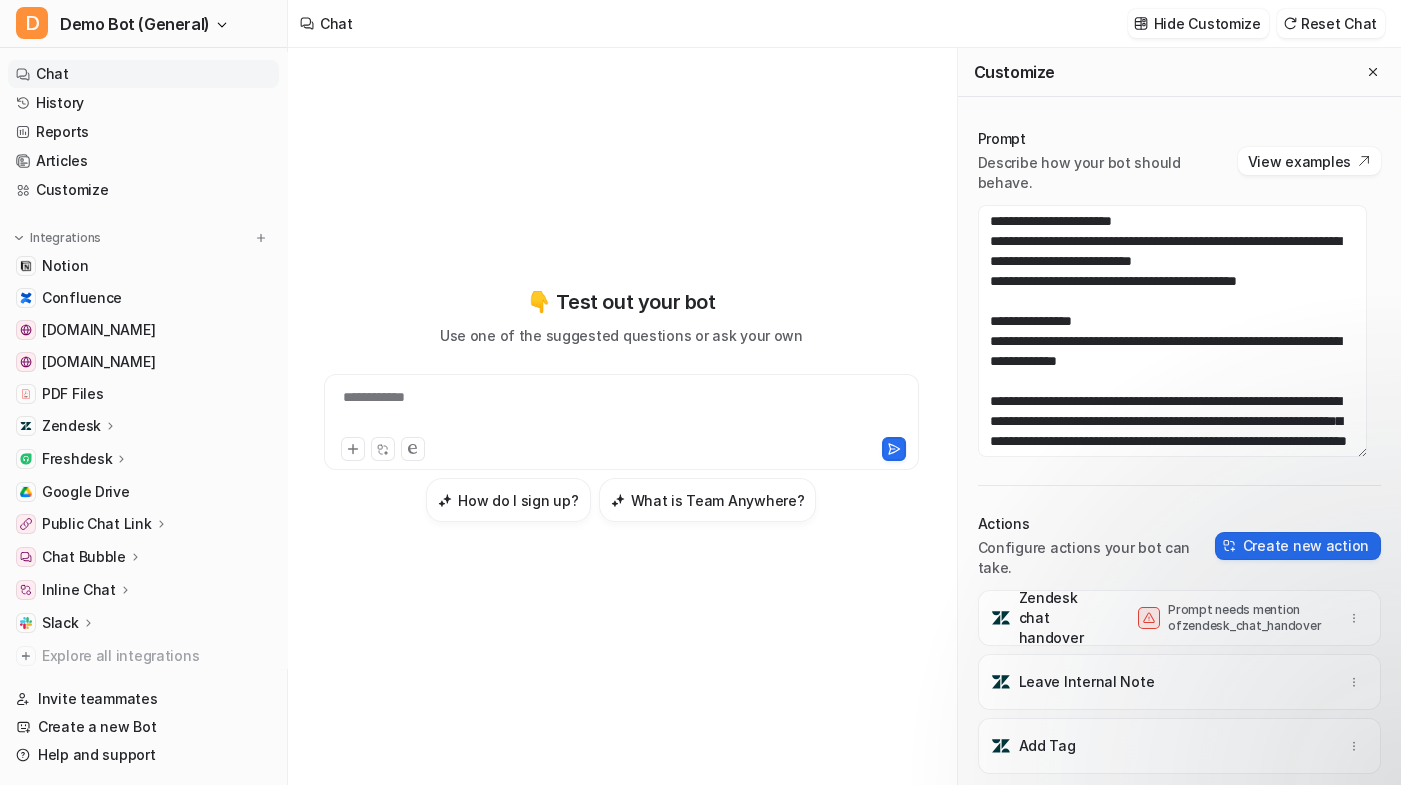 scroll, scrollTop: 0, scrollLeft: 0, axis: both 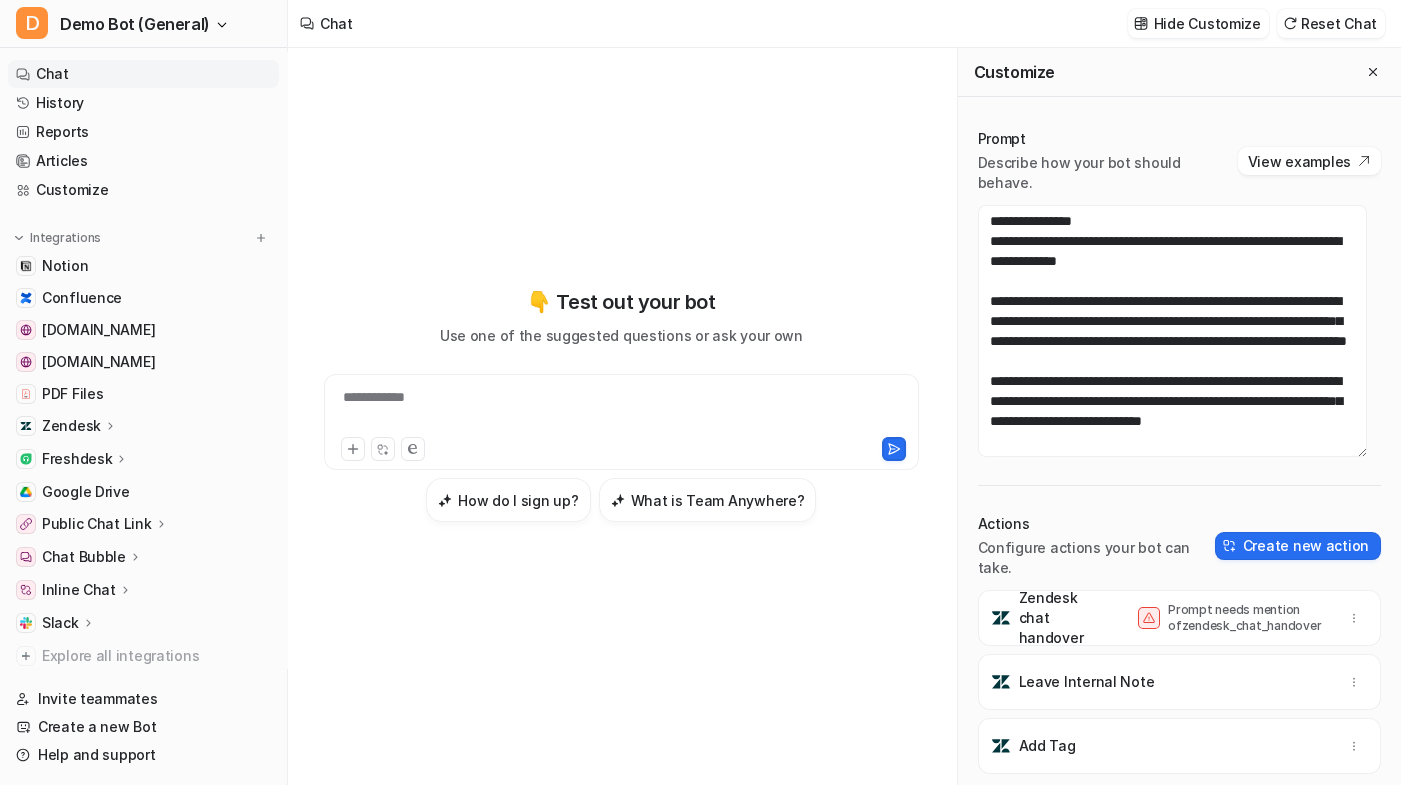 click on "**********" at bounding box center [621, 416] 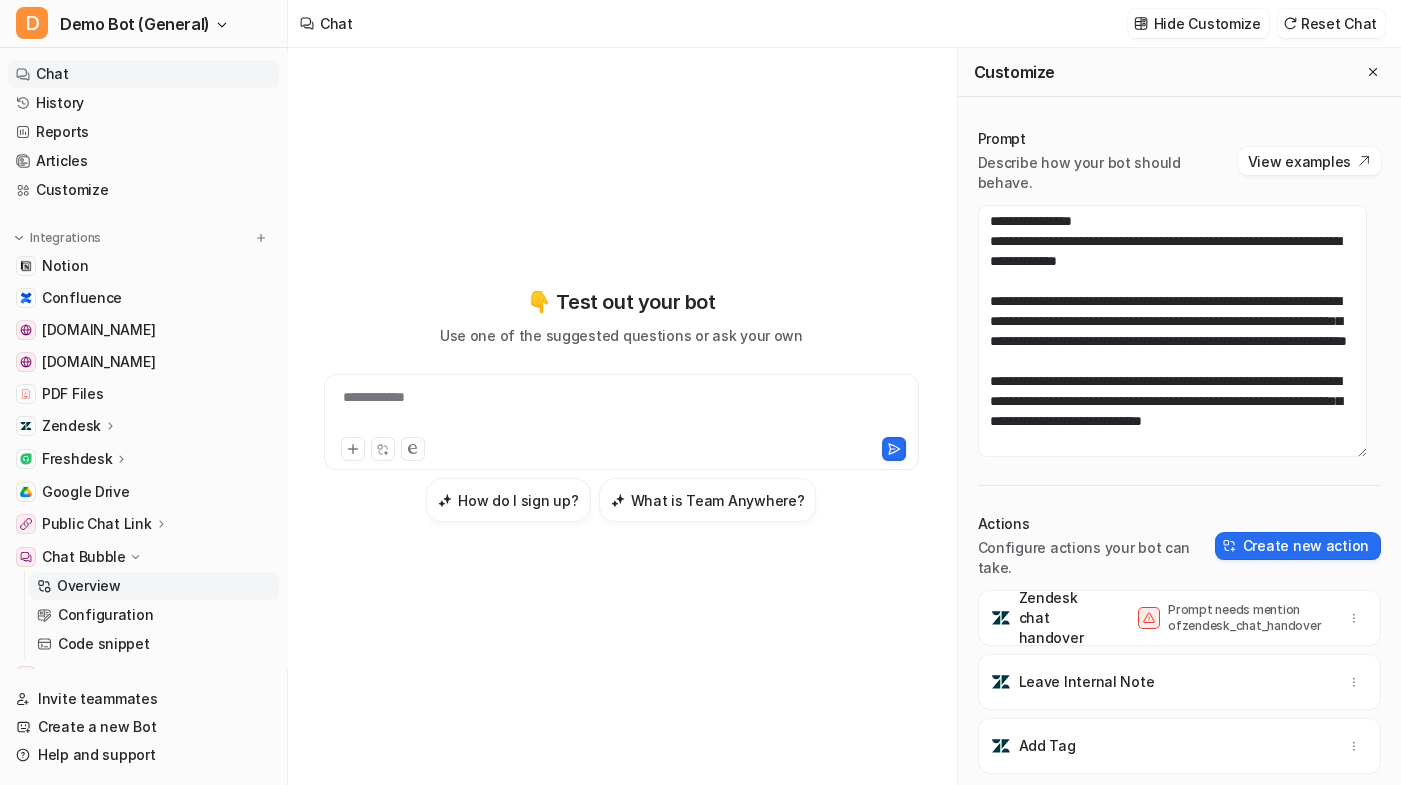 click on "Overview" at bounding box center (89, 586) 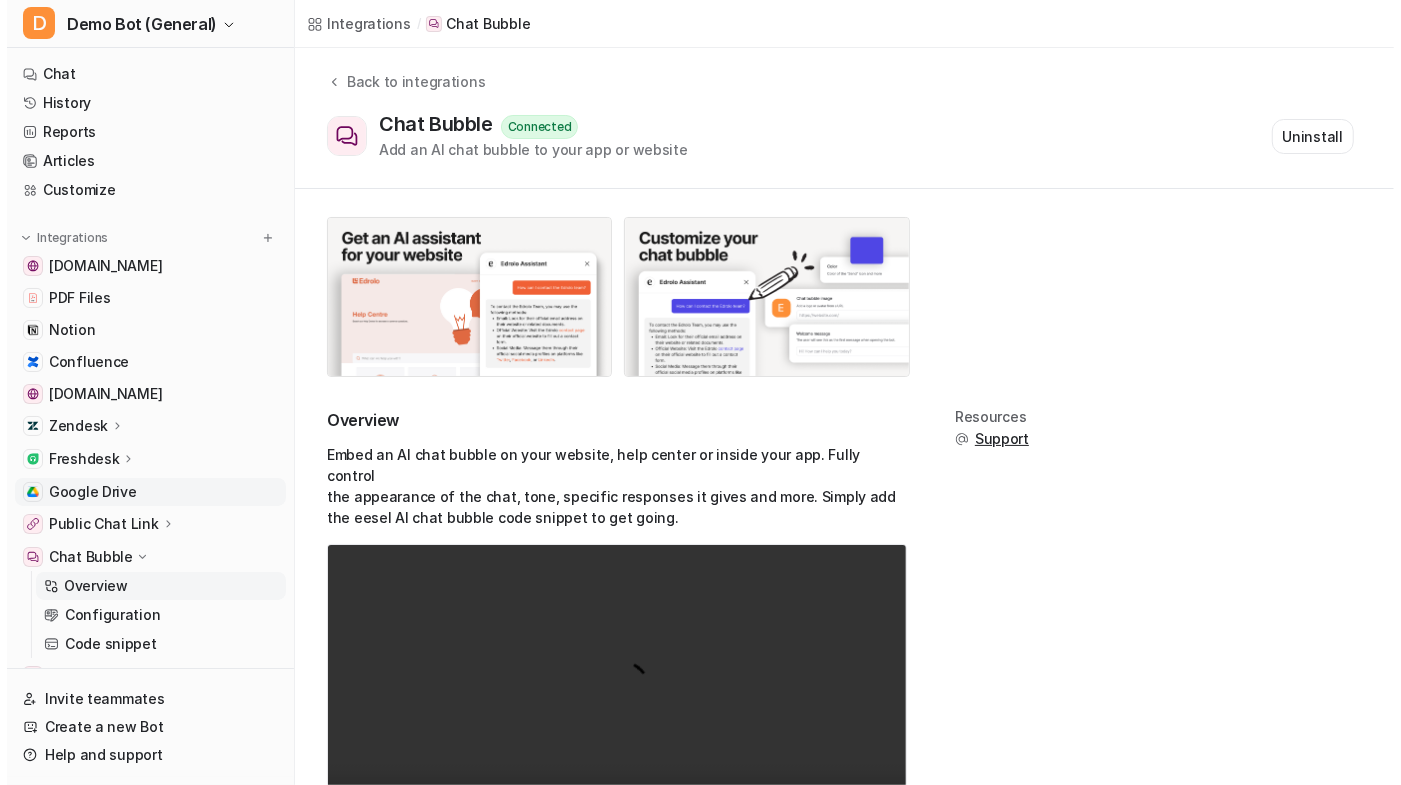 scroll, scrollTop: 0, scrollLeft: 0, axis: both 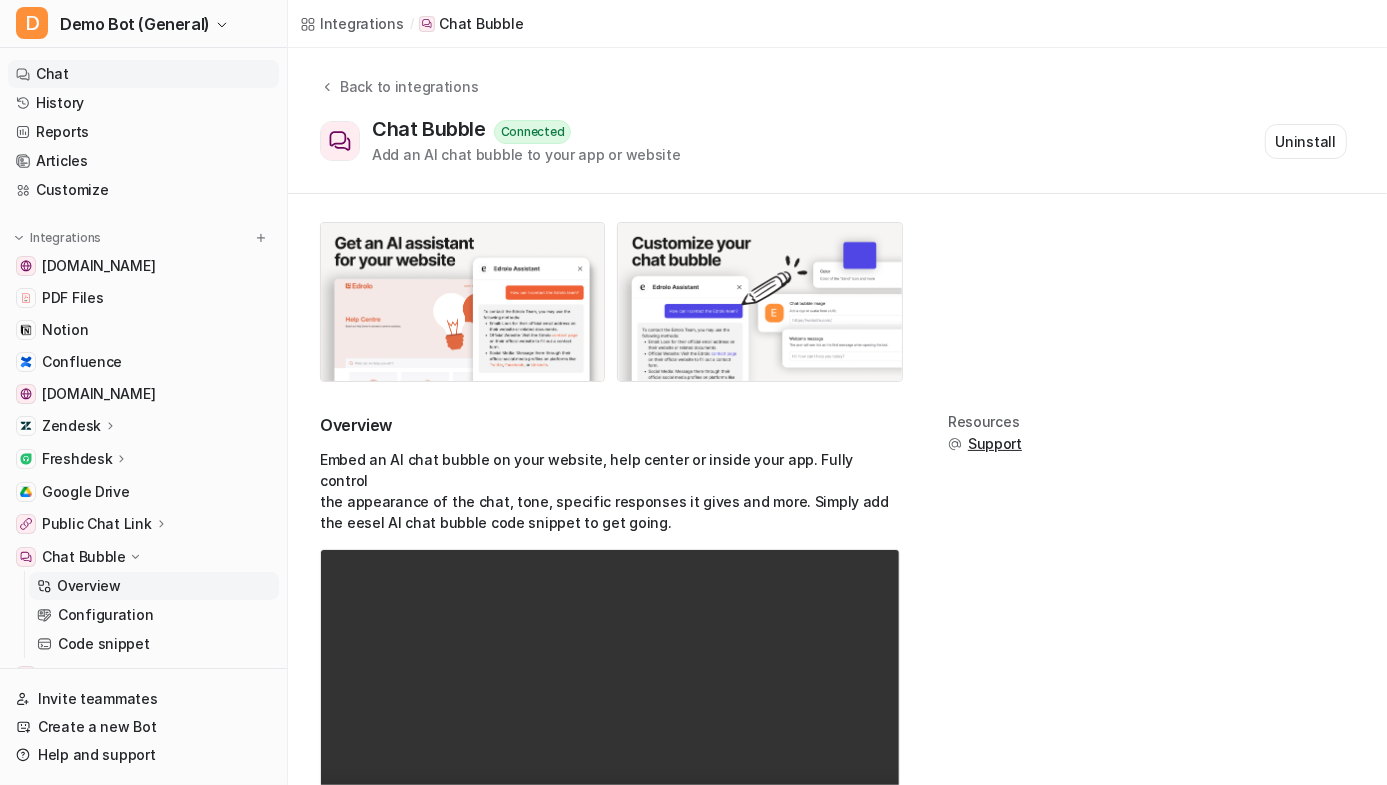 click on "Chat" at bounding box center (143, 74) 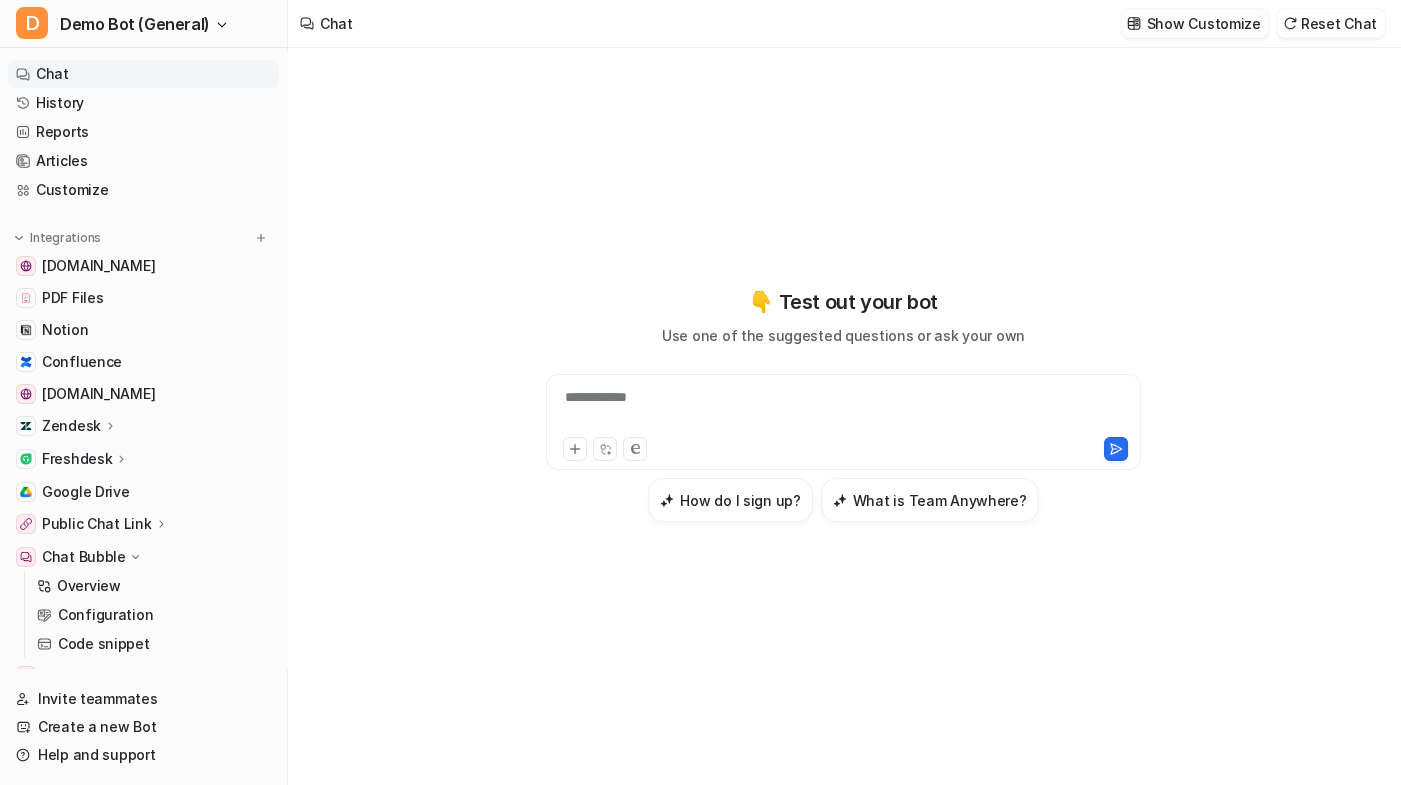 click on "Show Customize" at bounding box center [1204, 23] 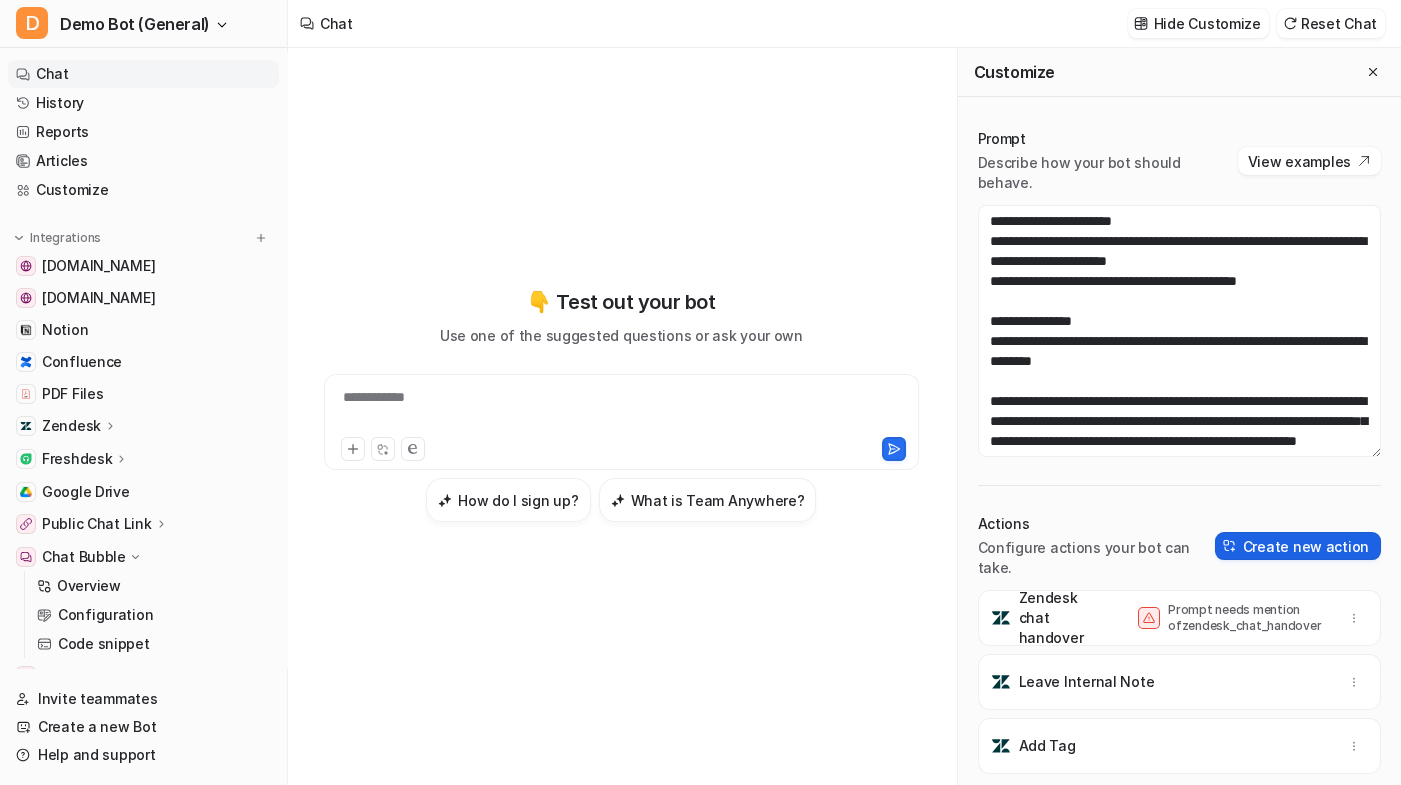 click on "Create new action" at bounding box center (1298, 546) 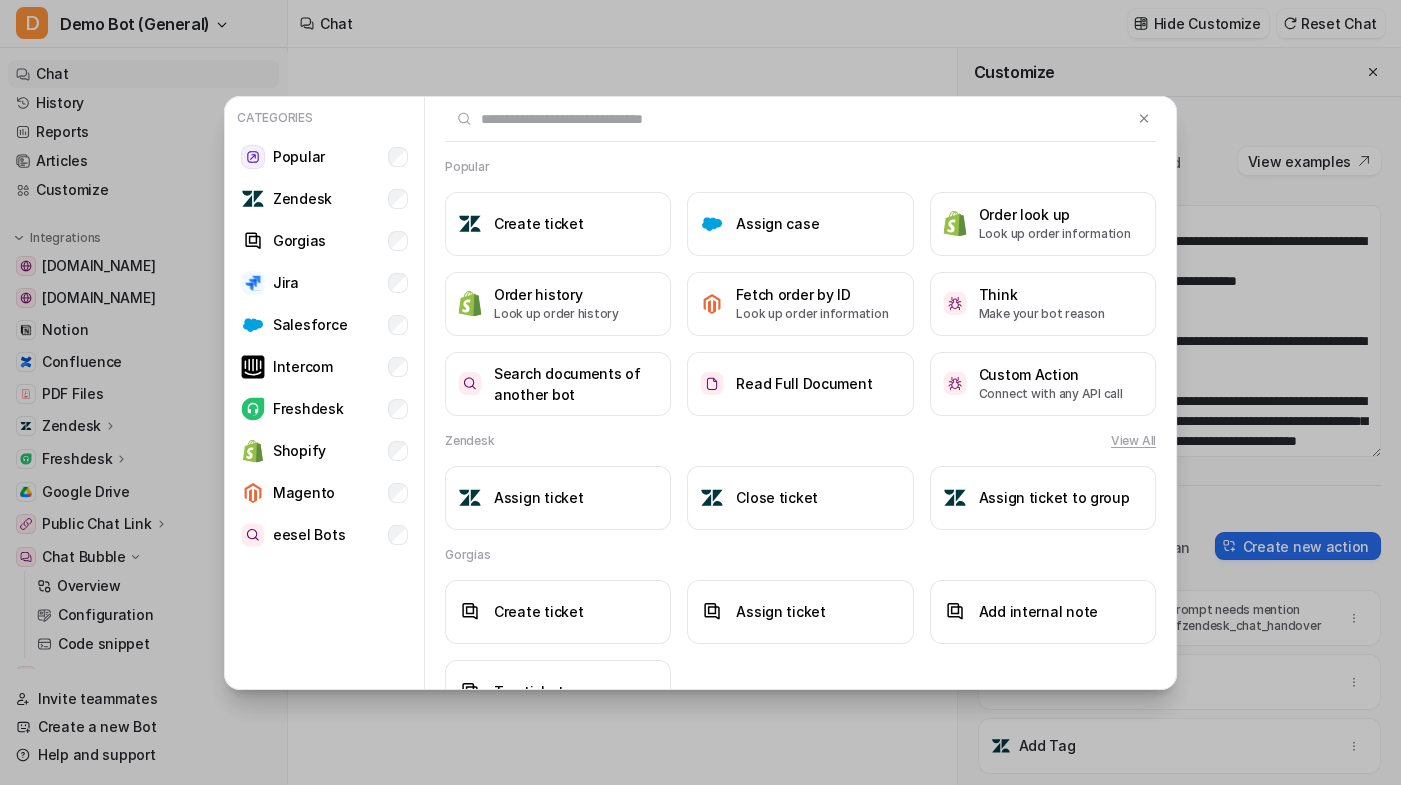 drag, startPoint x: 540, startPoint y: 226, endPoint x: 597, endPoint y: 173, distance: 77.83315 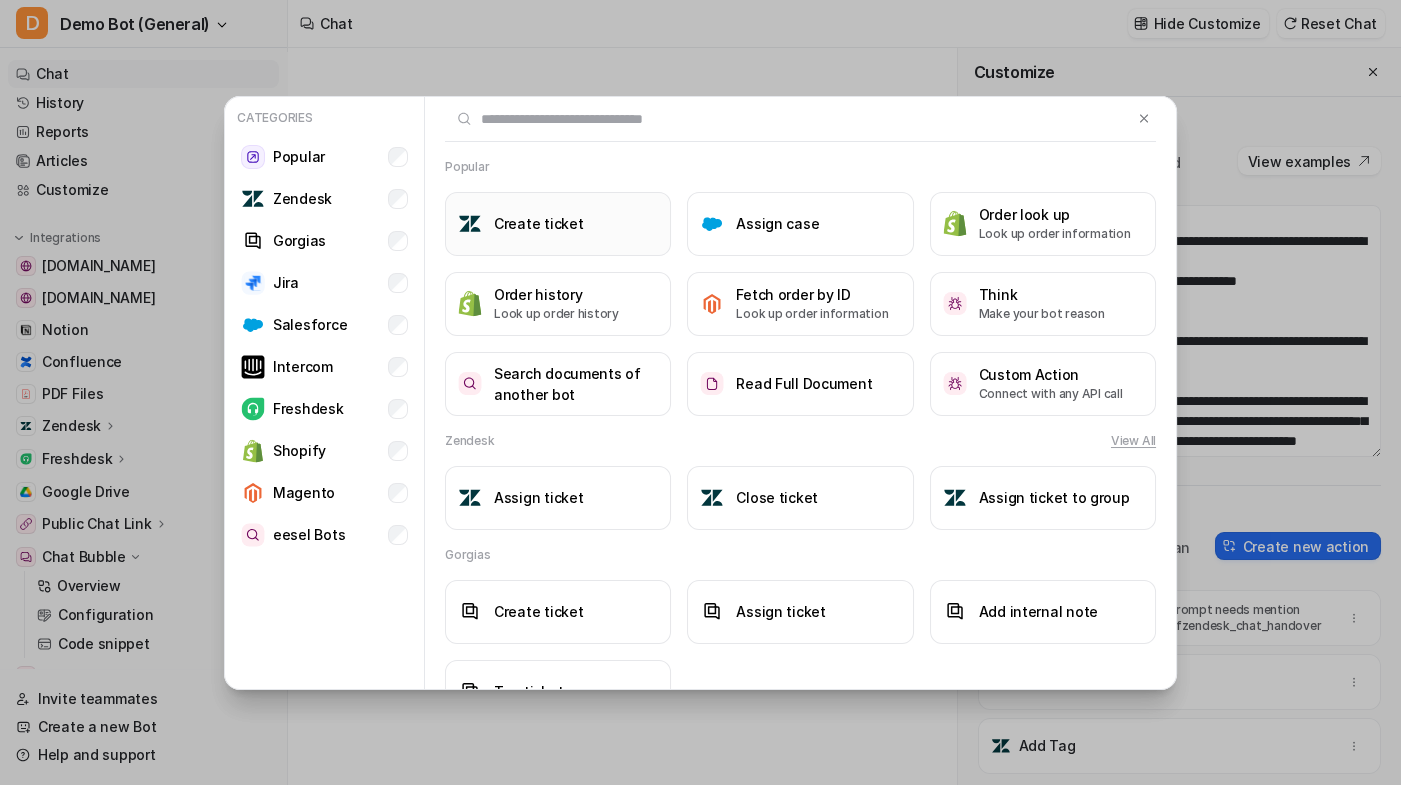 click on "Create ticket" at bounding box center (538, 223) 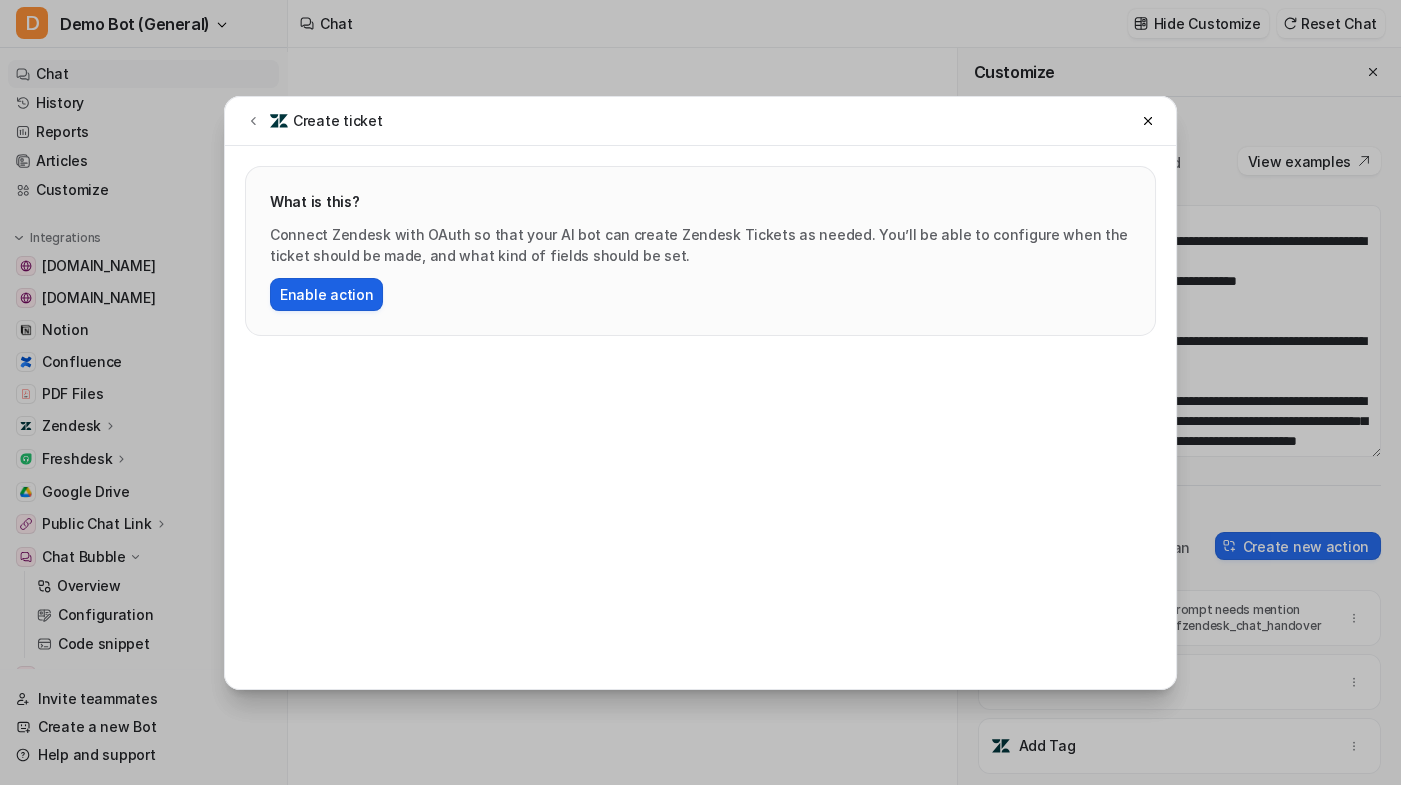click on "Enable action" at bounding box center (326, 294) 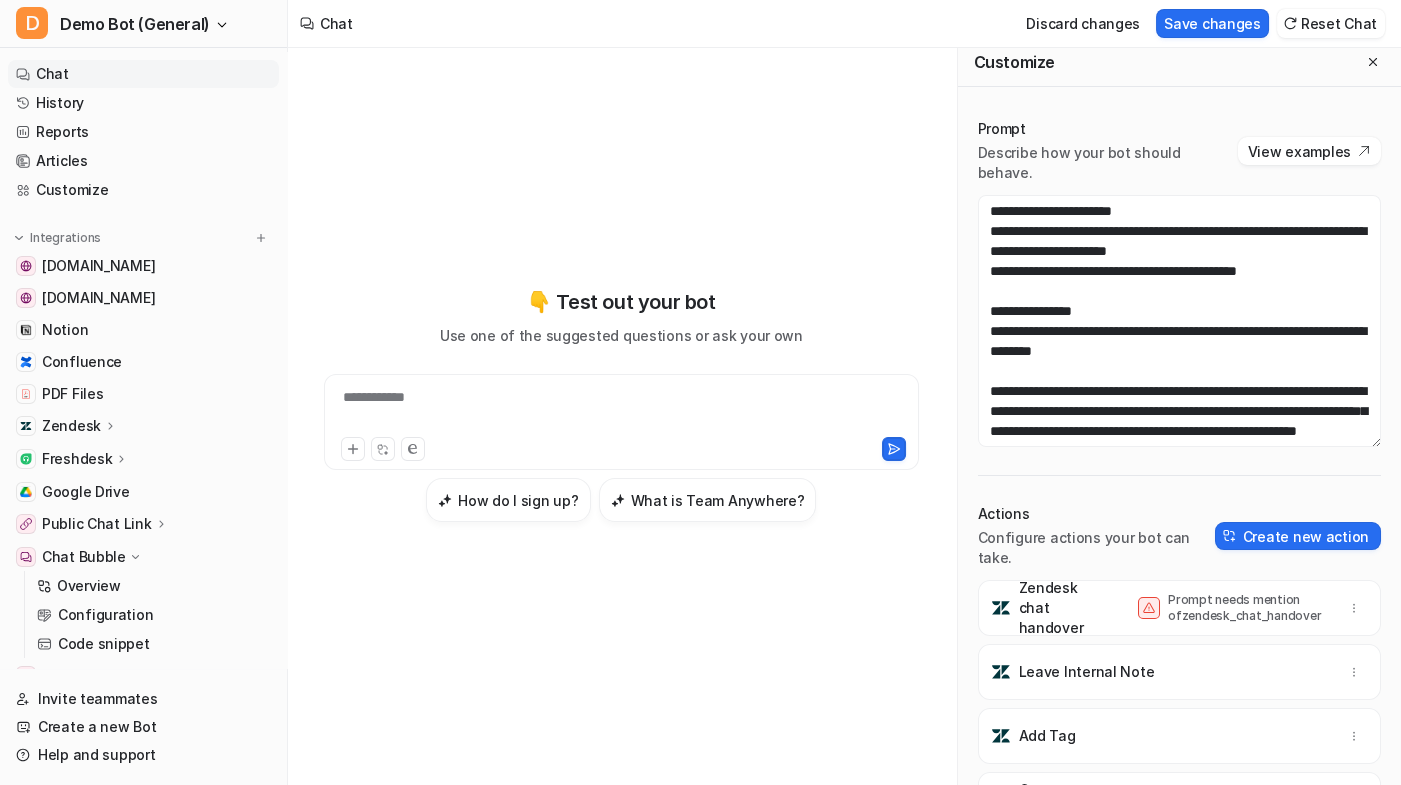 scroll, scrollTop: 20, scrollLeft: 0, axis: vertical 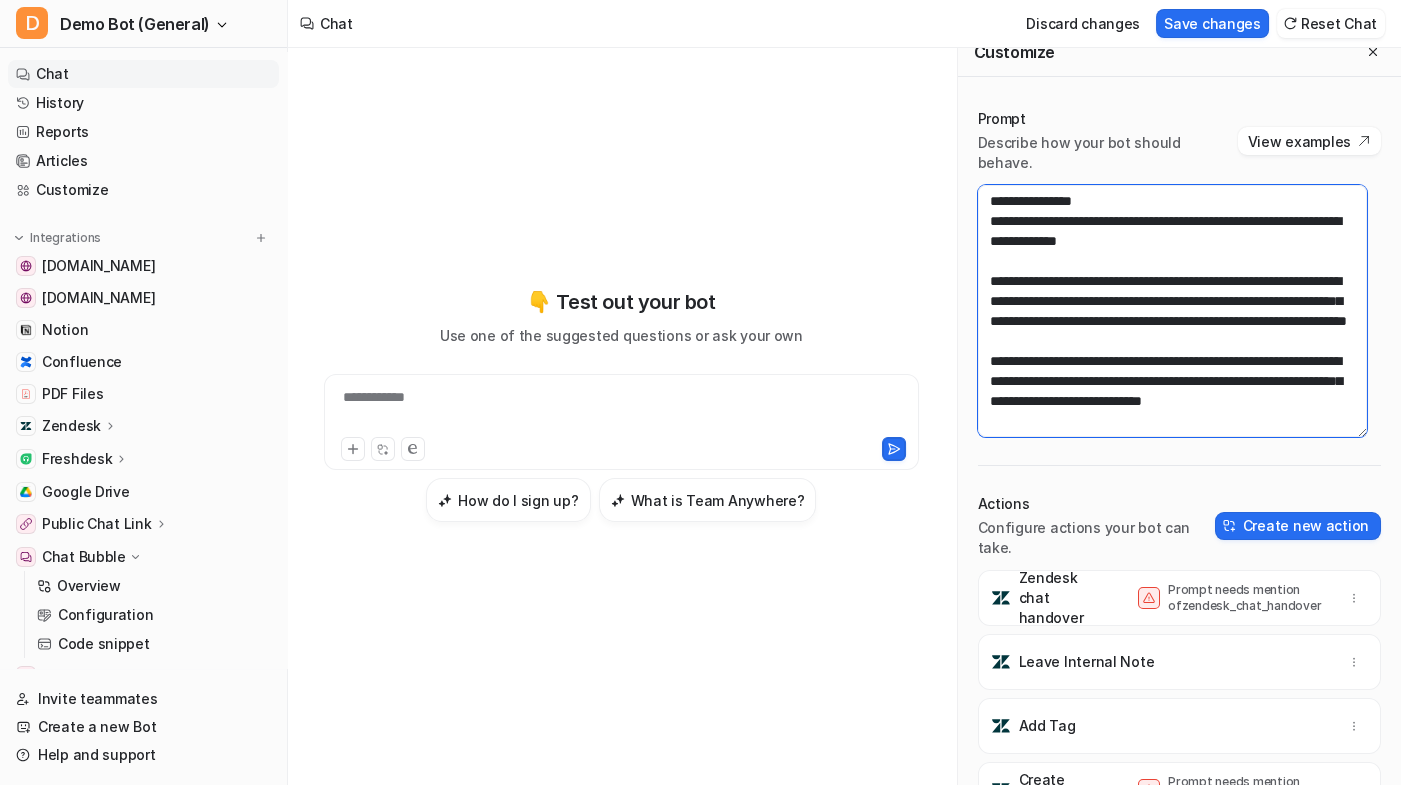 click on "**********" at bounding box center (1173, 311) 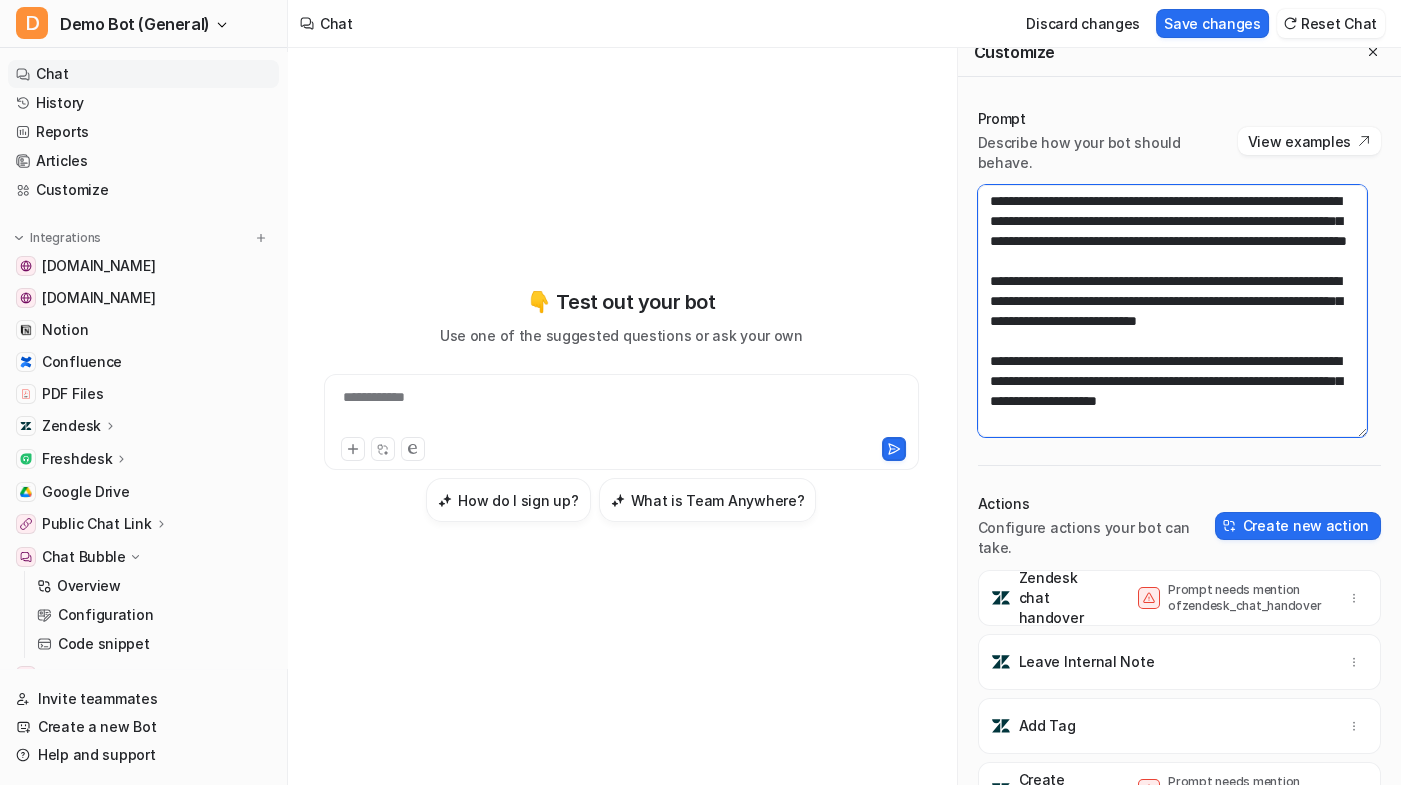 scroll, scrollTop: 212, scrollLeft: 0, axis: vertical 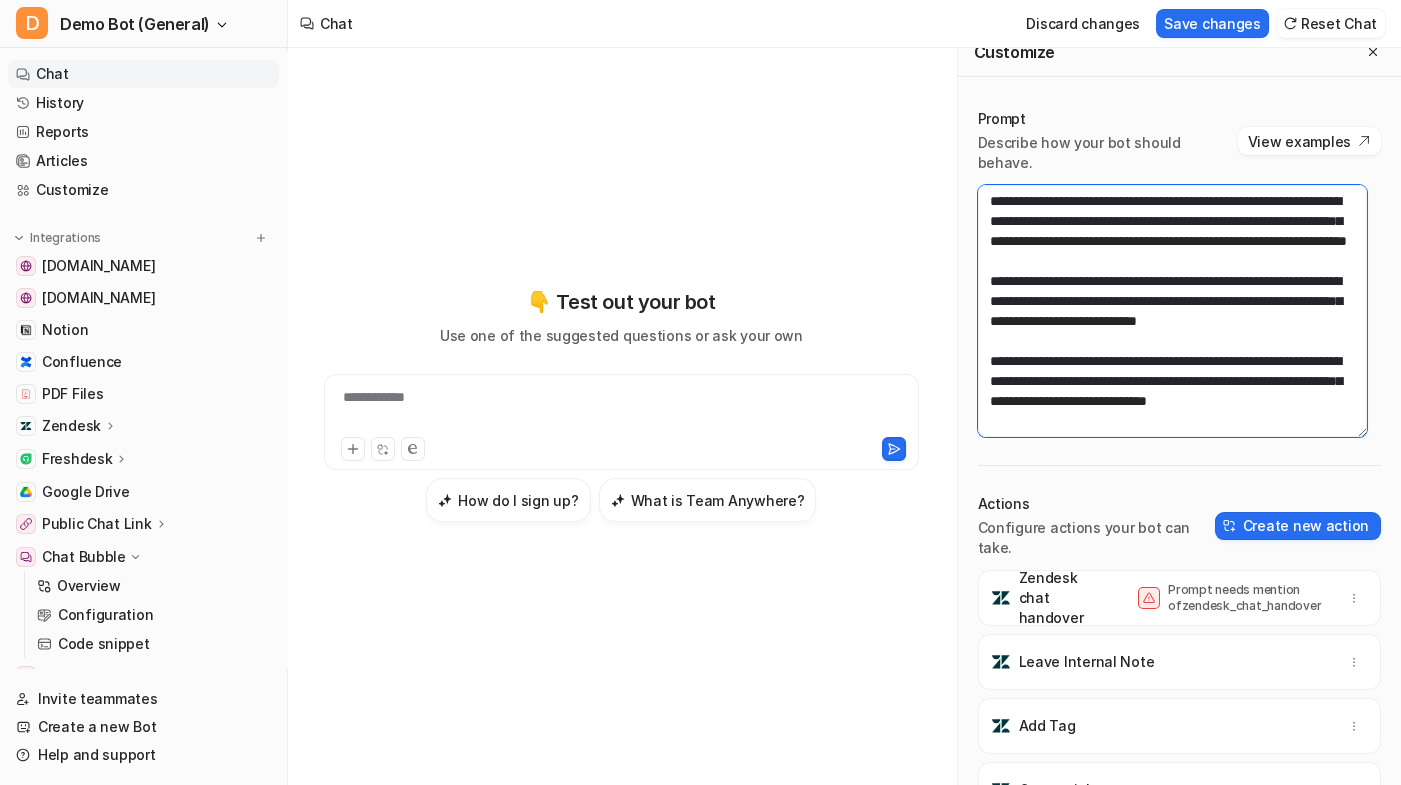 type on "**********" 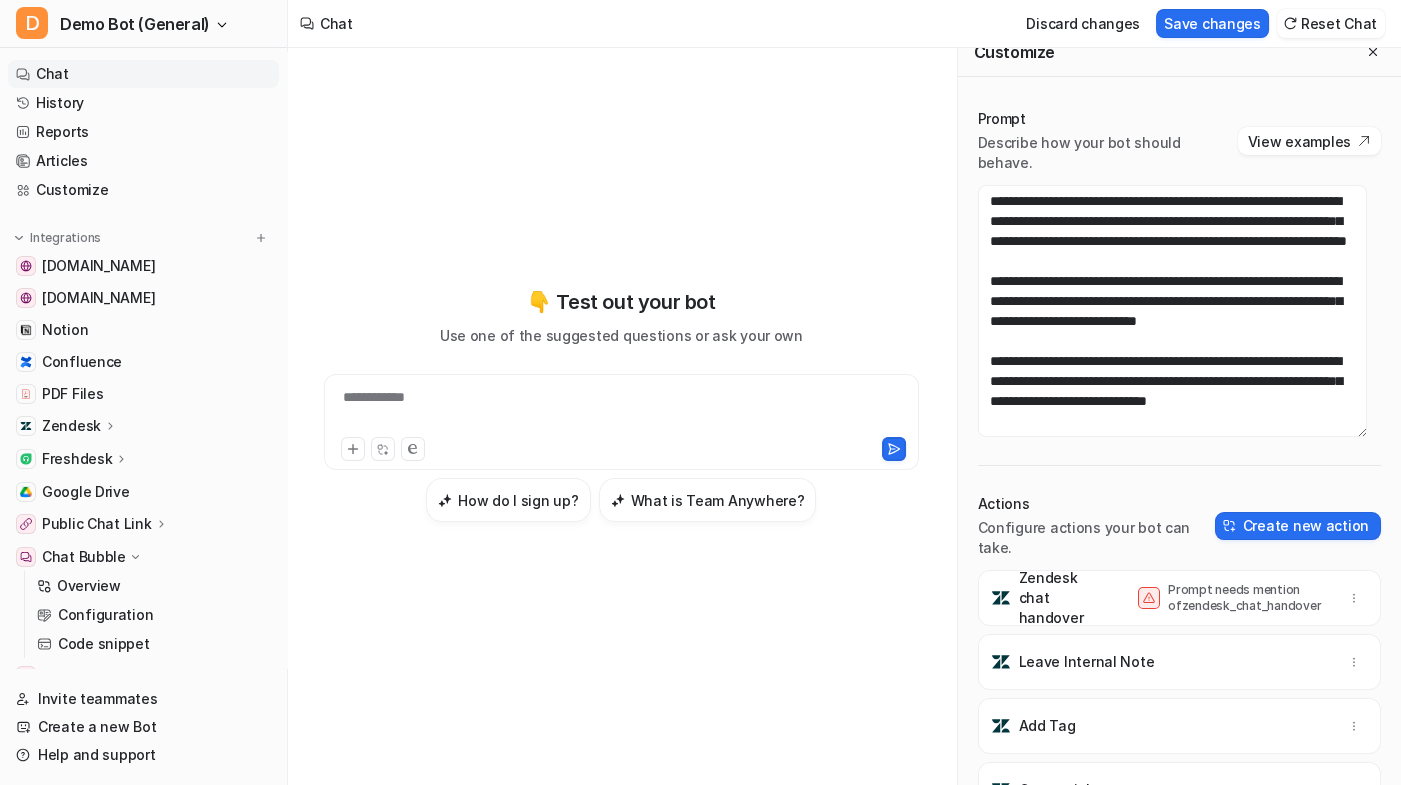 click on "**********" at bounding box center [621, 405] 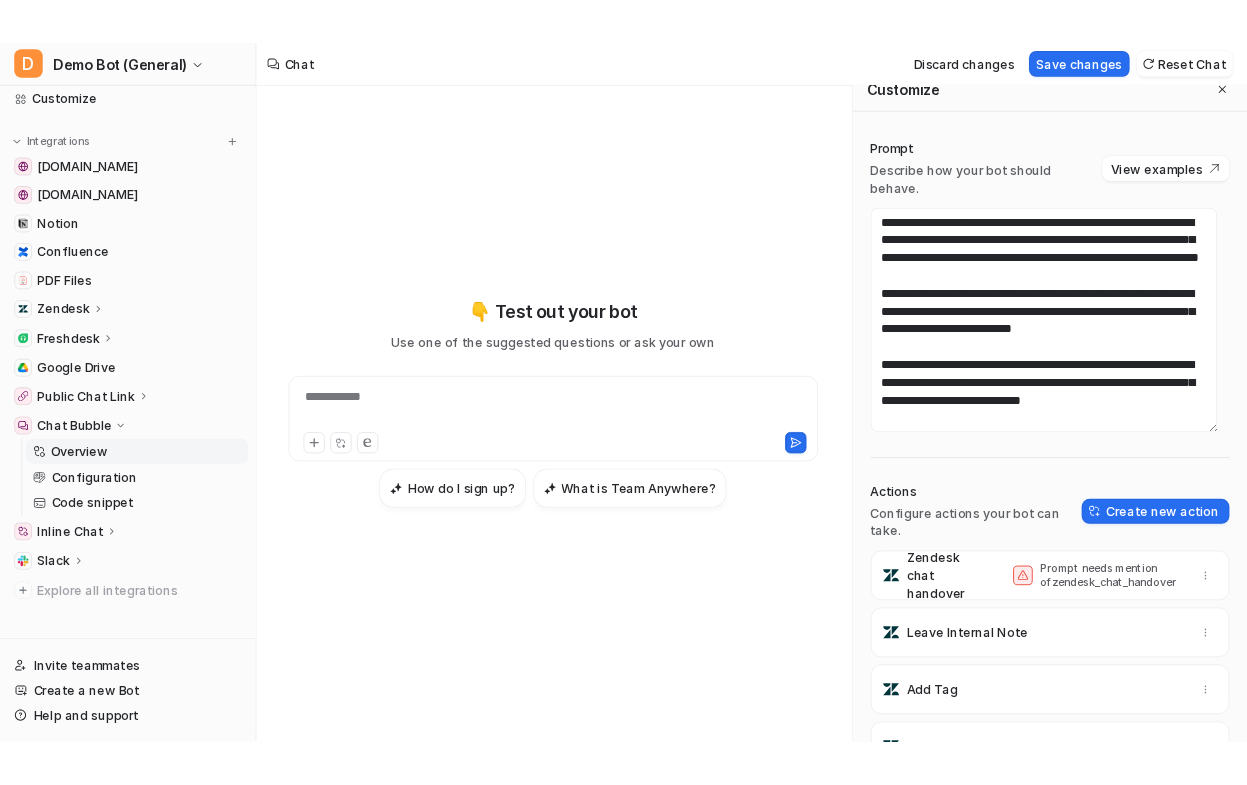 scroll, scrollTop: 144, scrollLeft: 0, axis: vertical 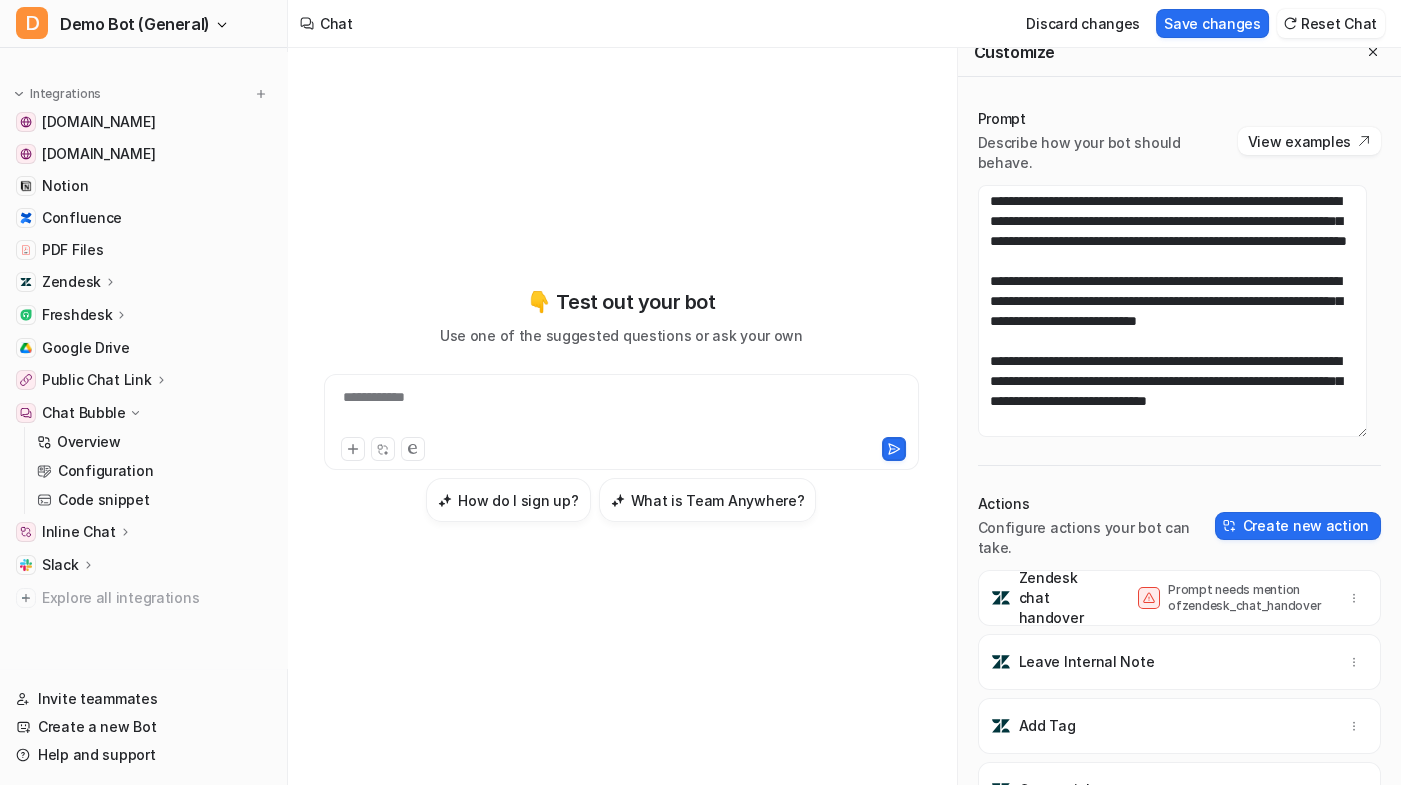 click on "**********" at bounding box center (621, 405) 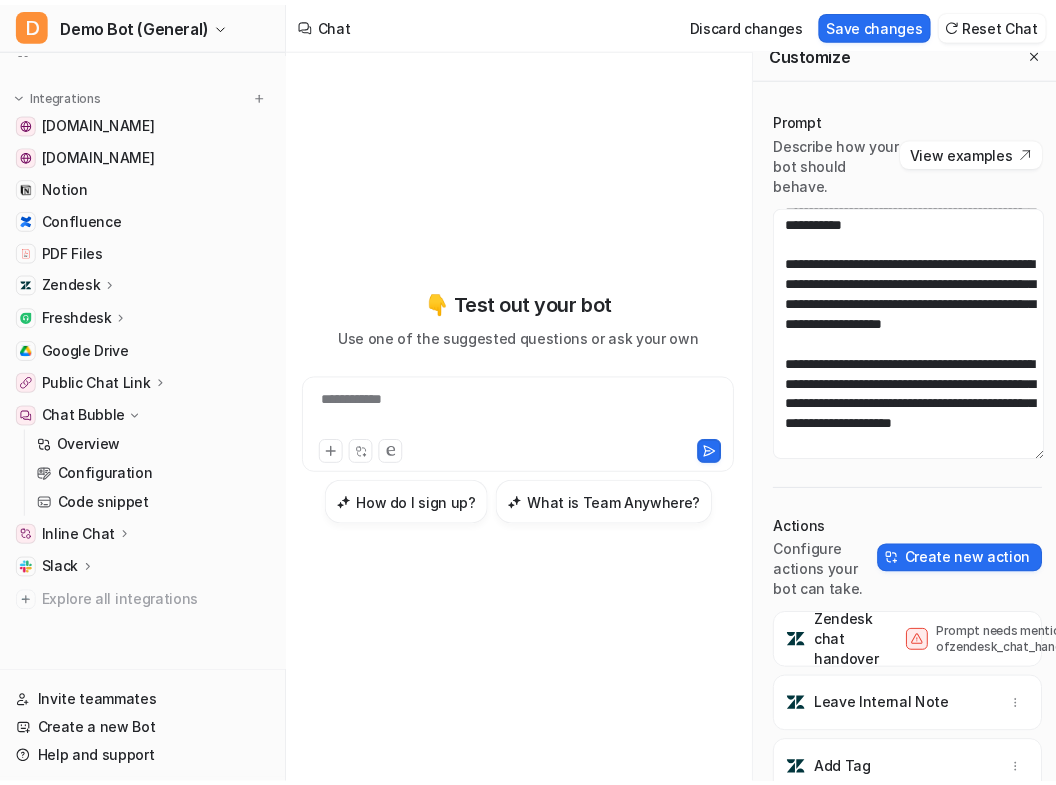 scroll, scrollTop: 292, scrollLeft: 0, axis: vertical 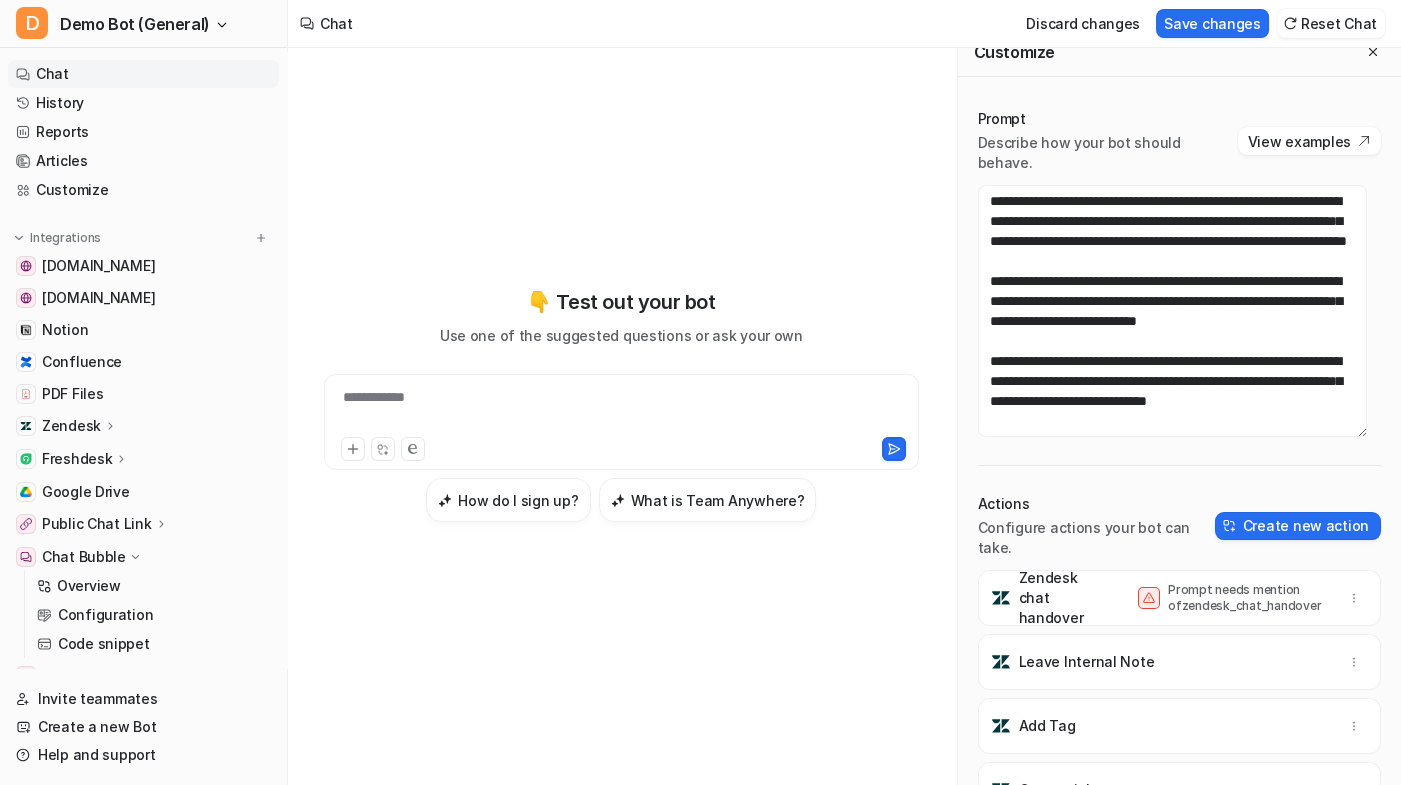 click on "**********" at bounding box center [621, 405] 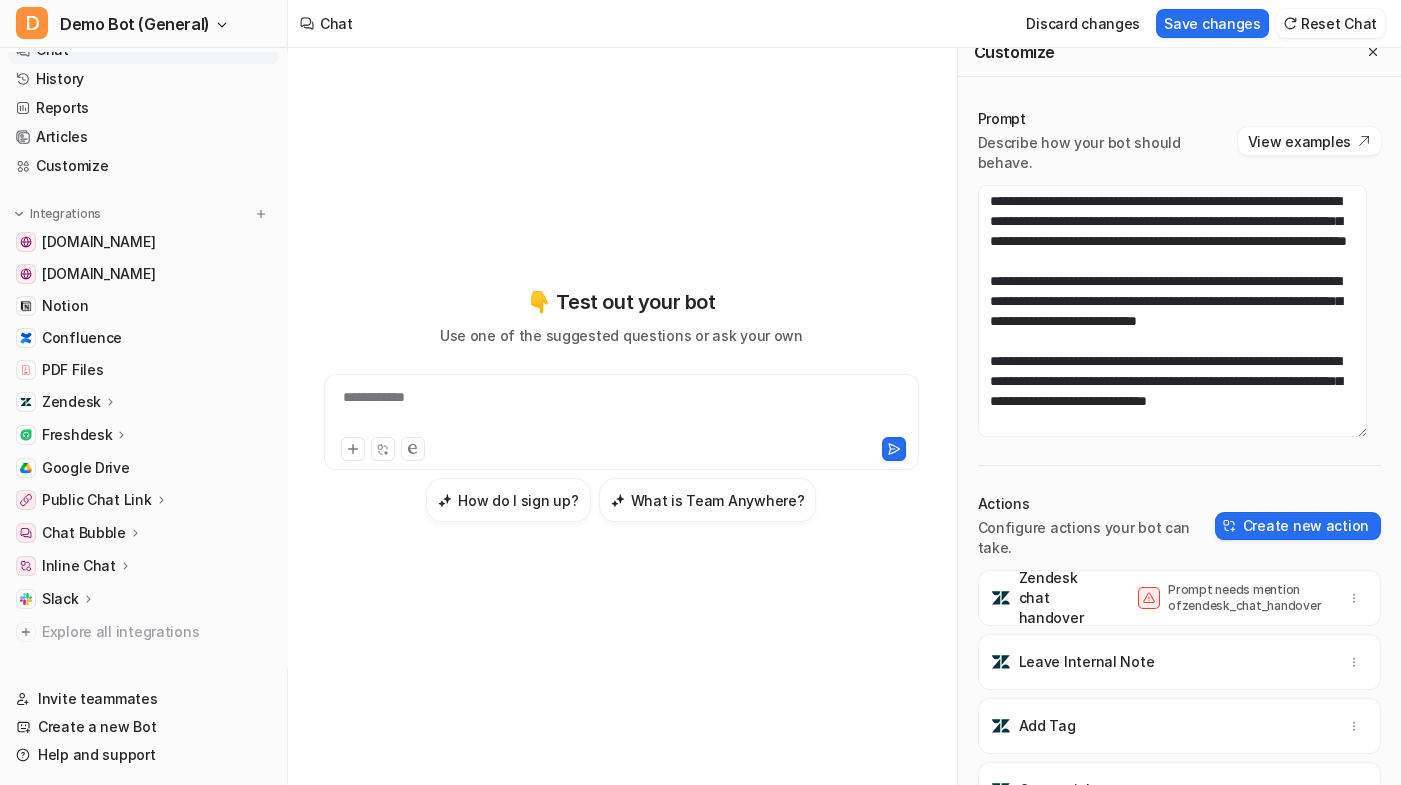 scroll, scrollTop: 58, scrollLeft: 0, axis: vertical 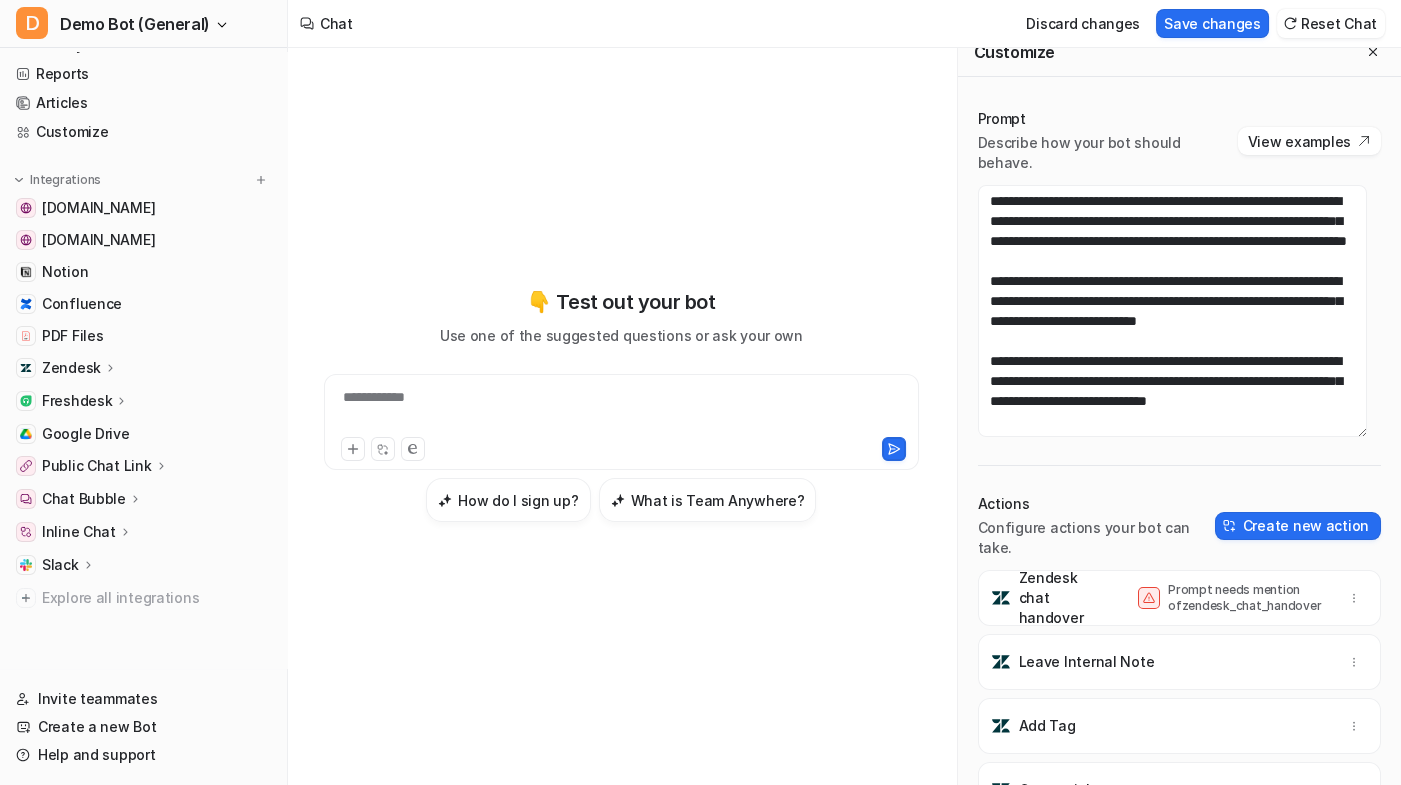 click on "Slack" at bounding box center (143, 565) 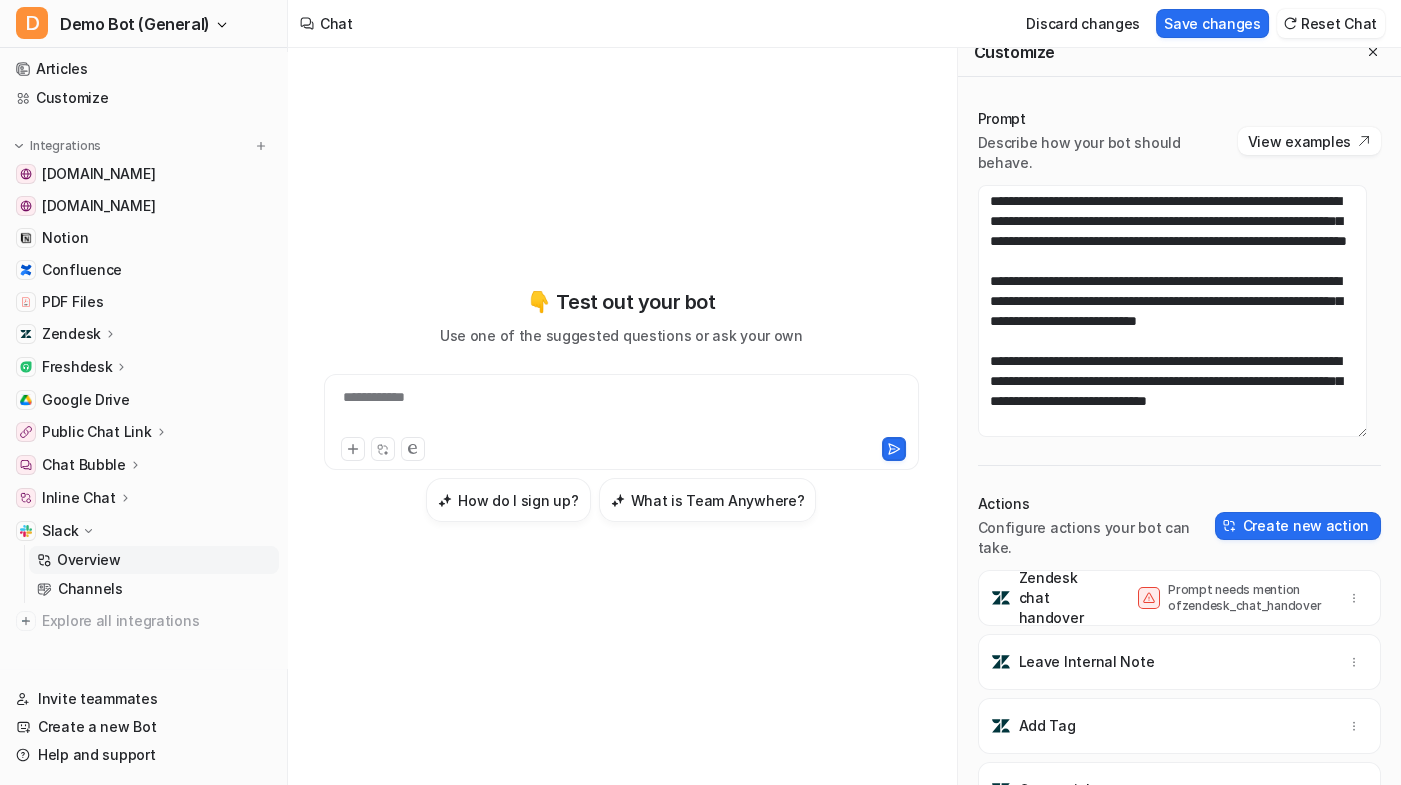 scroll, scrollTop: 115, scrollLeft: 0, axis: vertical 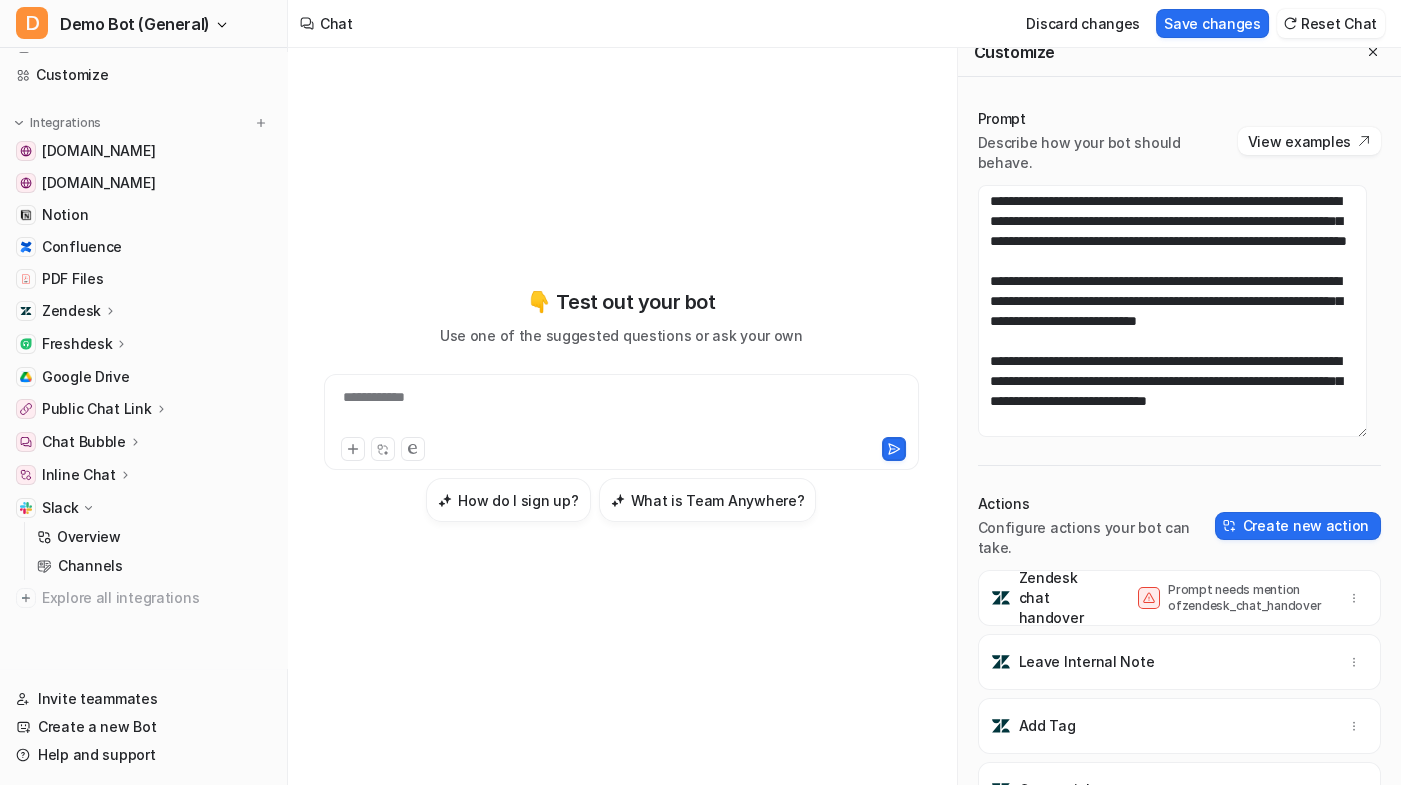 click on "Slack" at bounding box center (60, 508) 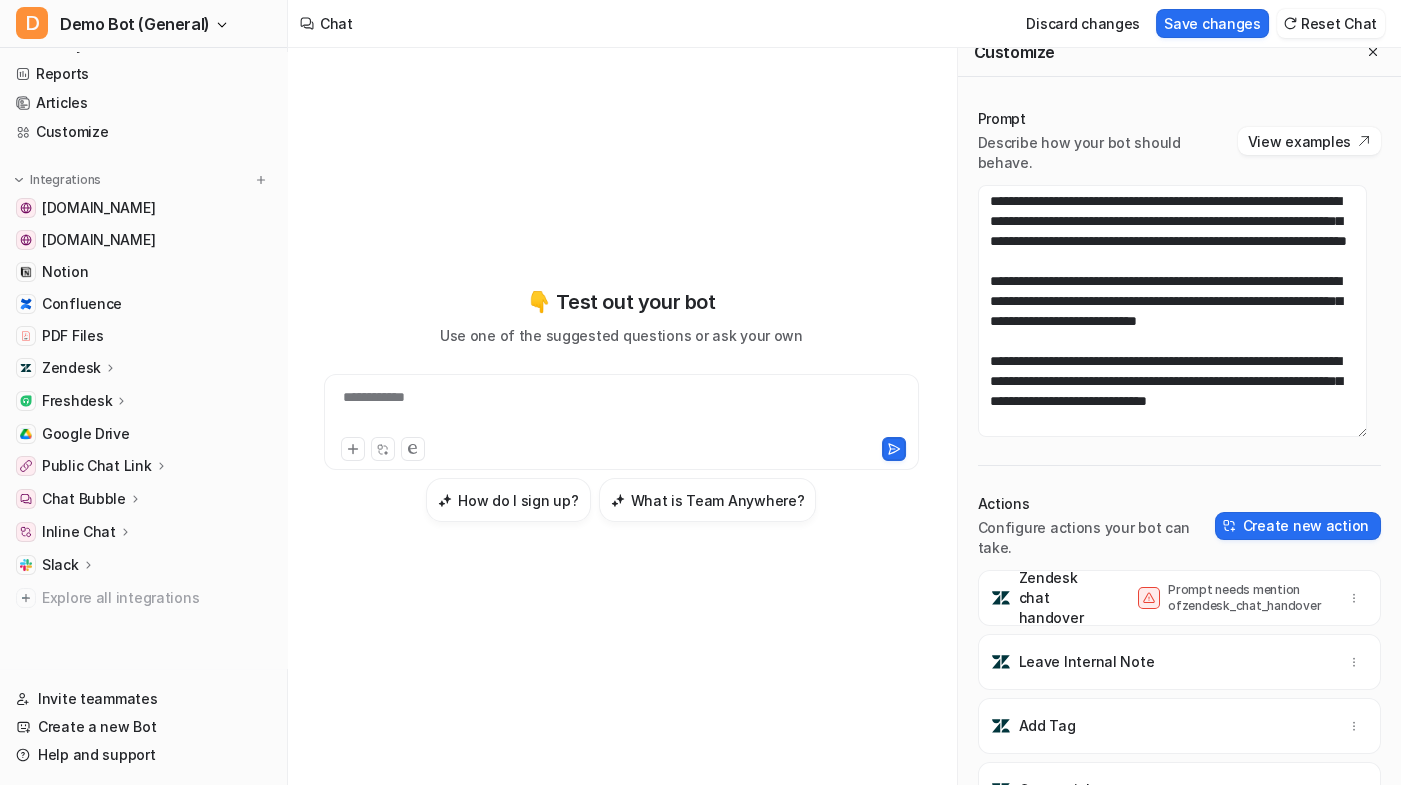 scroll, scrollTop: 58, scrollLeft: 0, axis: vertical 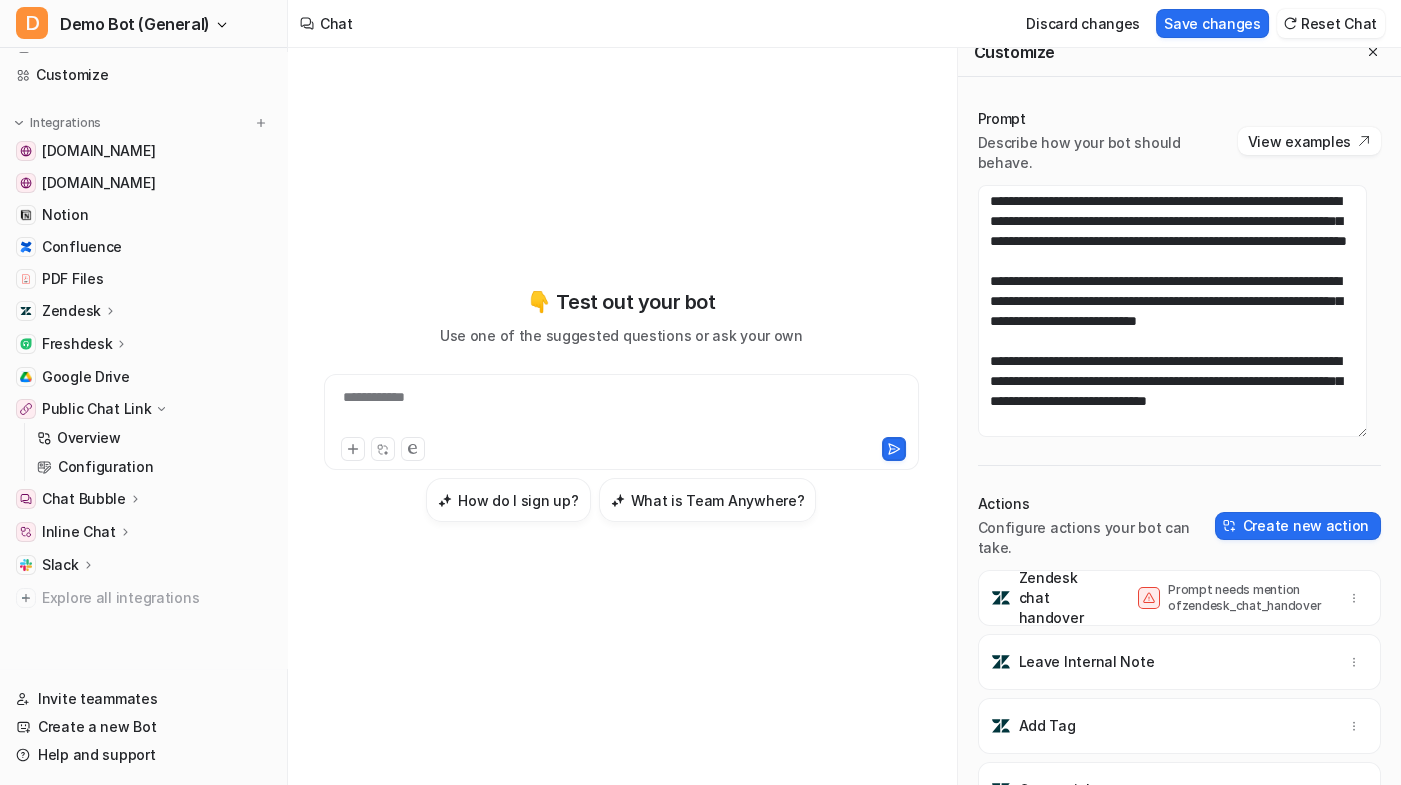 click on "Public Chat Link" at bounding box center (97, 409) 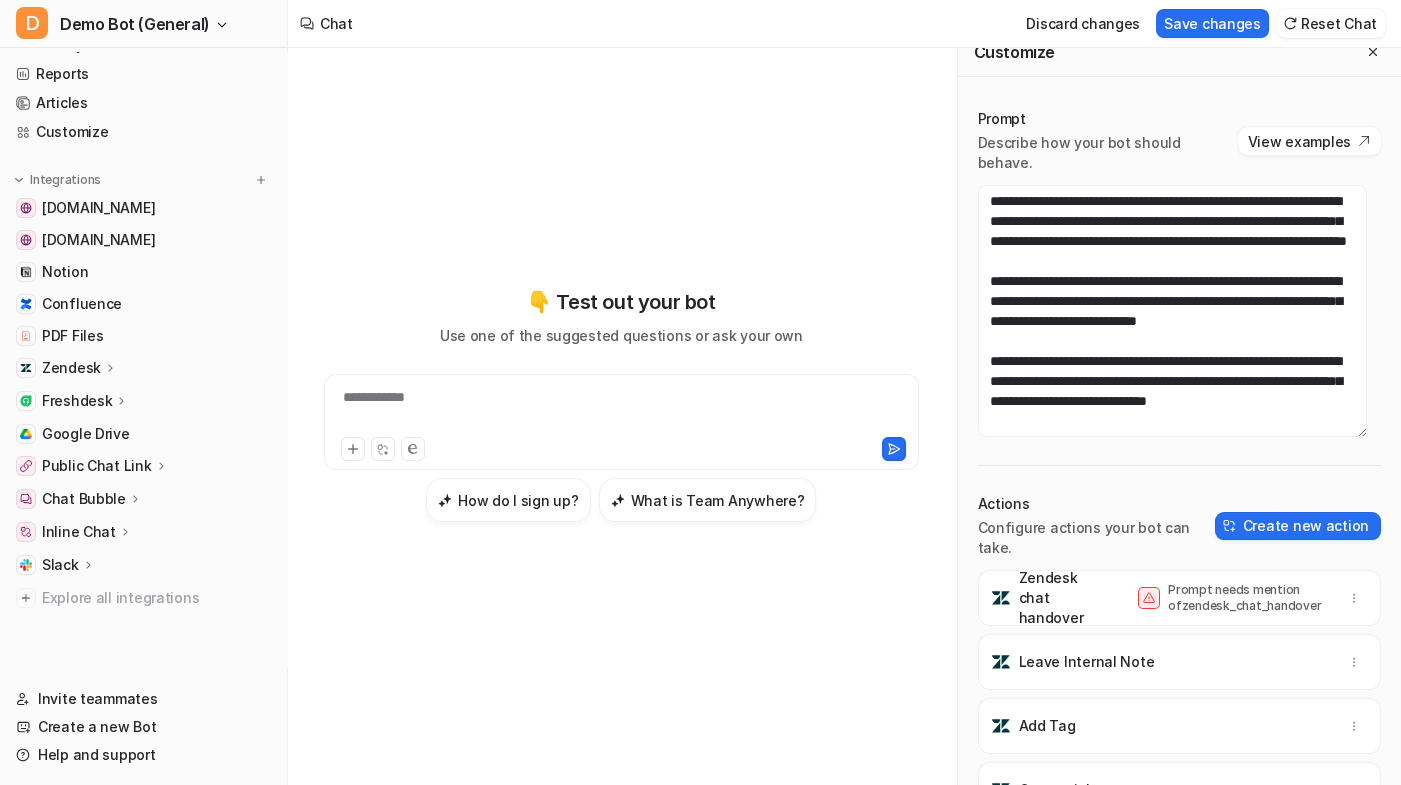 scroll, scrollTop: 58, scrollLeft: 0, axis: vertical 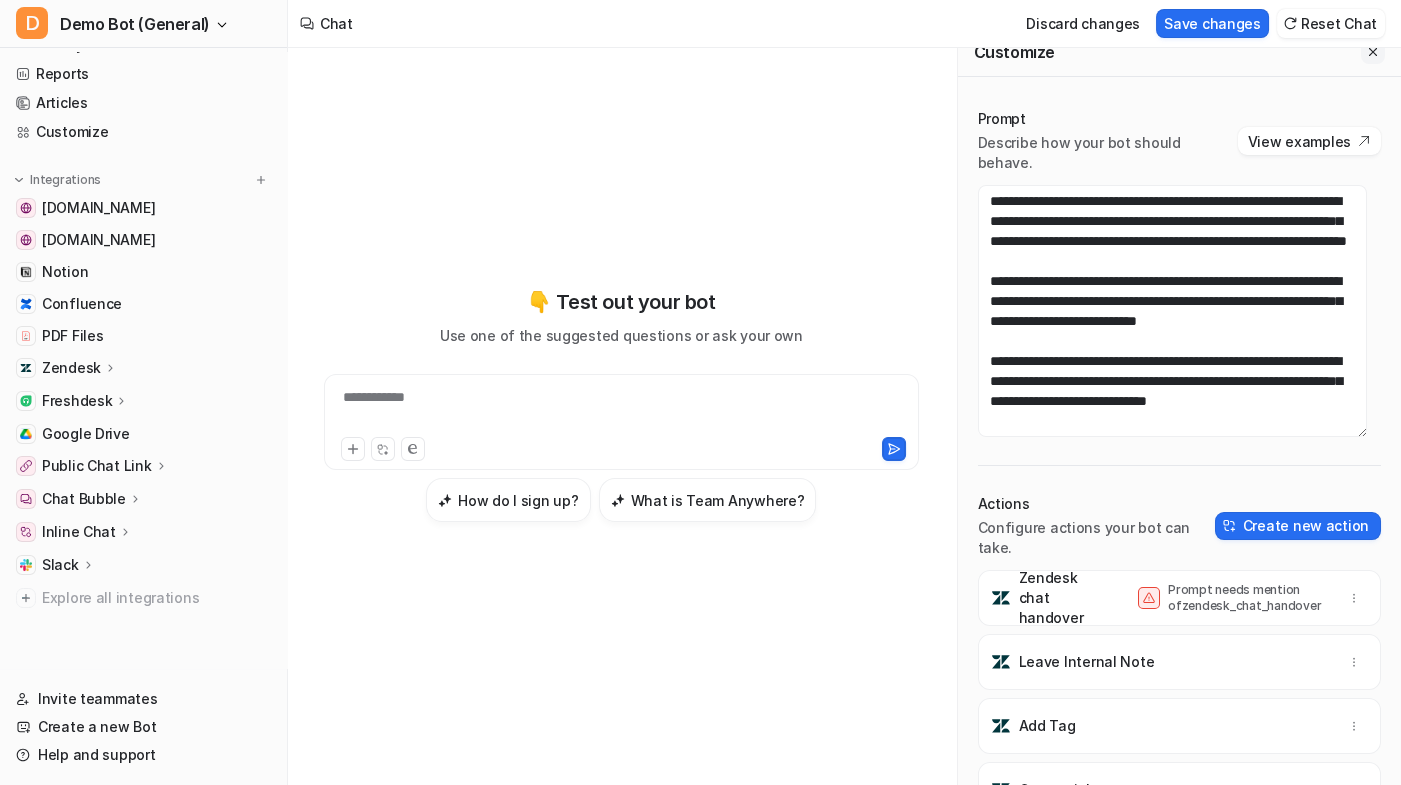 click at bounding box center (1373, 52) 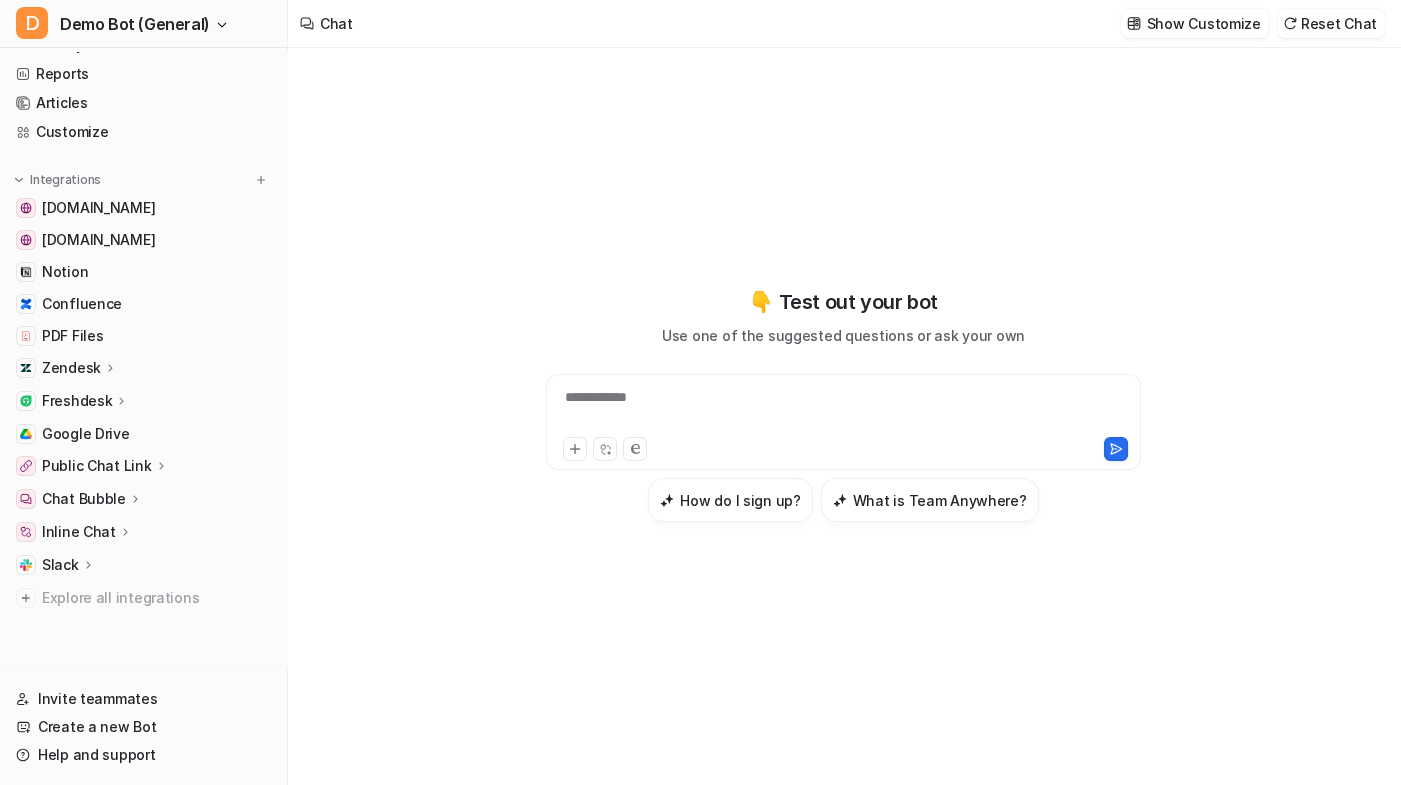 scroll, scrollTop: 4672, scrollLeft: 0, axis: vertical 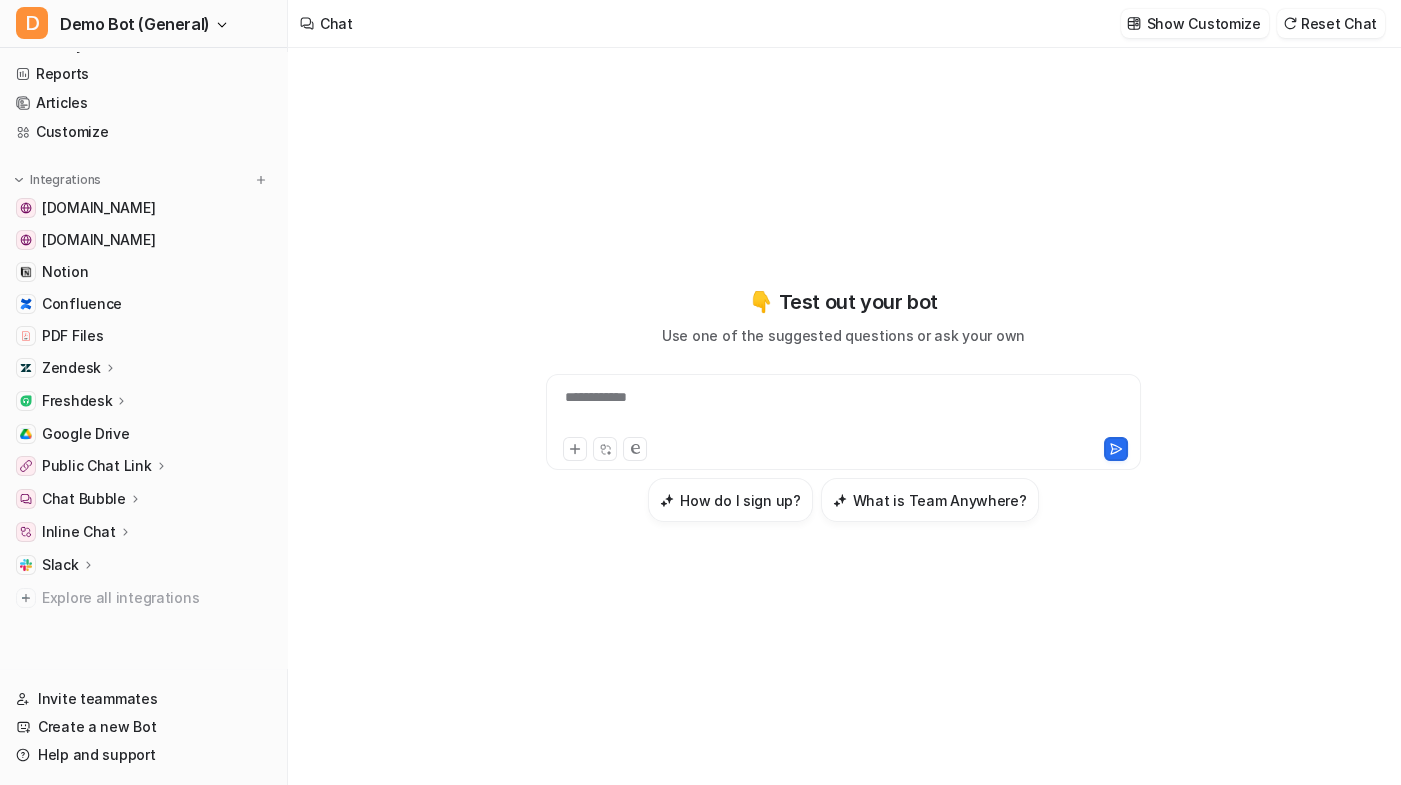 click on "How do I sign up?" at bounding box center [740, 500] 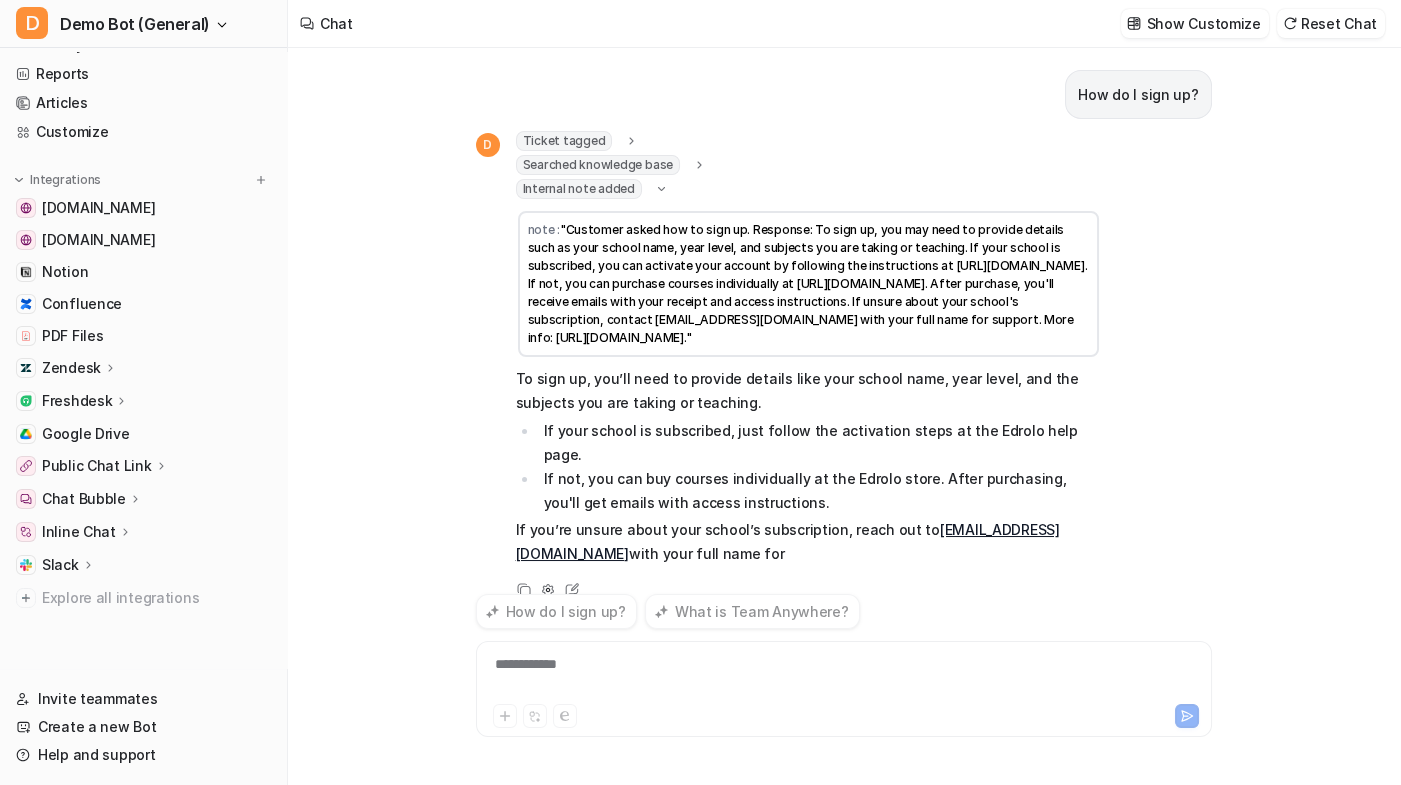 scroll, scrollTop: 27, scrollLeft: 0, axis: vertical 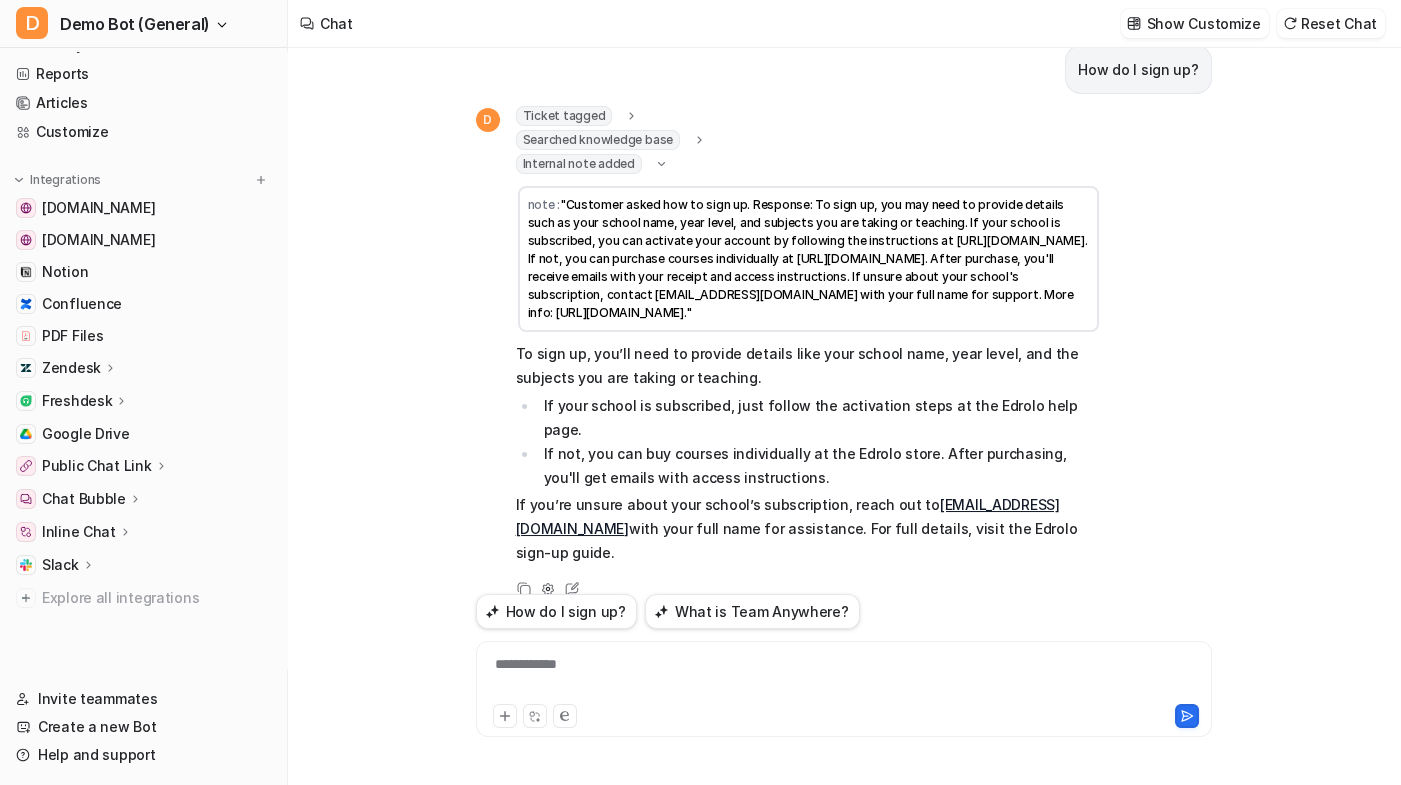 click on "Internal note added" at bounding box center [579, 164] 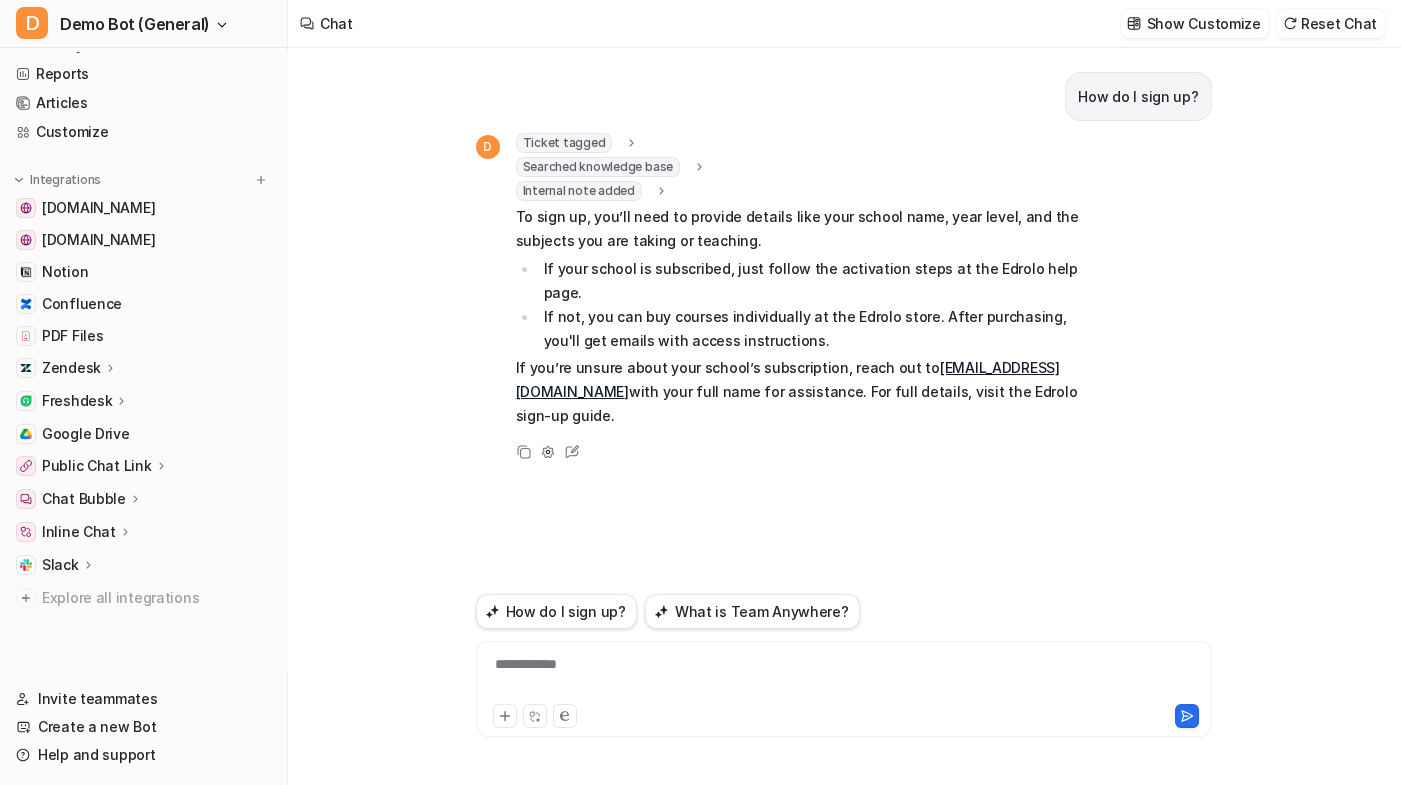 scroll, scrollTop: 0, scrollLeft: 0, axis: both 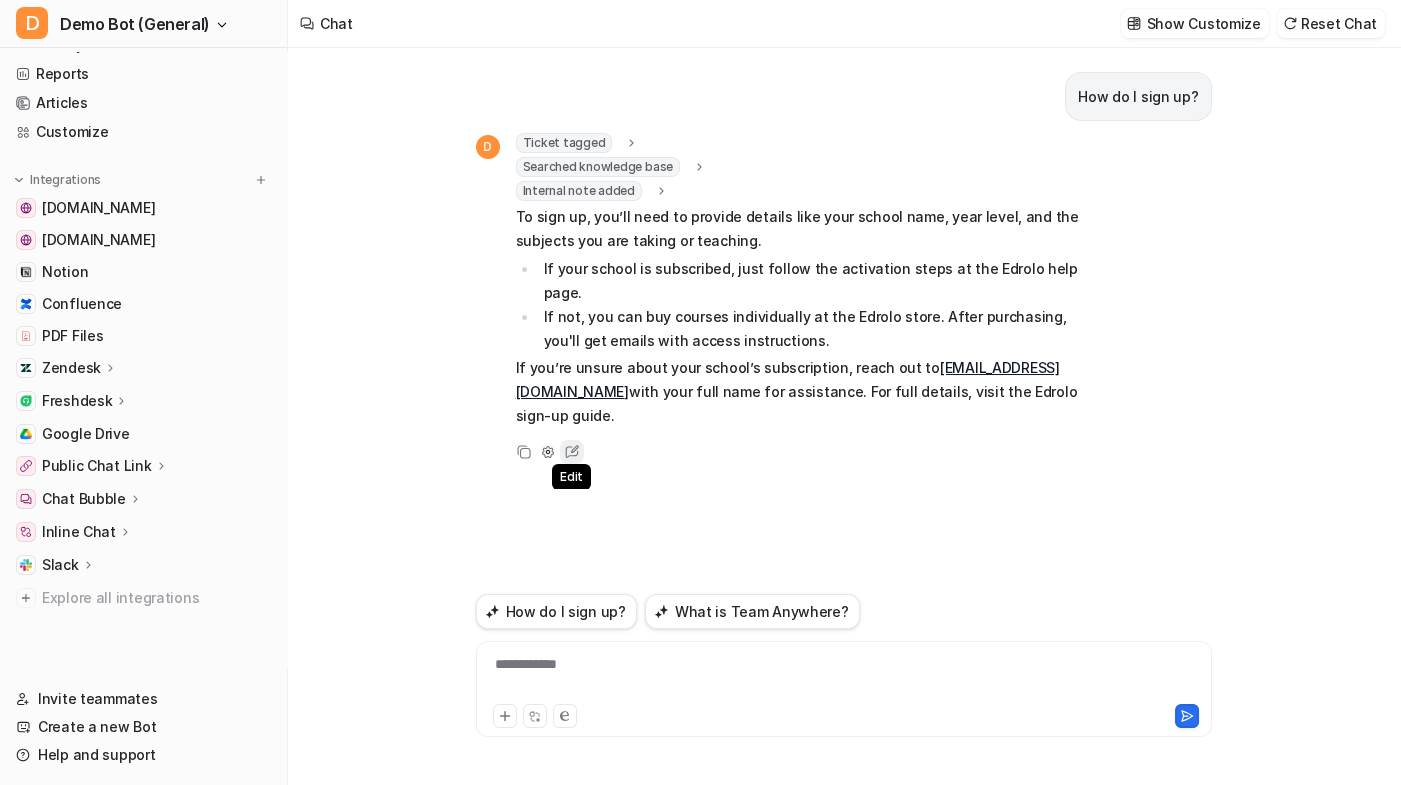 click 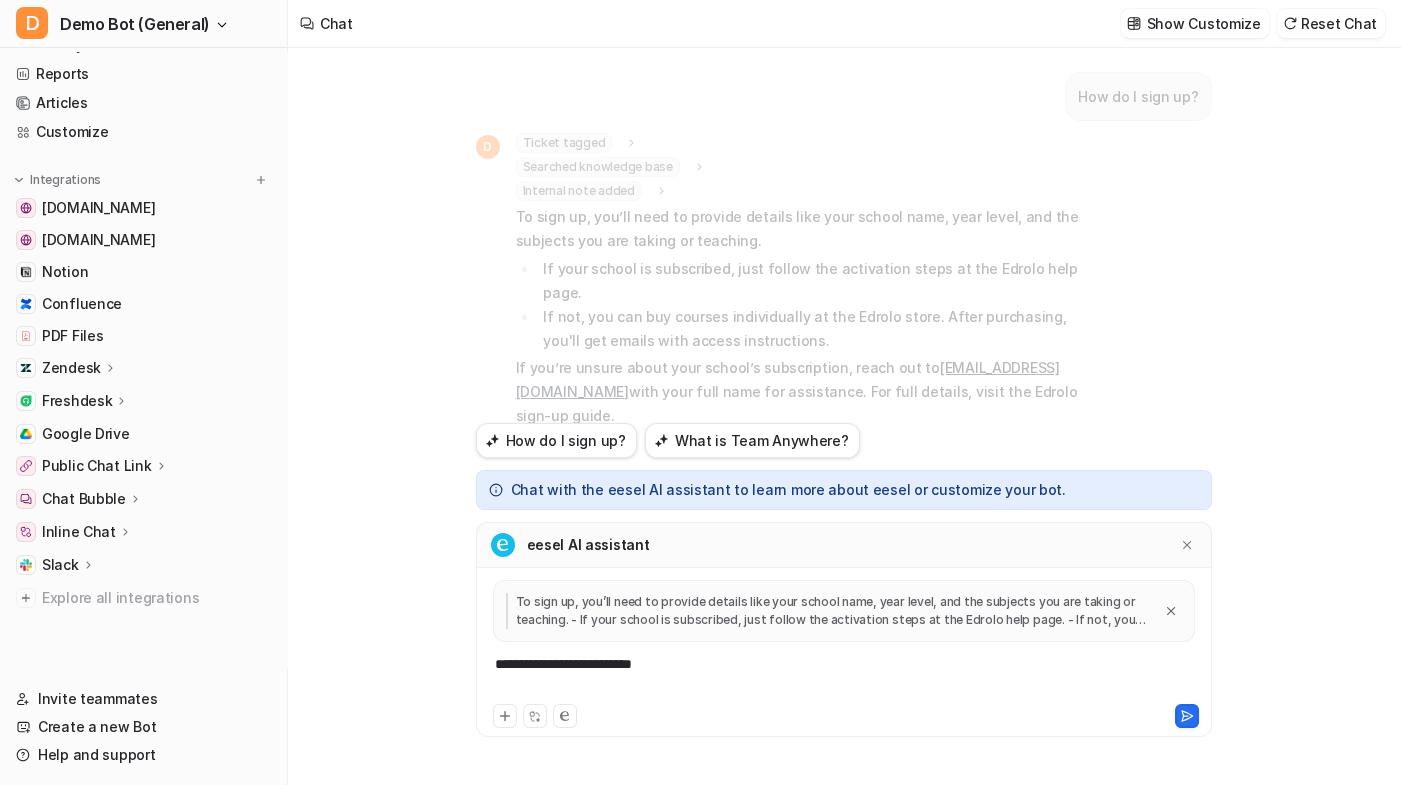click on "**********" at bounding box center [844, 677] 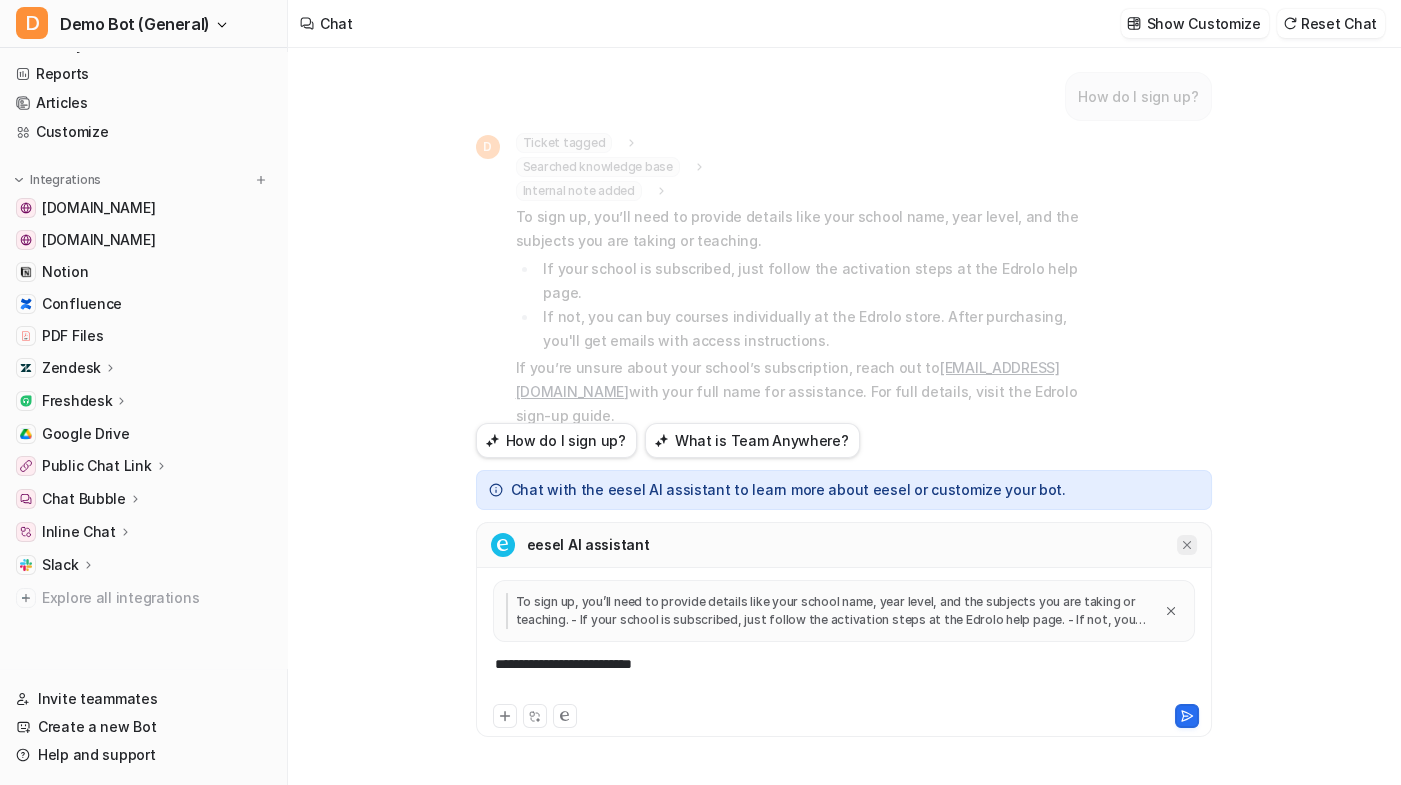 click 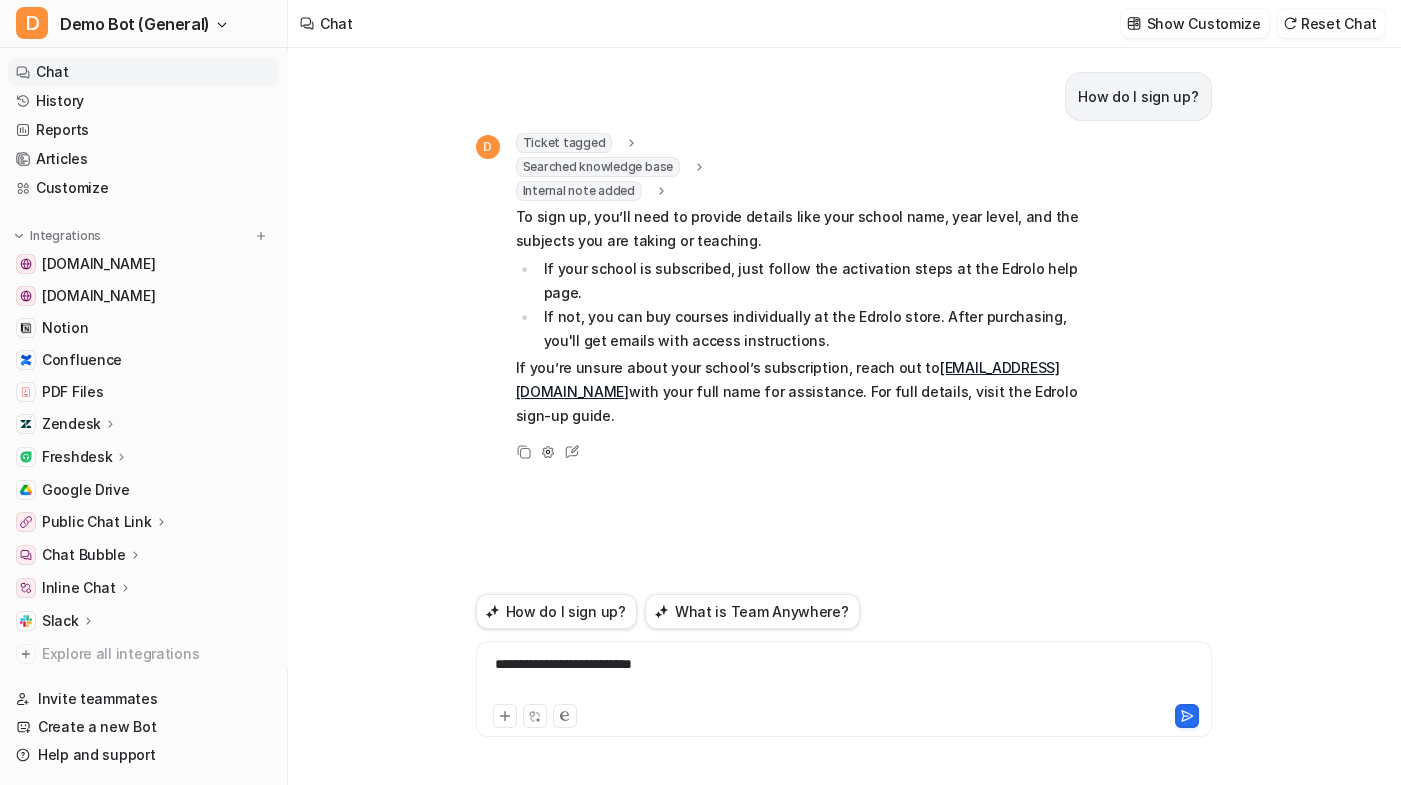 scroll, scrollTop: 0, scrollLeft: 0, axis: both 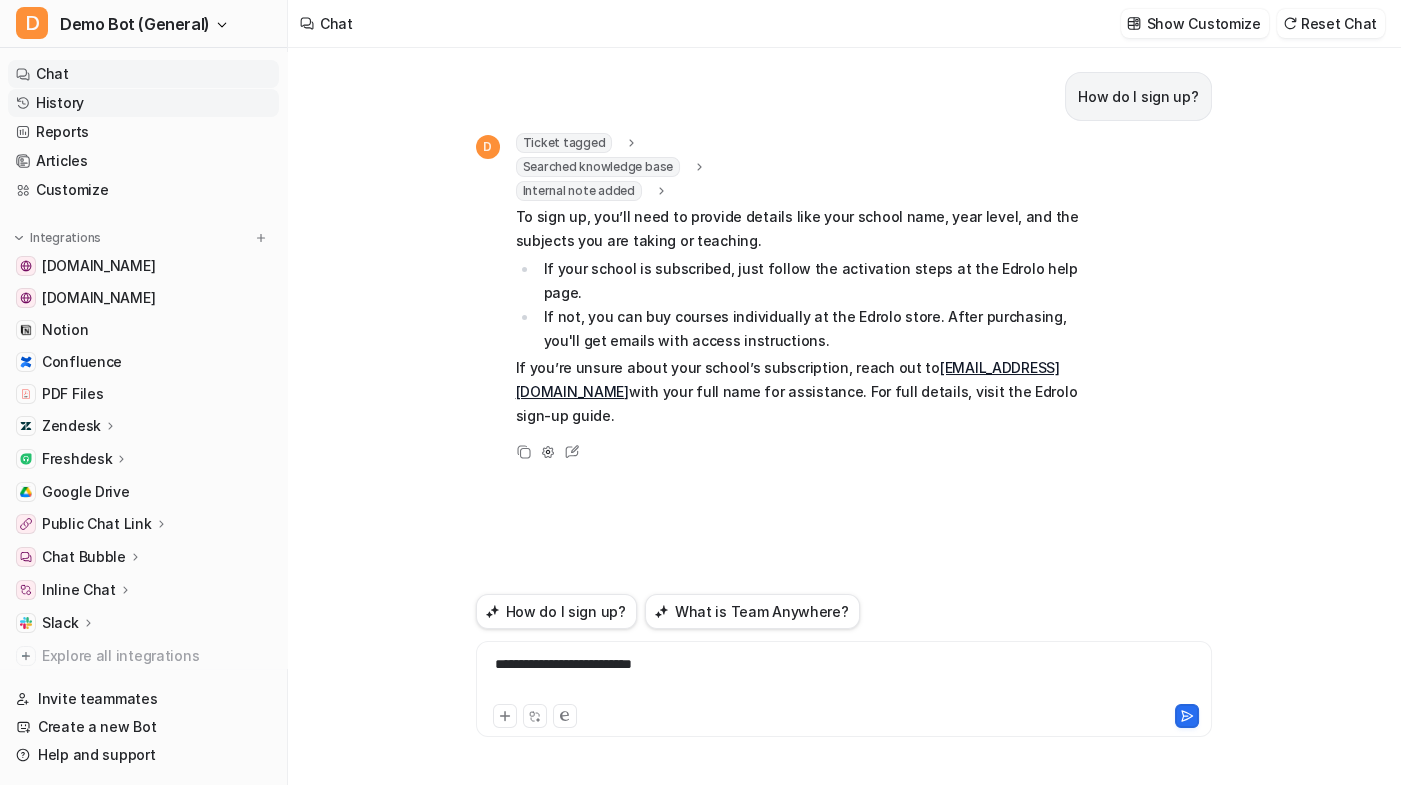 click on "History" at bounding box center [143, 103] 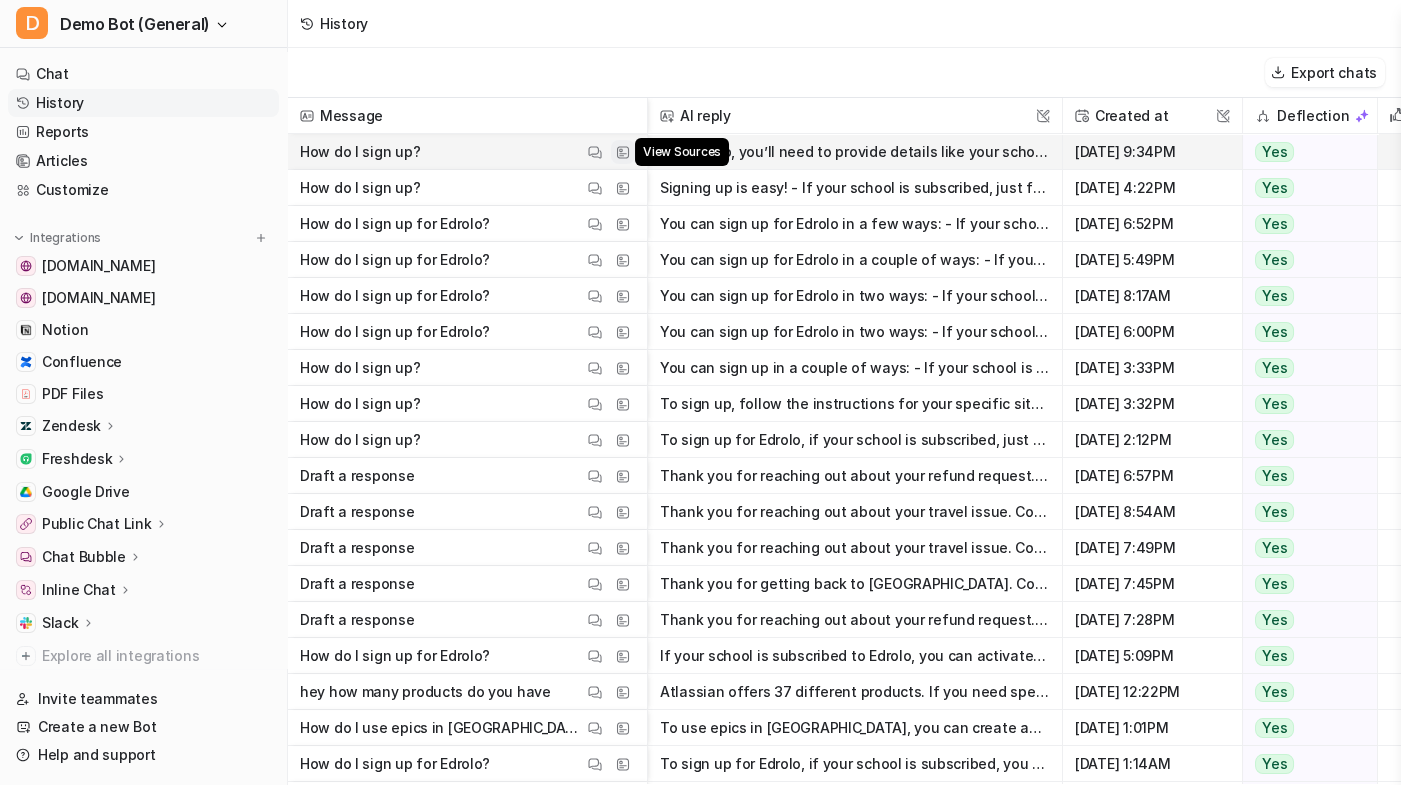 click at bounding box center [623, 152] 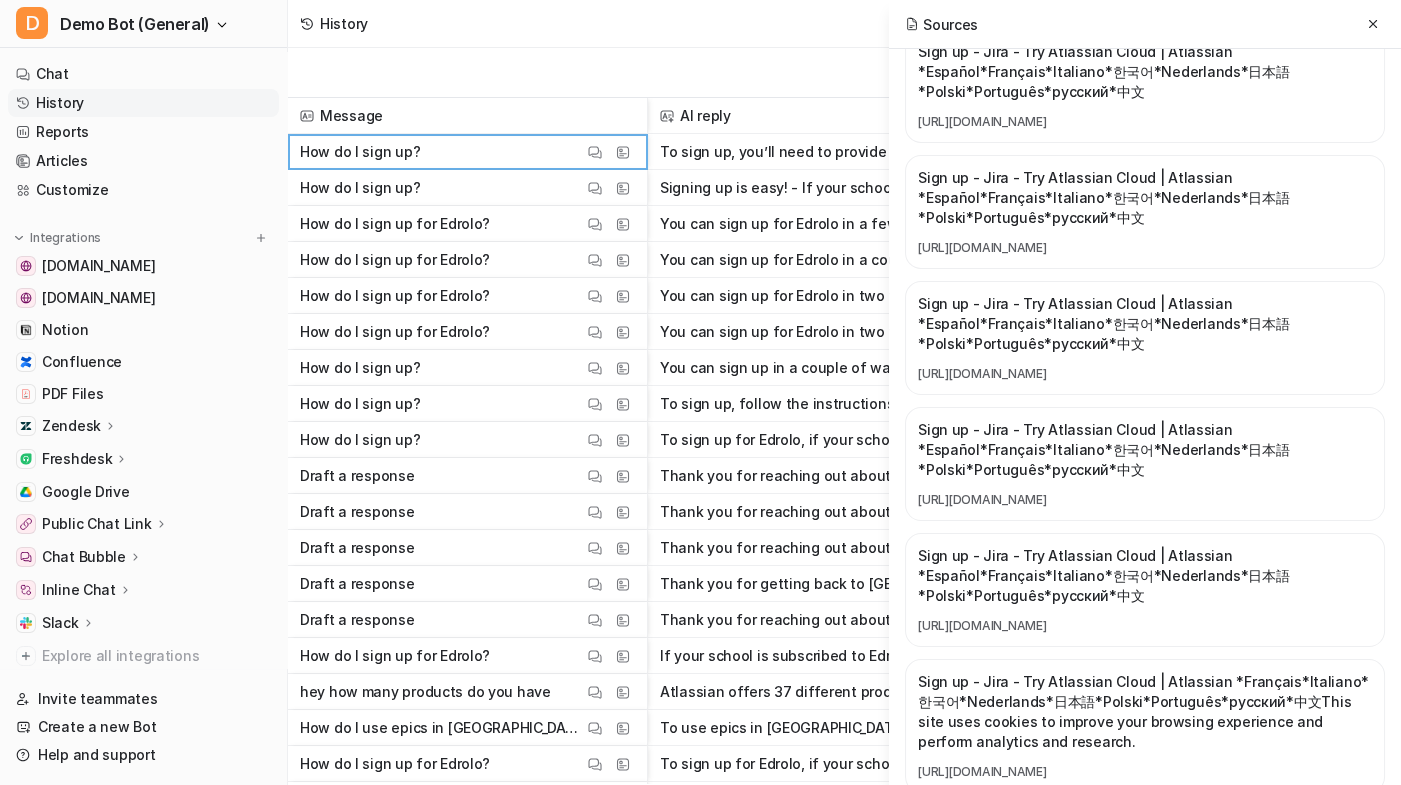 scroll, scrollTop: 272, scrollLeft: 0, axis: vertical 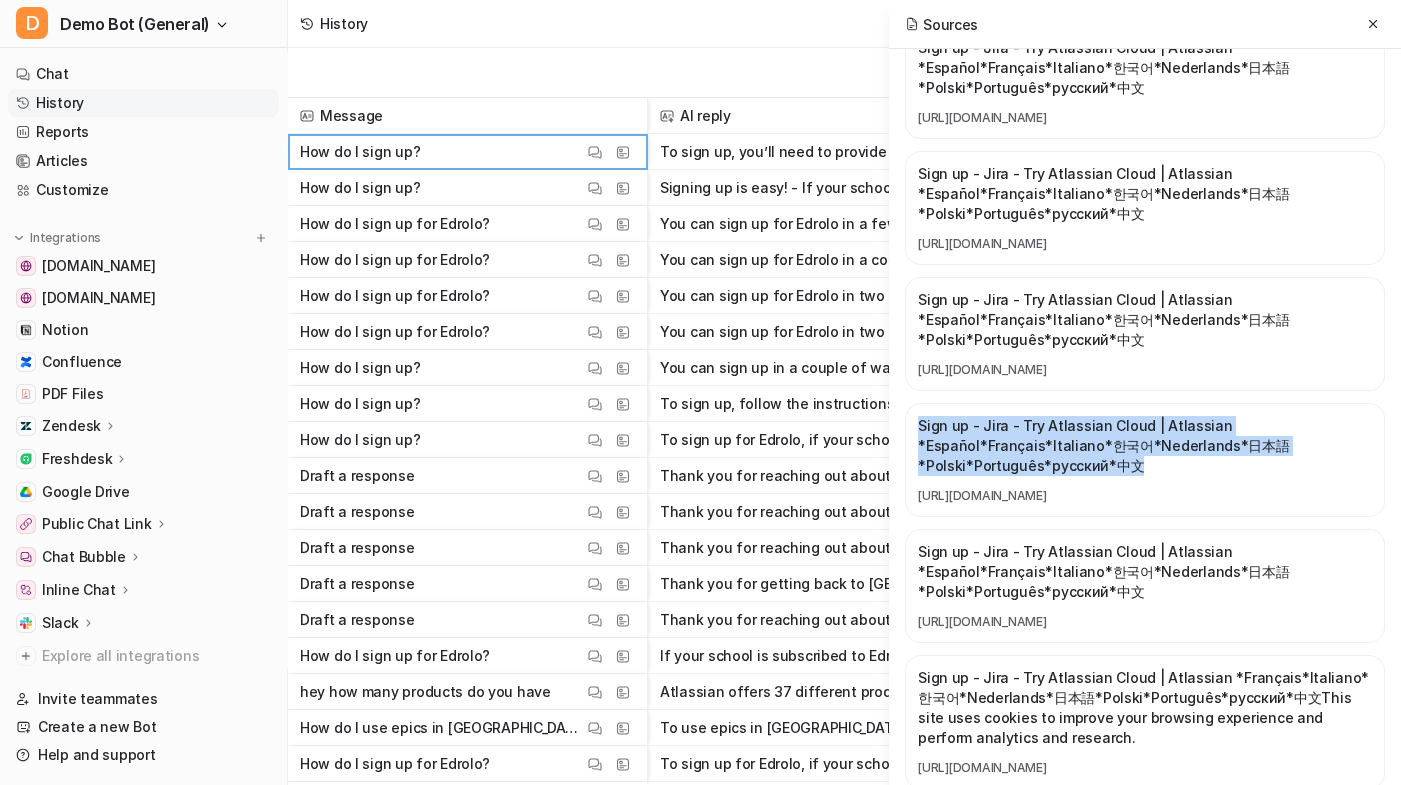 drag, startPoint x: 978, startPoint y: 465, endPoint x: 948, endPoint y: 461, distance: 30.265491 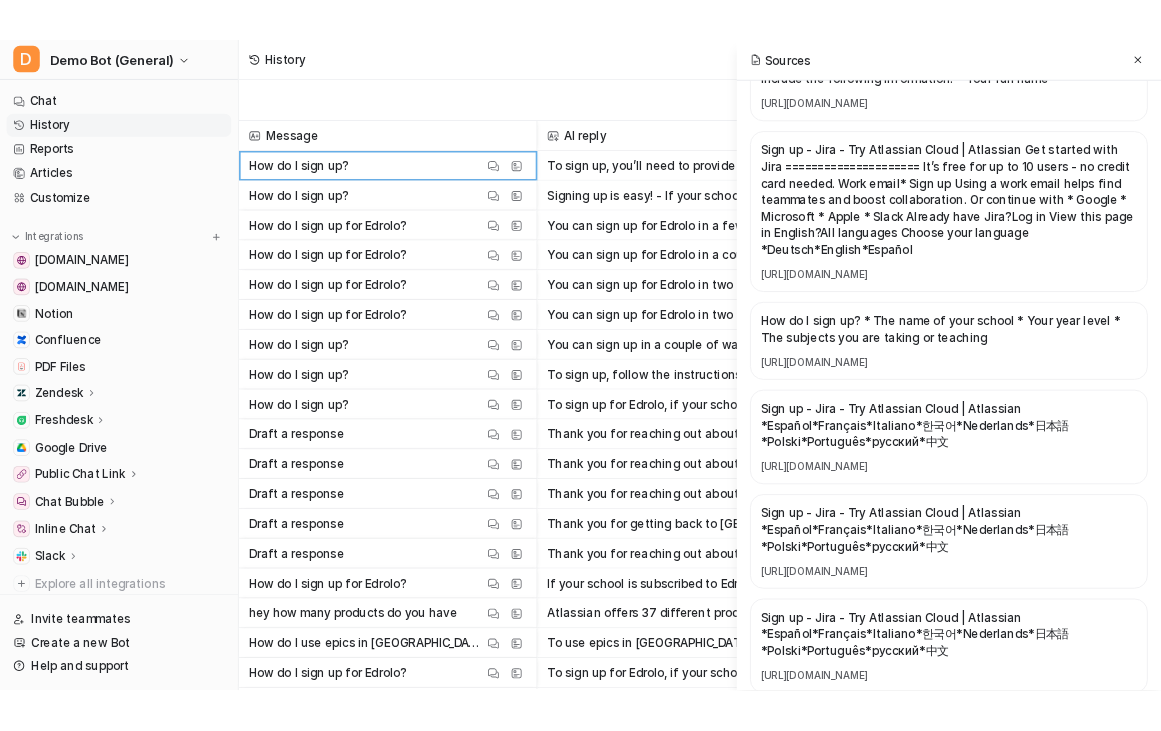 scroll, scrollTop: 1272, scrollLeft: 0, axis: vertical 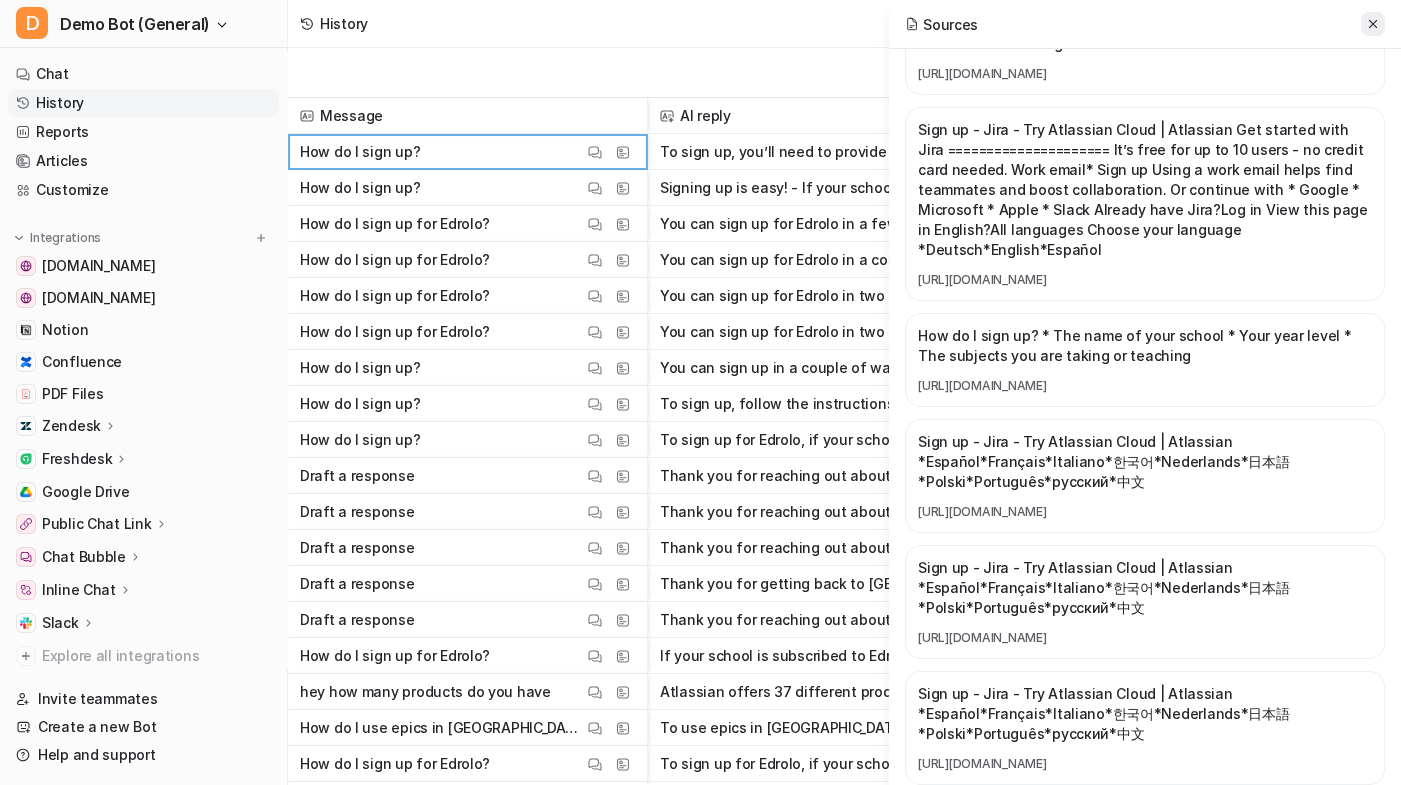 click 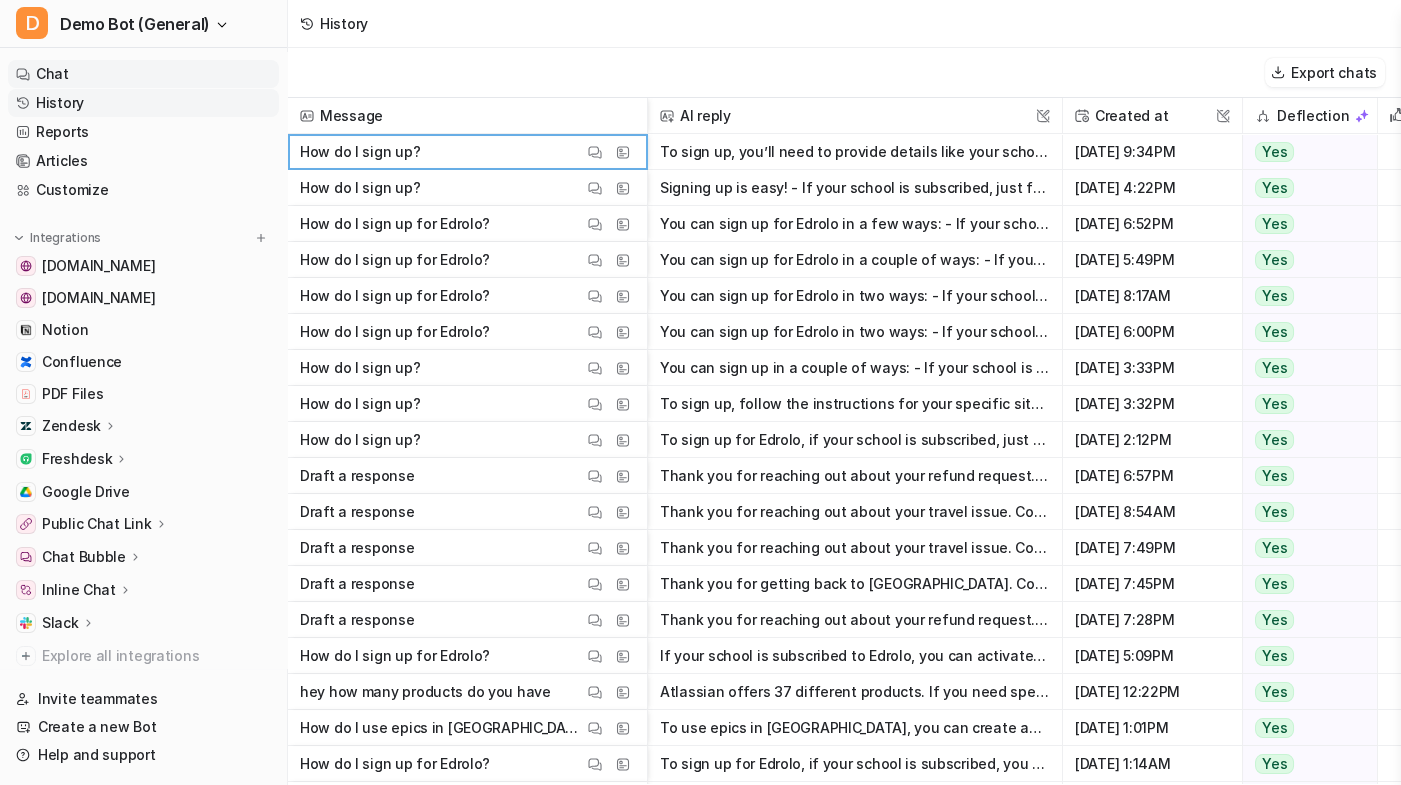 click on "Chat" at bounding box center (143, 74) 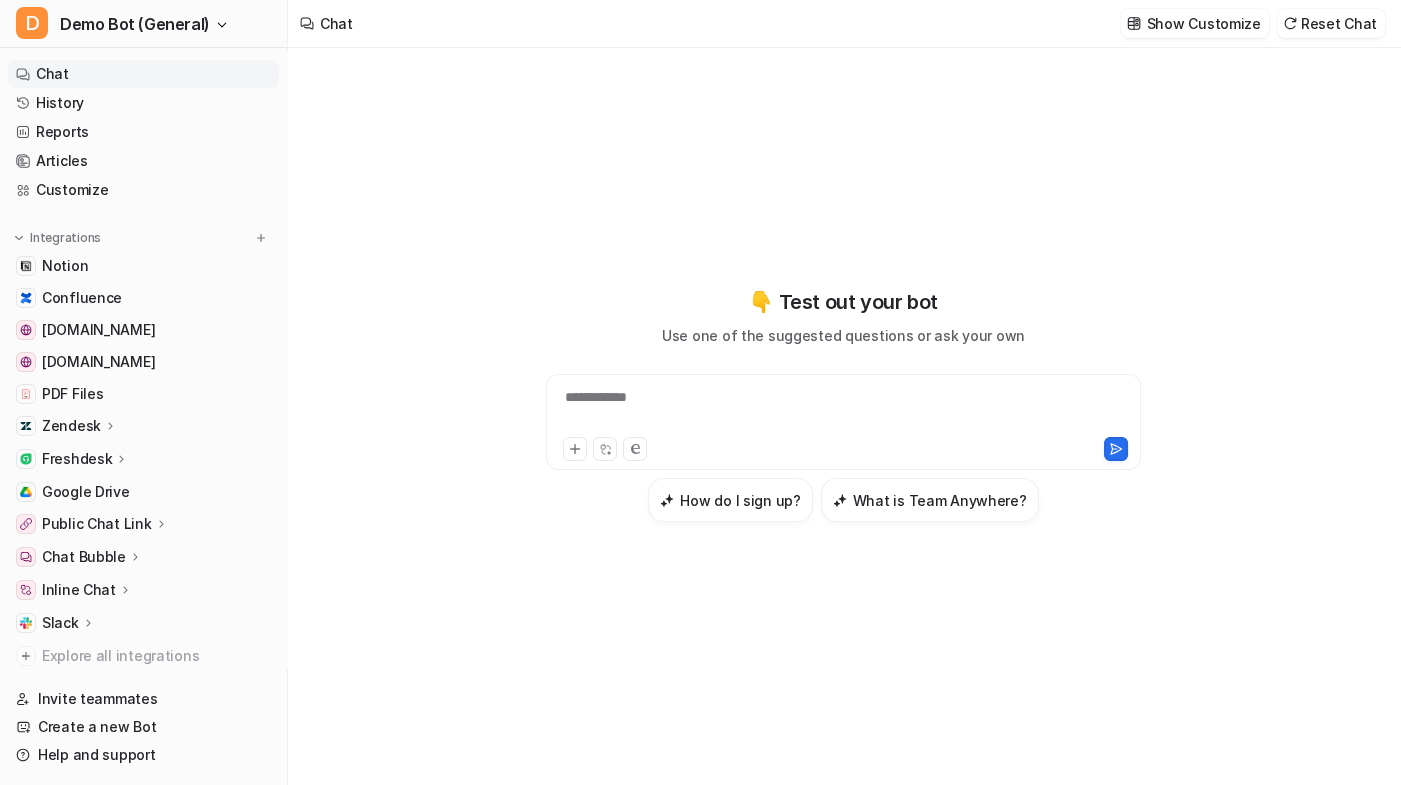 click on "**********" at bounding box center (844, 405) 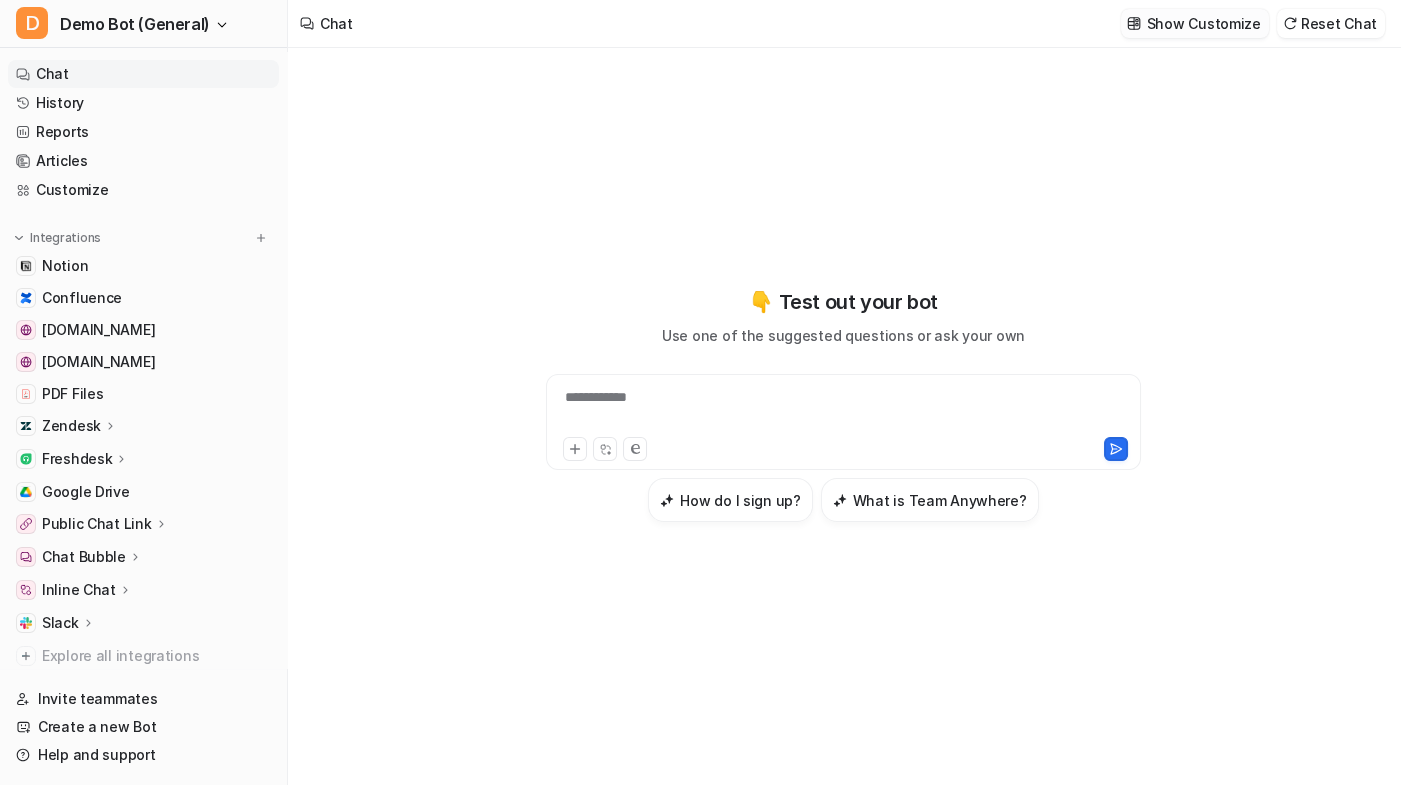 click on "Show Customize" at bounding box center (1195, 23) 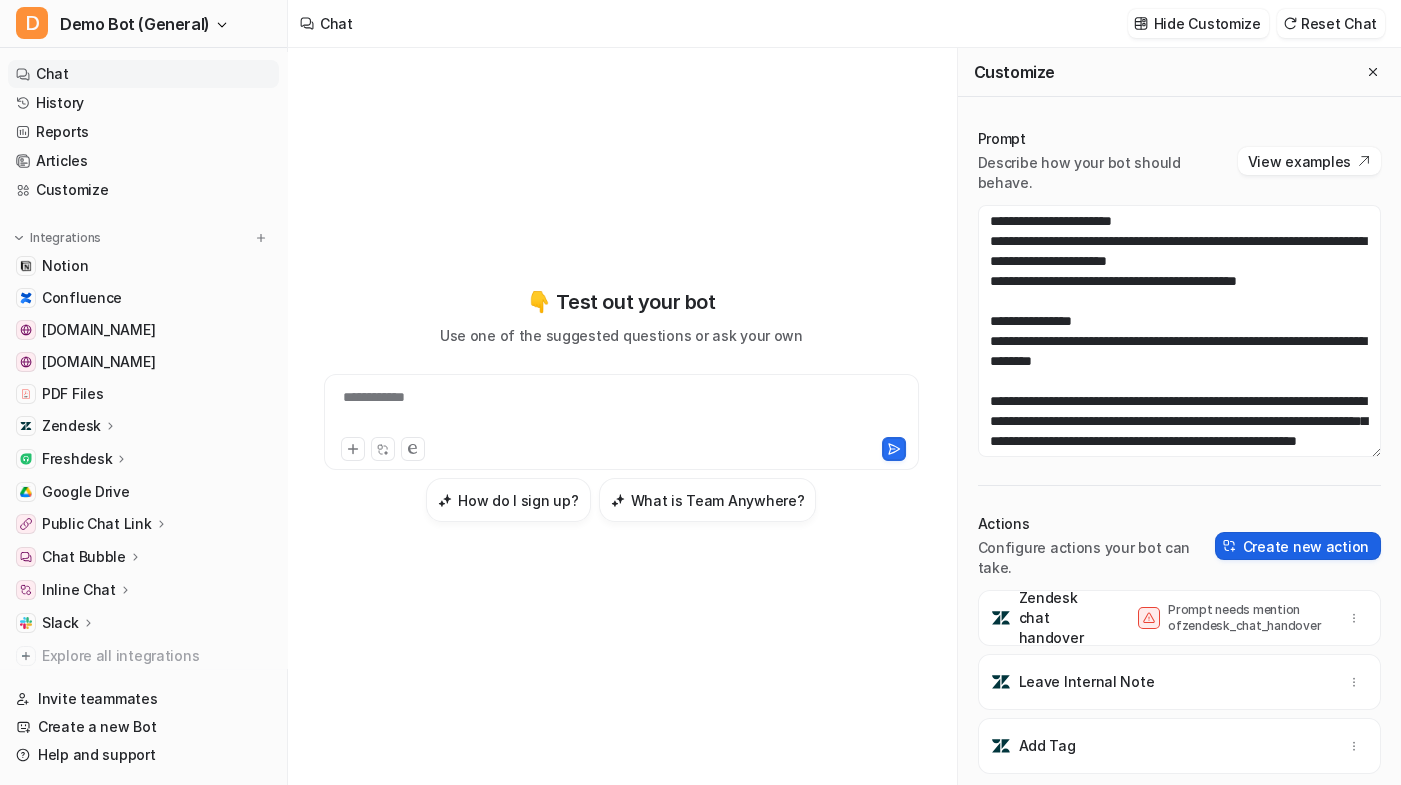 click on "Create new action" at bounding box center [1298, 546] 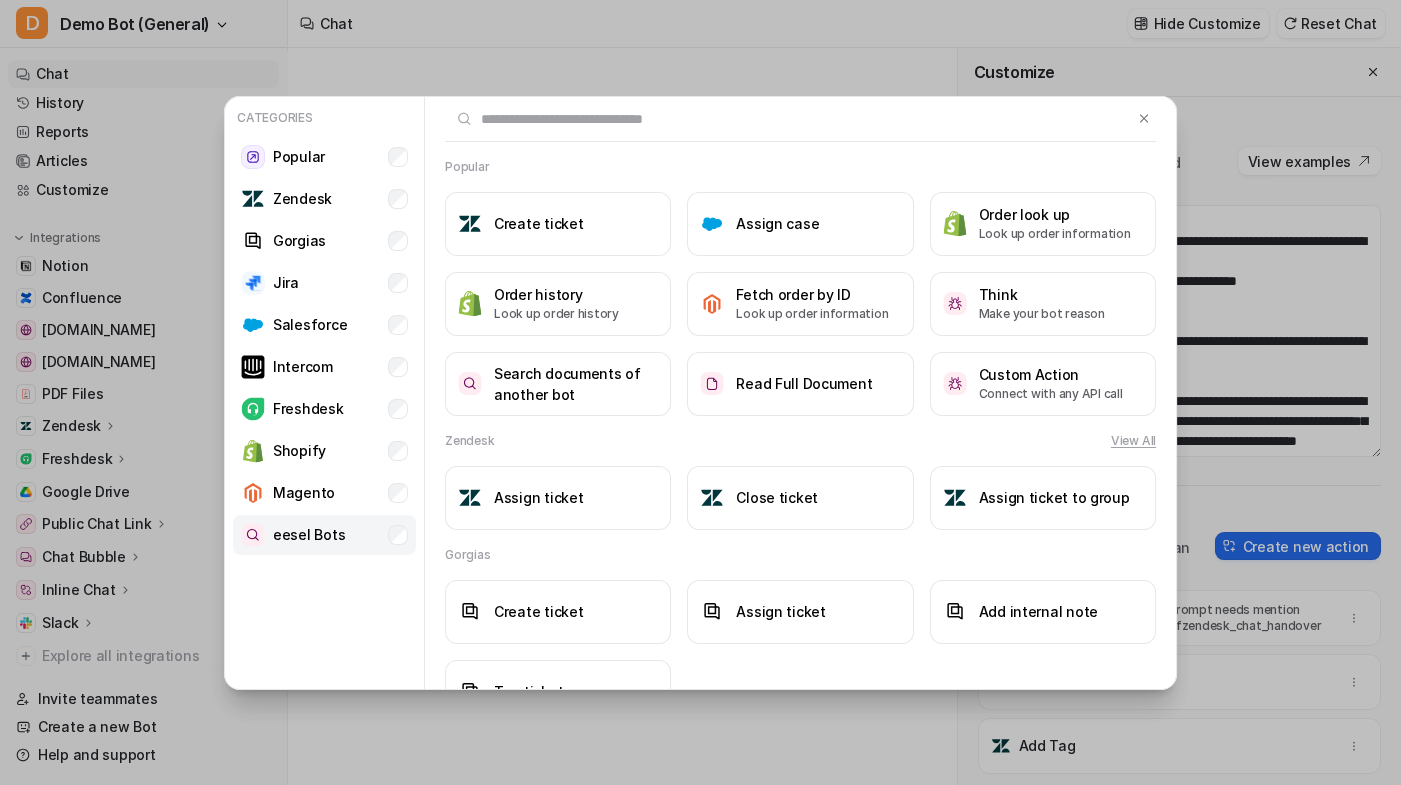 click on "eesel Bots" at bounding box center (324, 535) 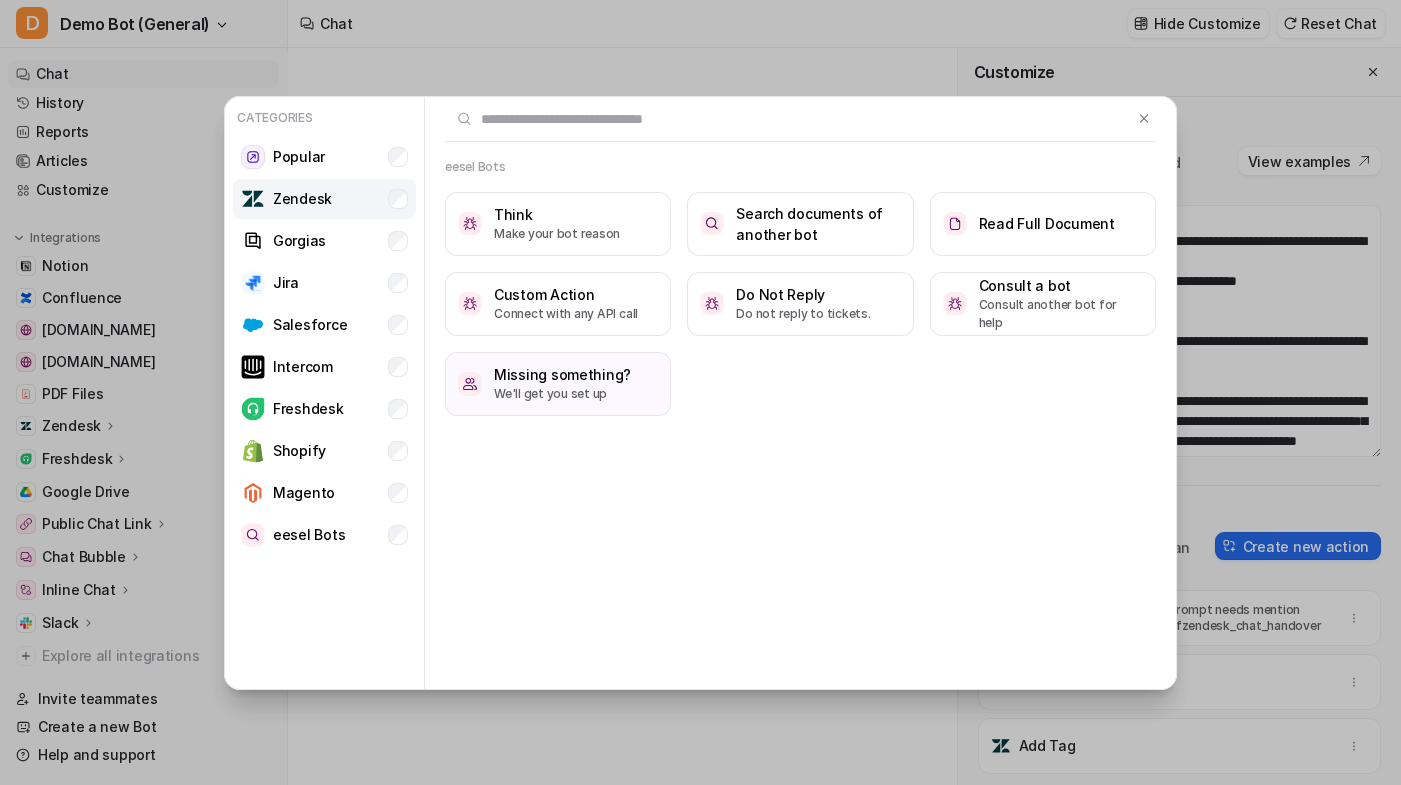 click on "Zendesk" at bounding box center (324, 199) 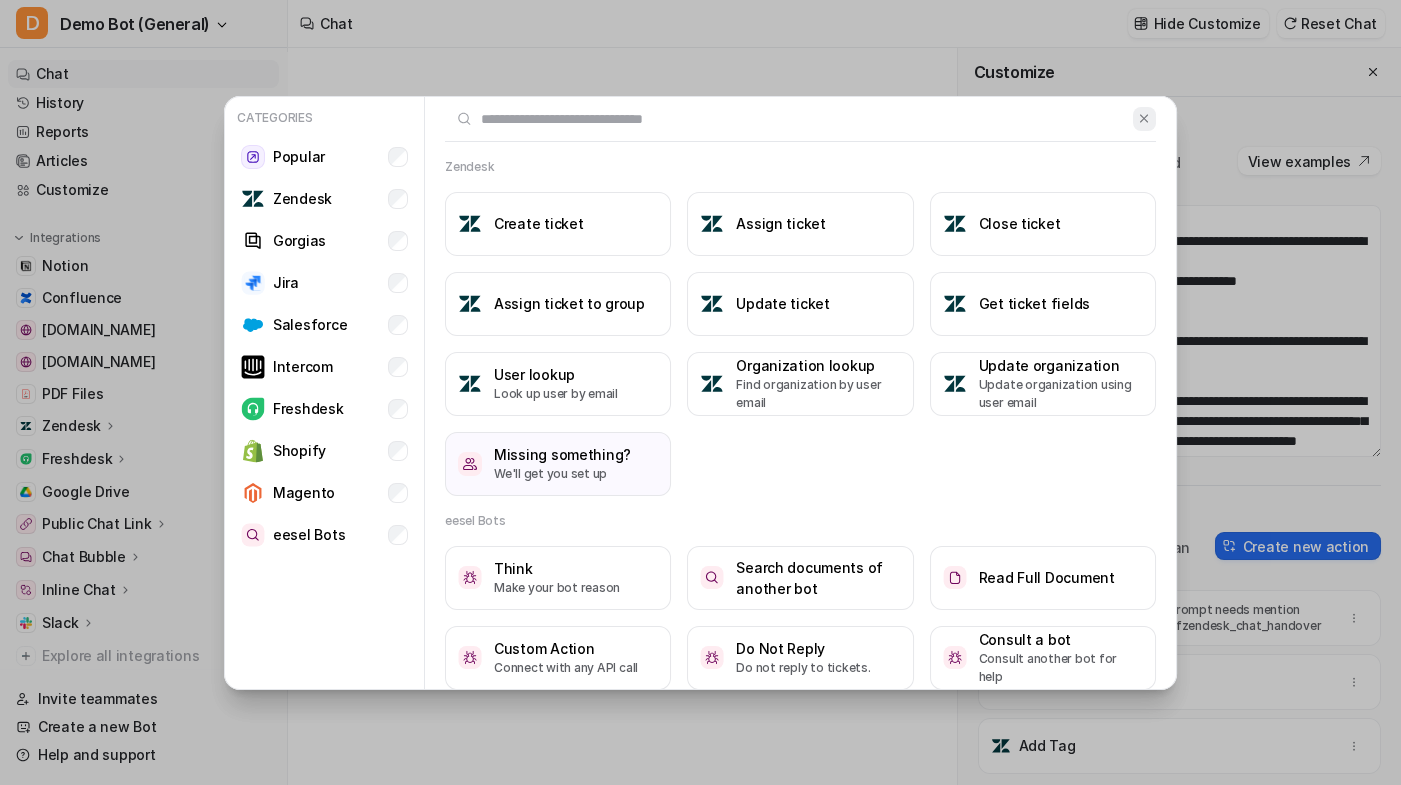 click at bounding box center [1144, 118] 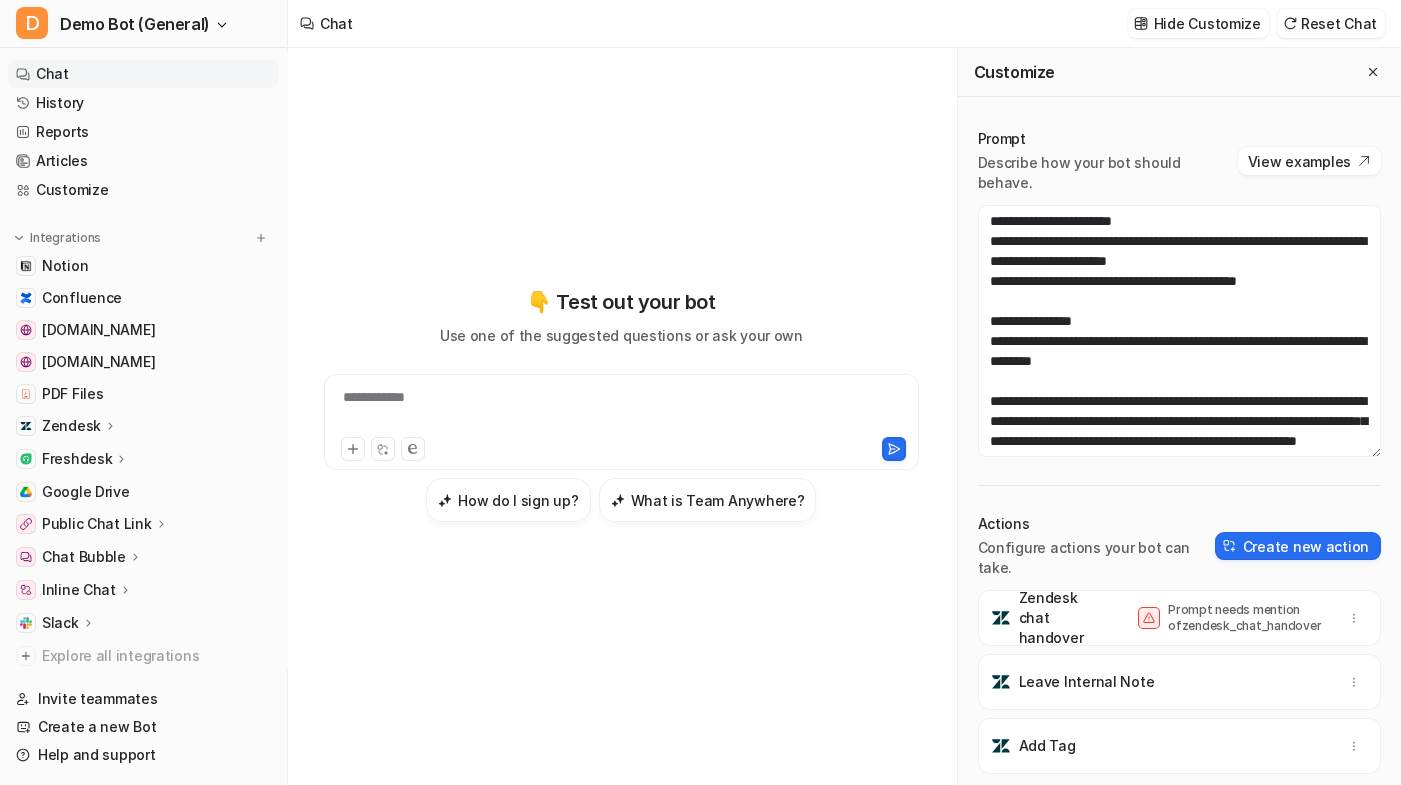 click on "Zendesk" at bounding box center (143, 426) 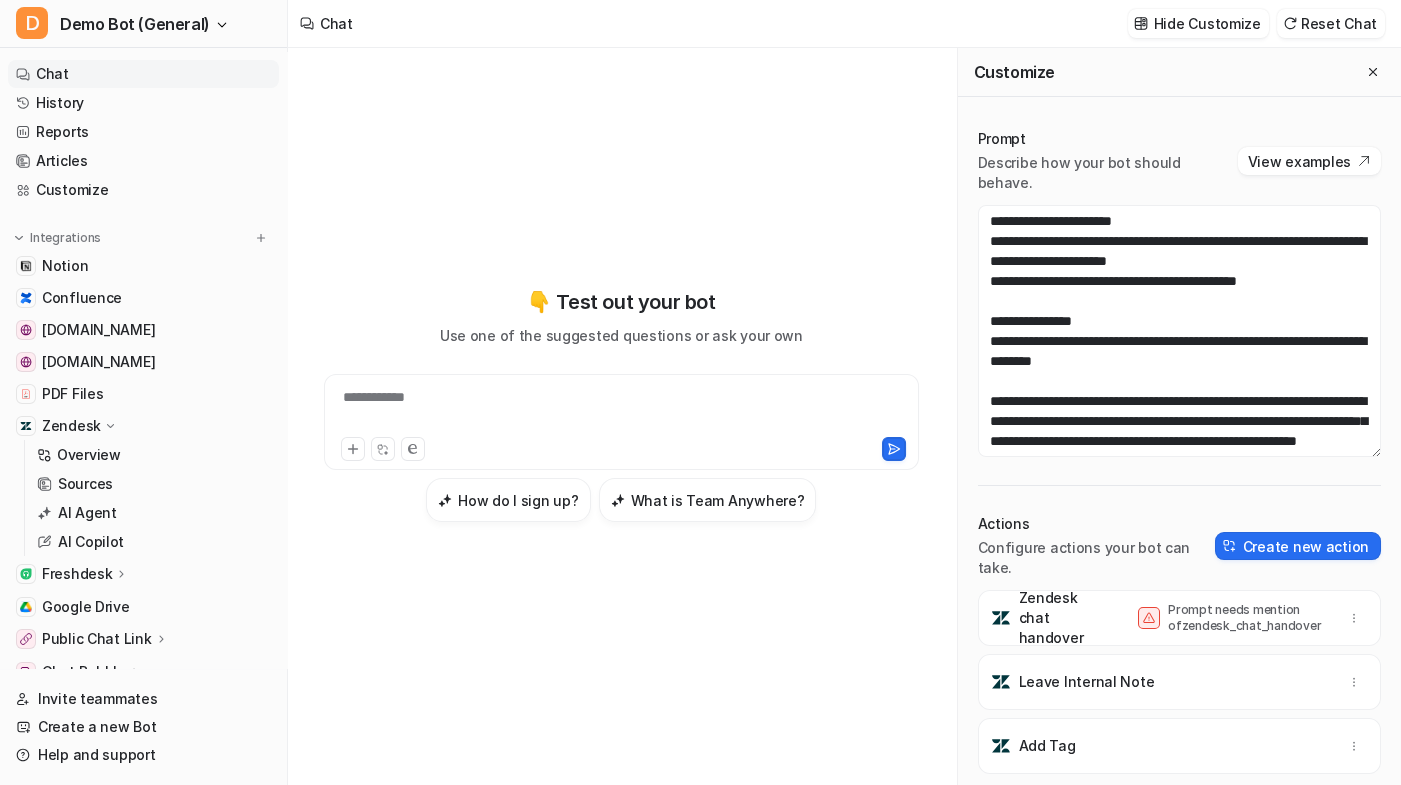 click on "**********" at bounding box center [621, 416] 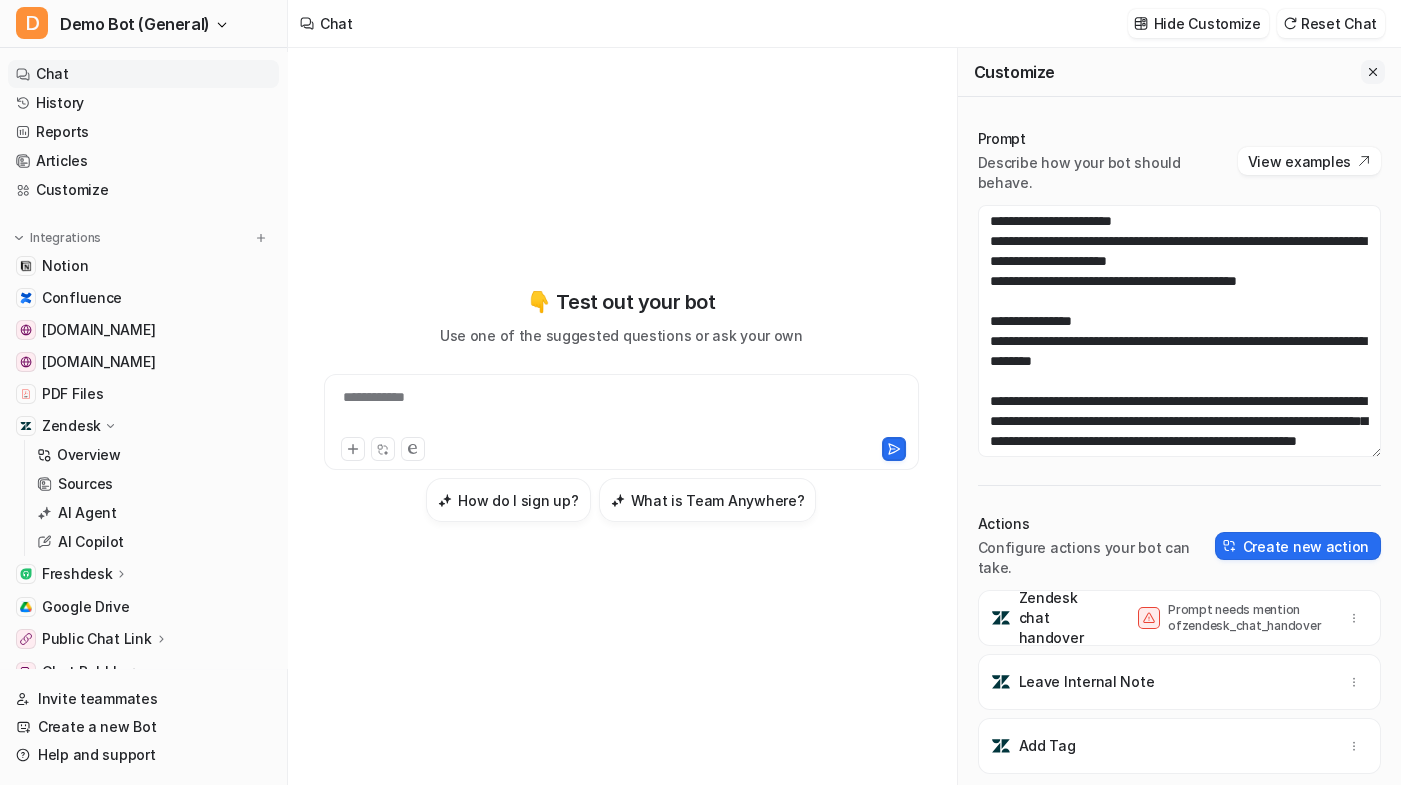 click at bounding box center (1373, 72) 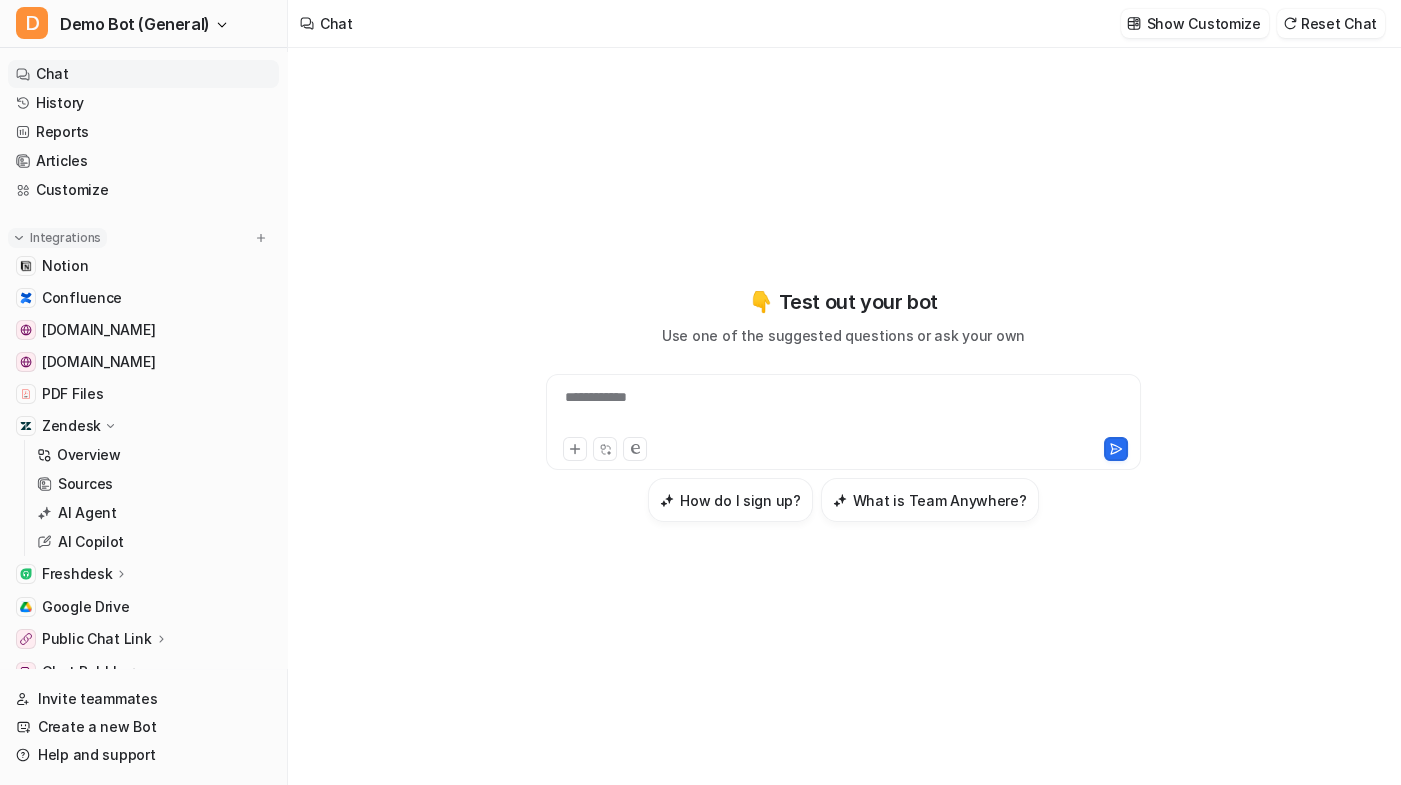 click at bounding box center [19, 238] 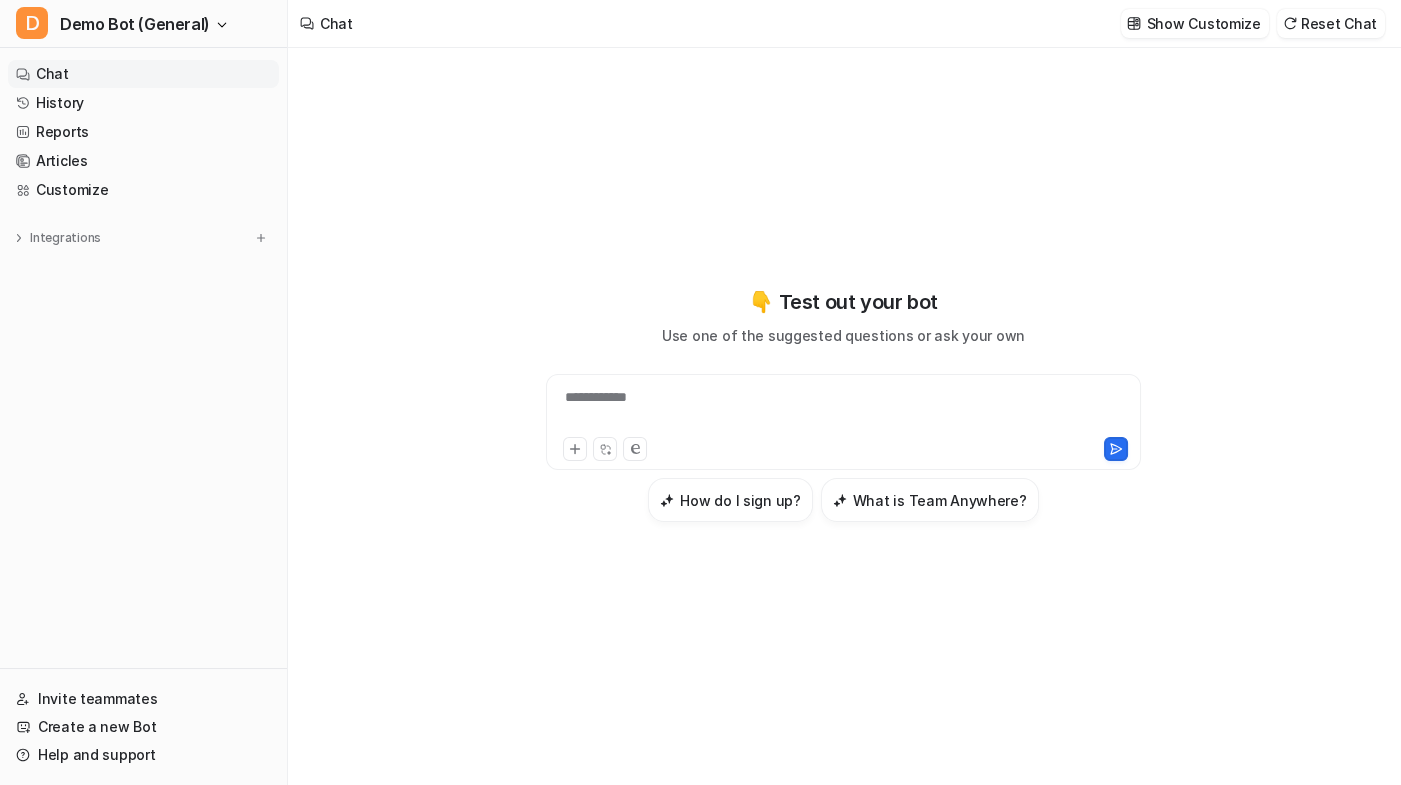click on "**********" at bounding box center [844, 416] 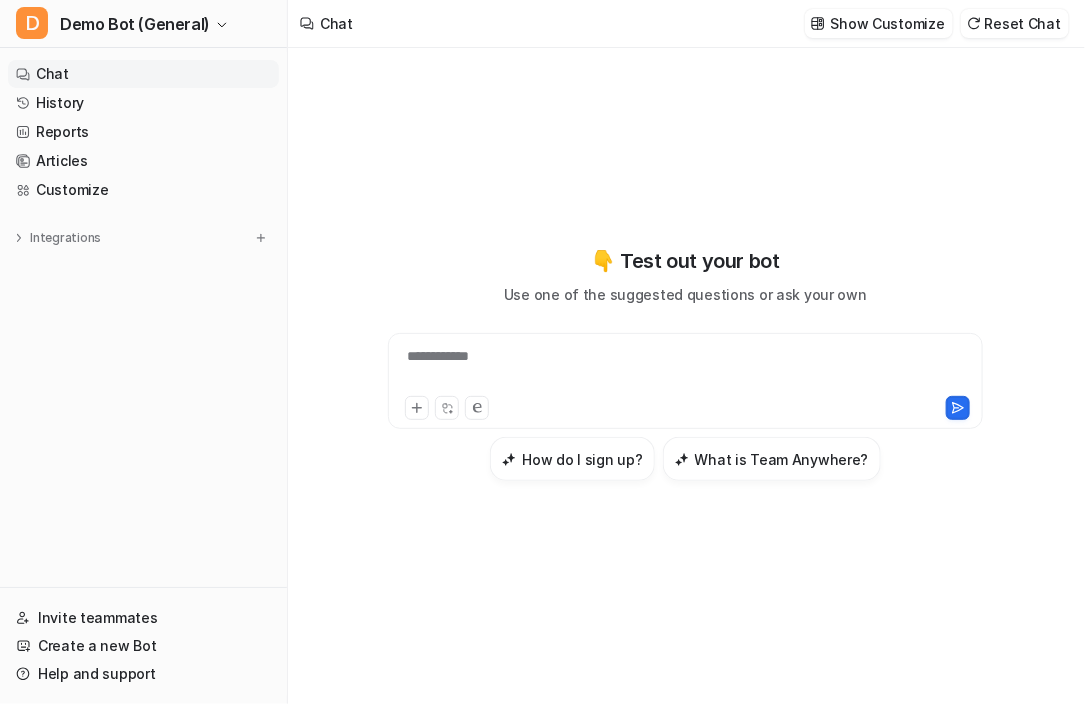 click on "**********" at bounding box center (686, 364) 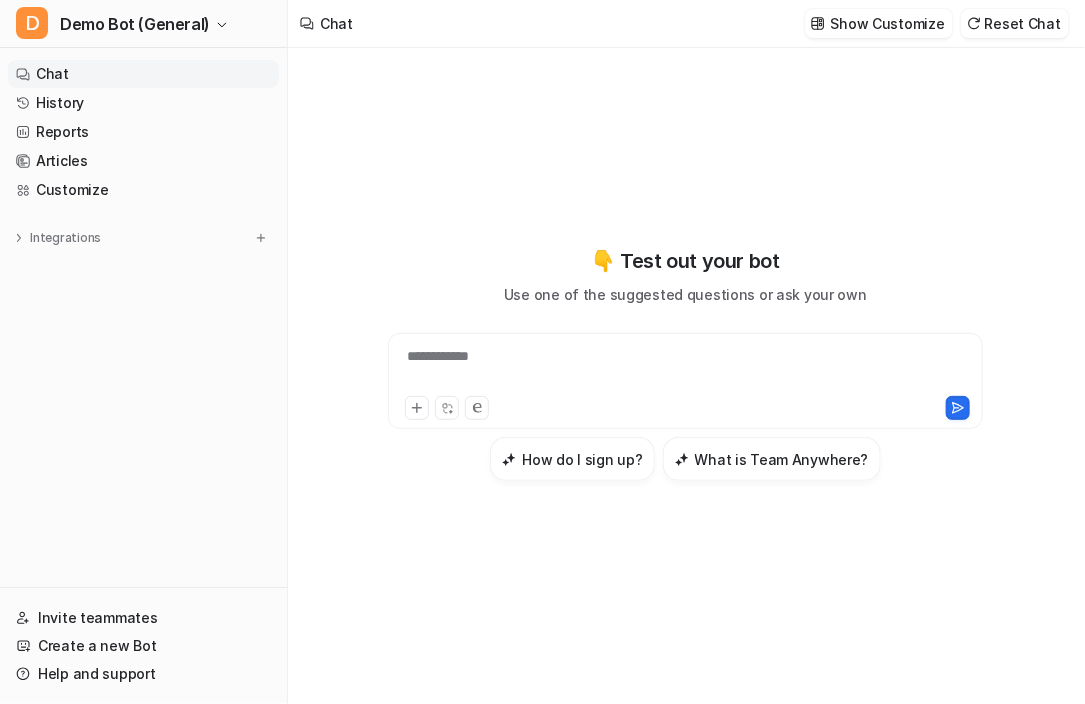 click on "**********" at bounding box center (686, 364) 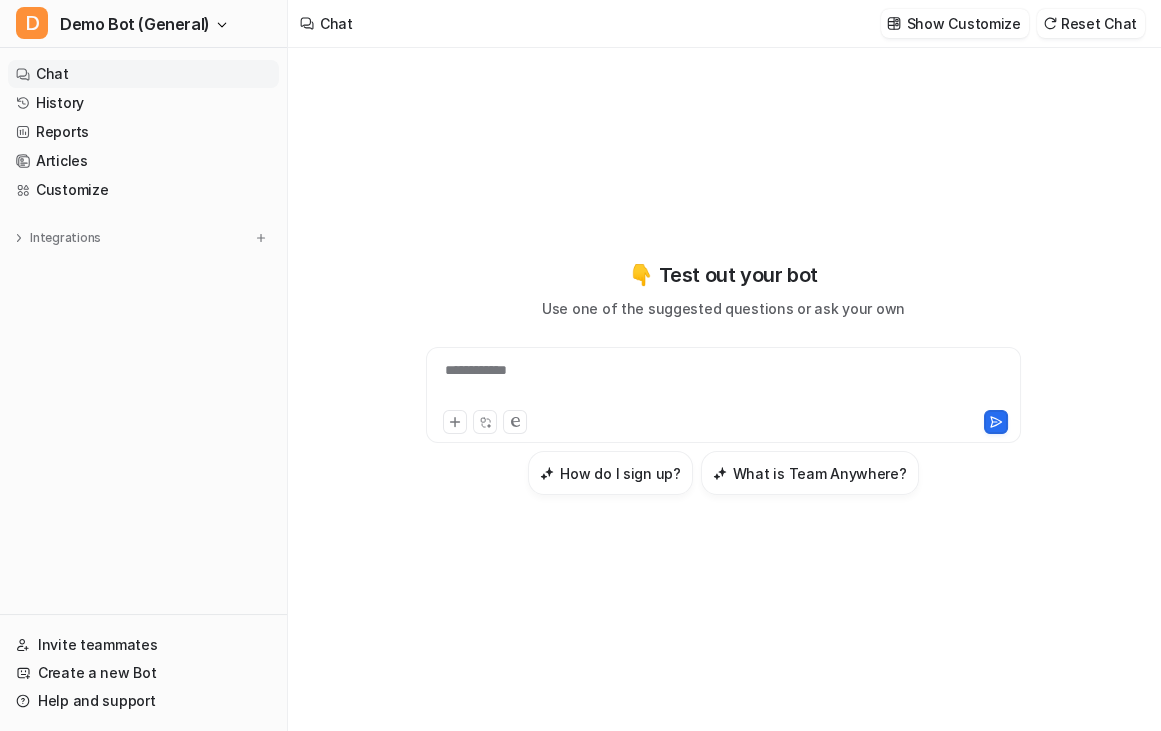 click on "**********" at bounding box center (724, 378) 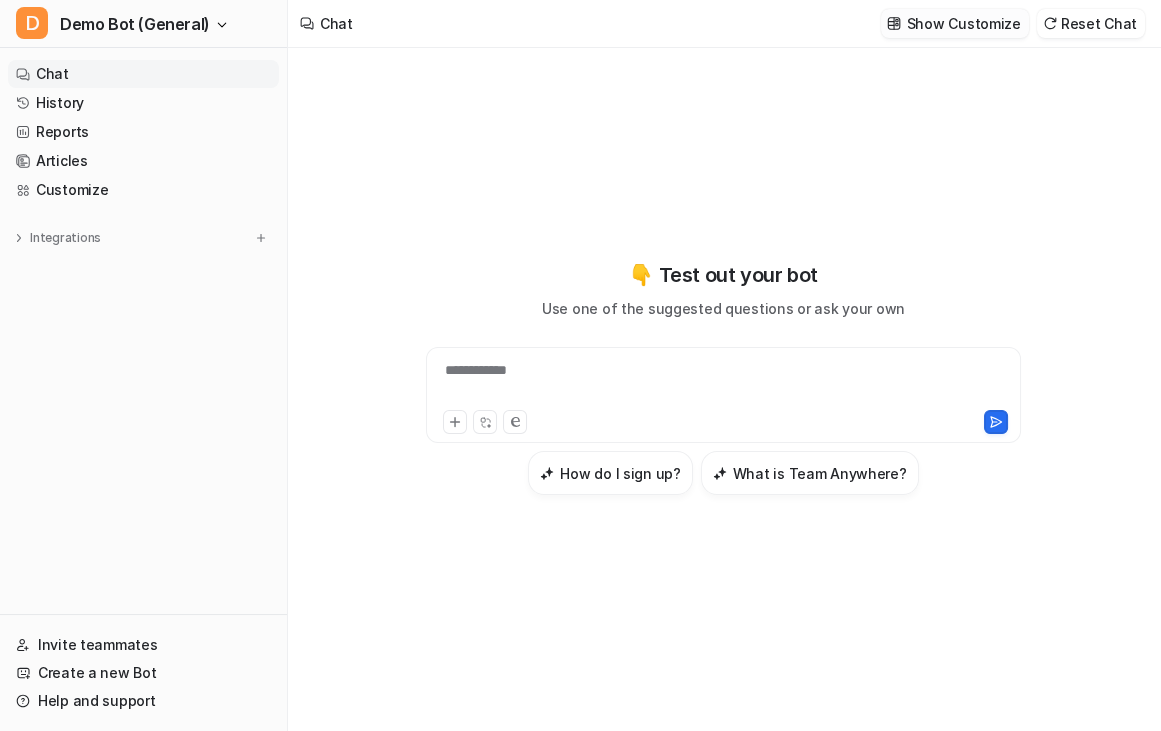 click on "Show Customize" at bounding box center (964, 23) 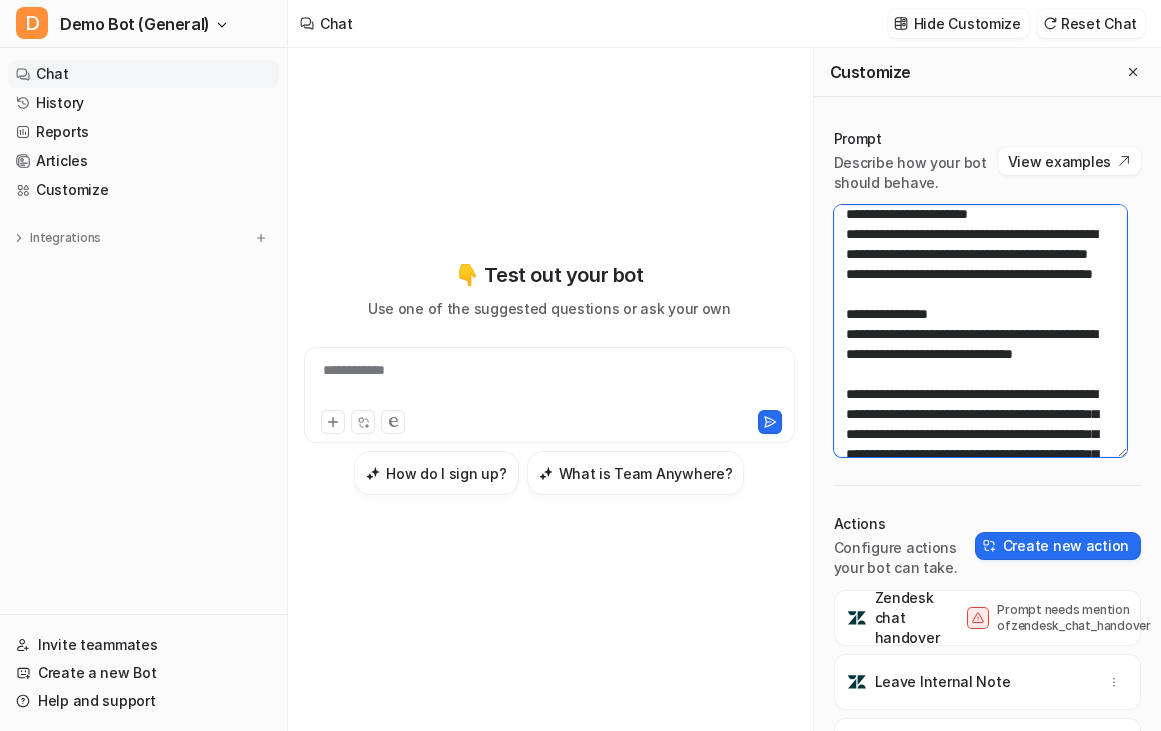 scroll, scrollTop: 0, scrollLeft: 0, axis: both 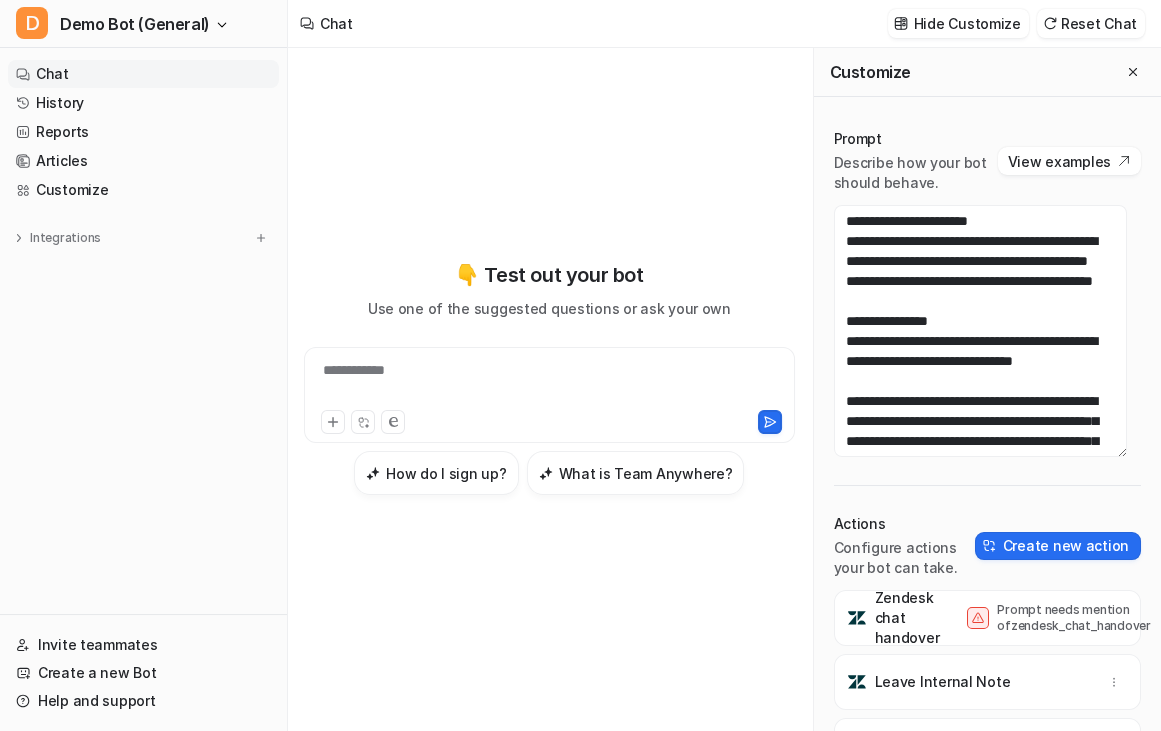 click at bounding box center (1133, 72) 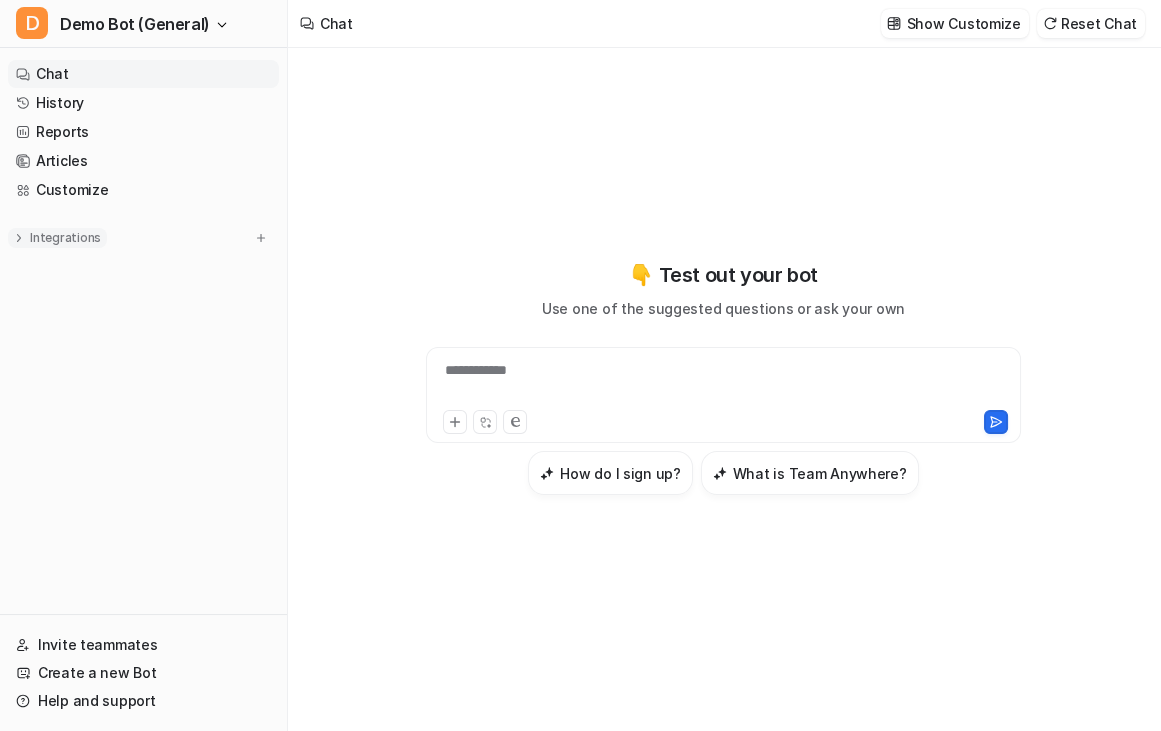 click on "Integrations" at bounding box center (65, 238) 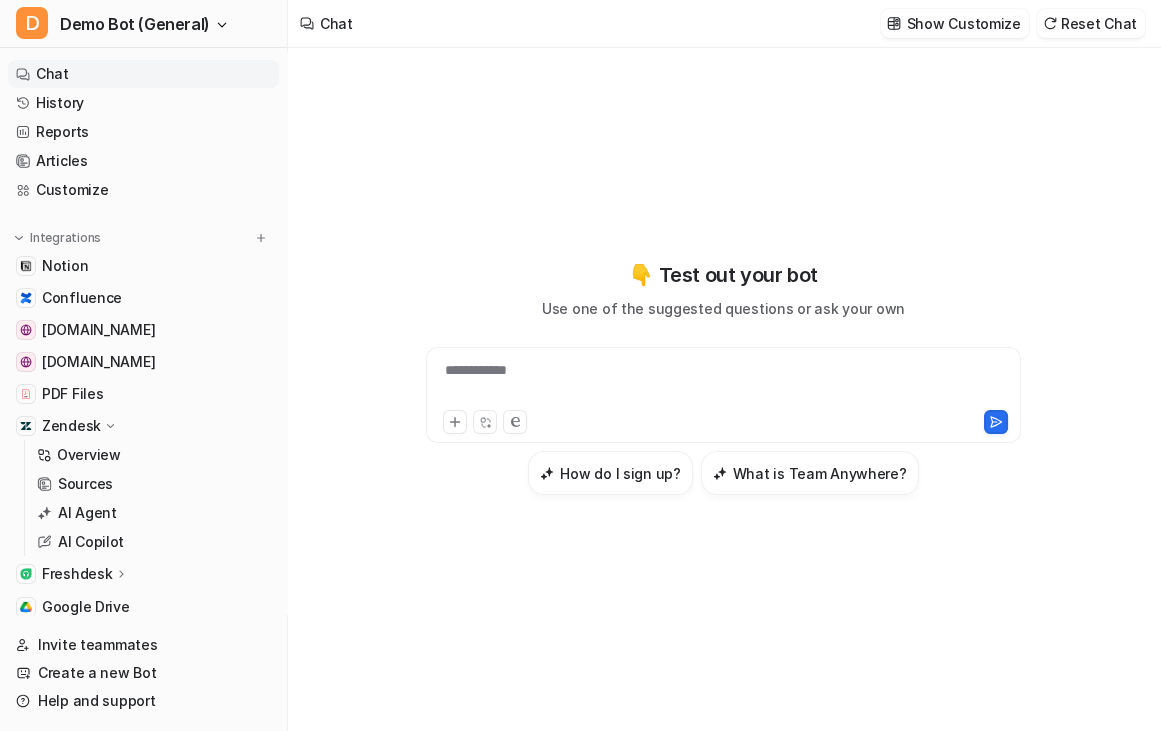 click on "Zendesk" at bounding box center [143, 426] 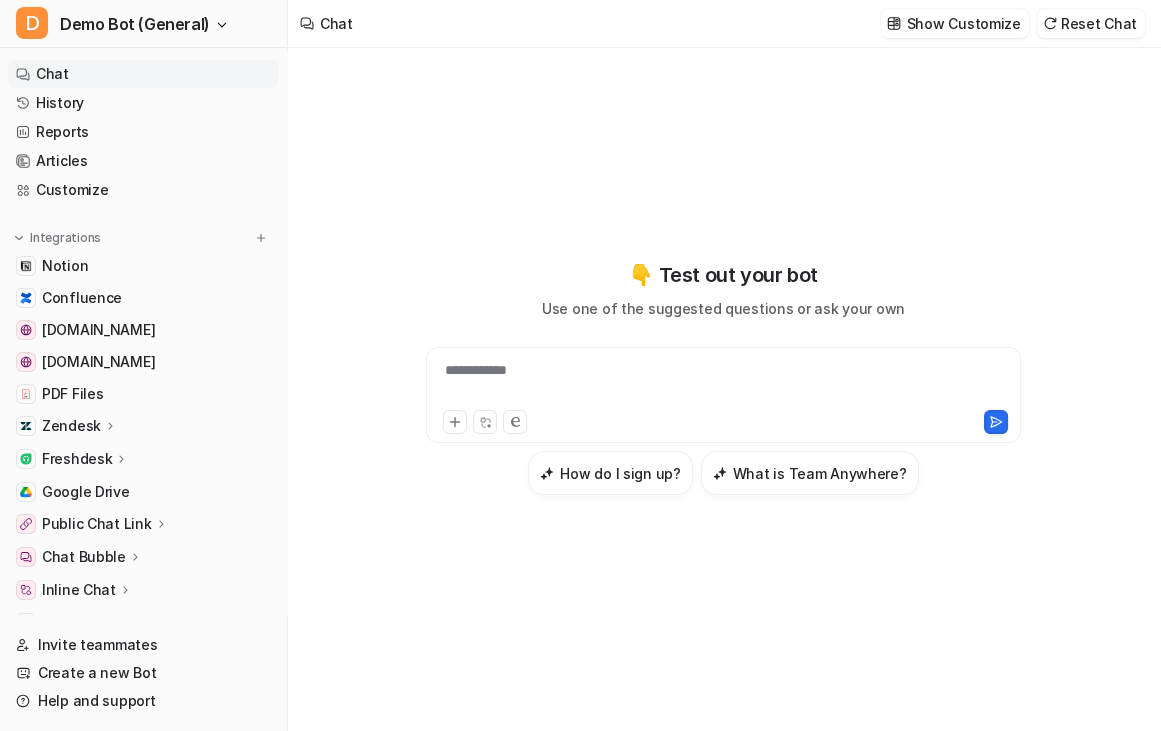 click on "**********" at bounding box center [724, 378] 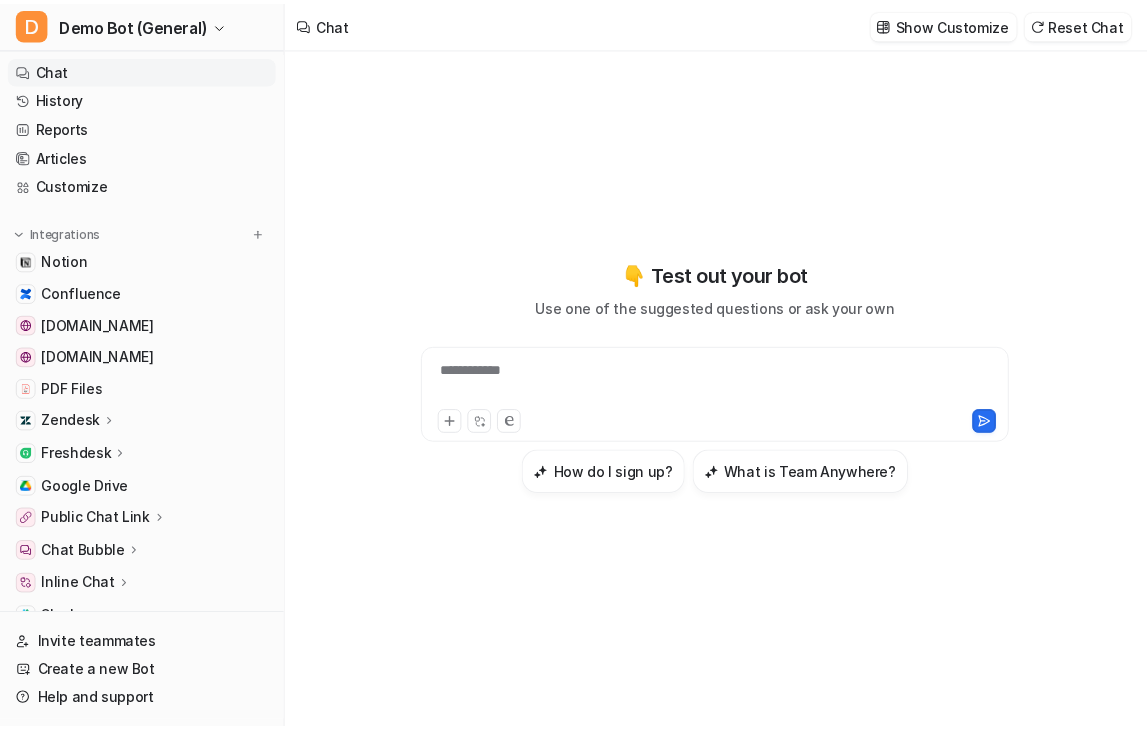 scroll, scrollTop: 0, scrollLeft: 0, axis: both 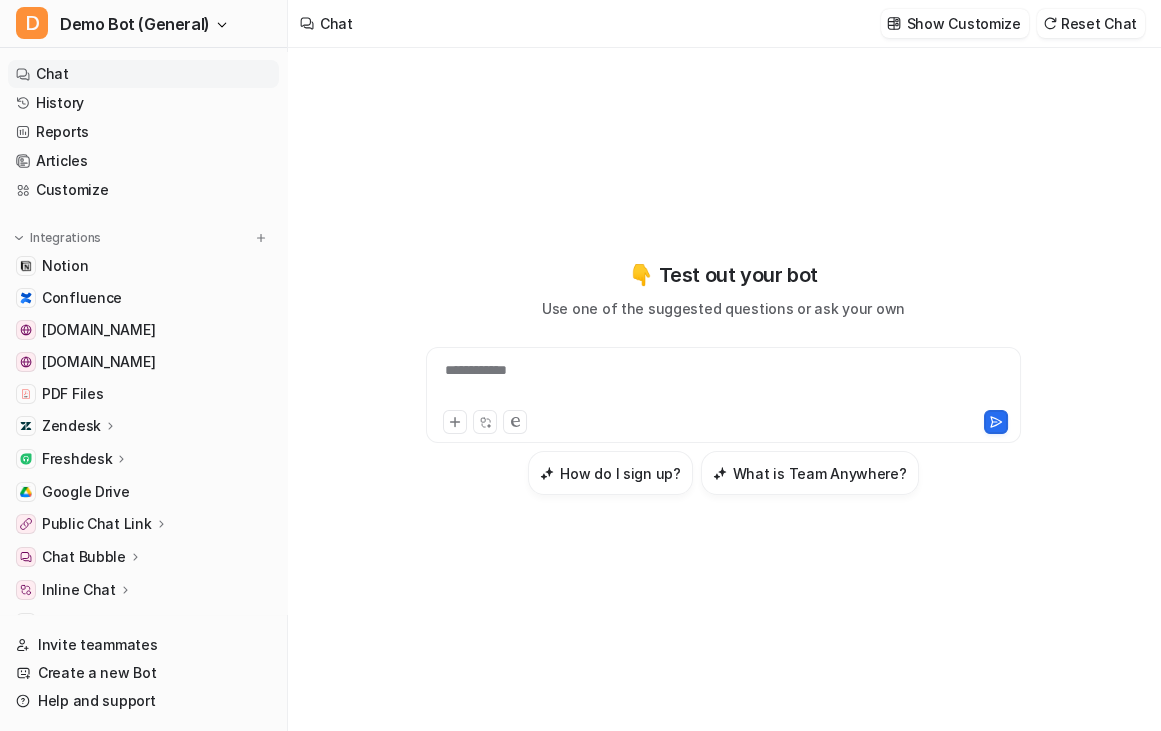 click 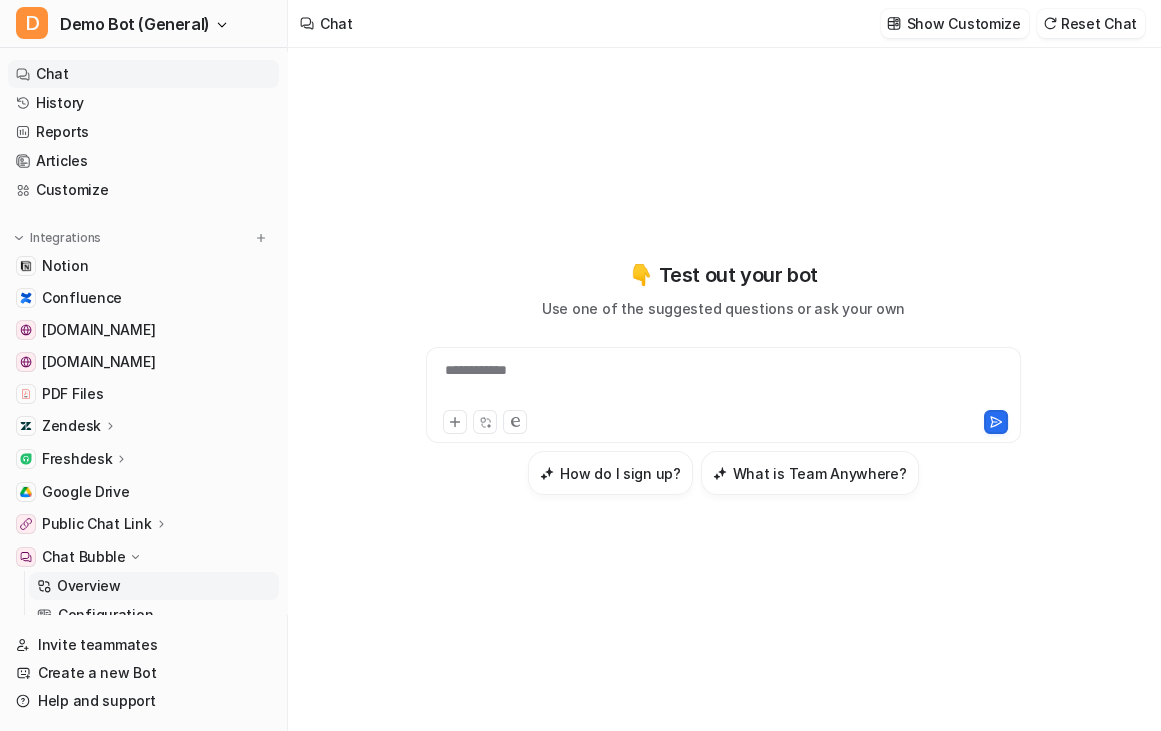 click on "Overview" at bounding box center [154, 586] 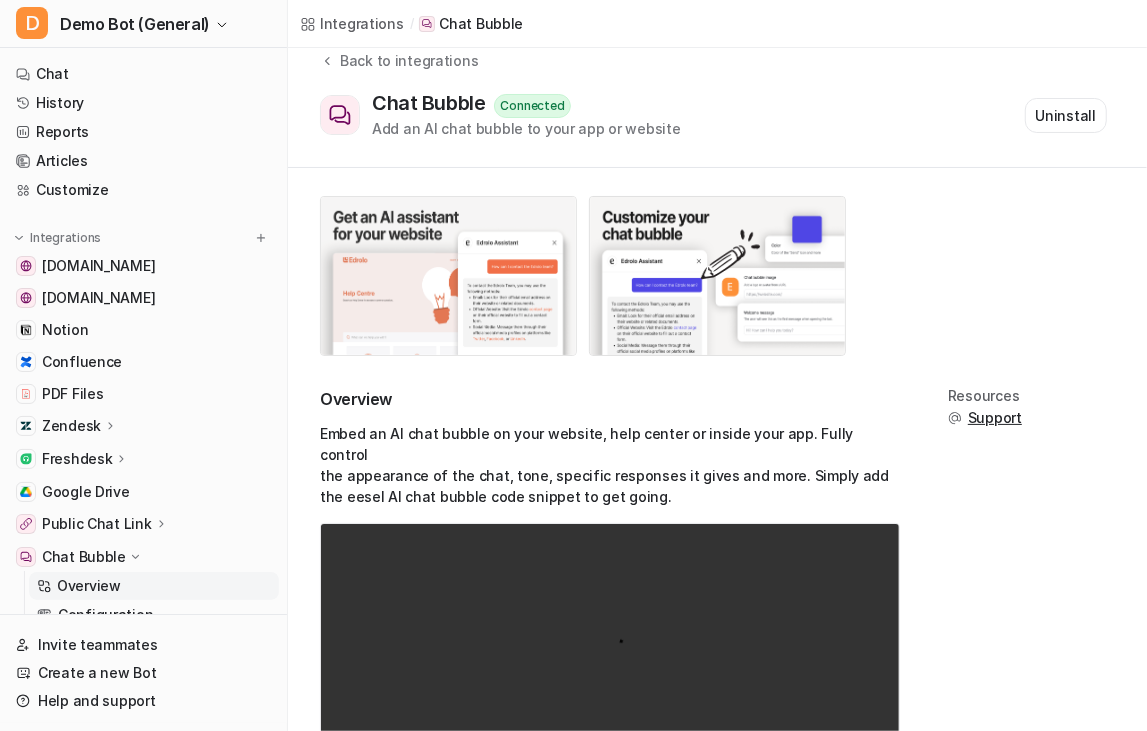 scroll, scrollTop: 0, scrollLeft: 0, axis: both 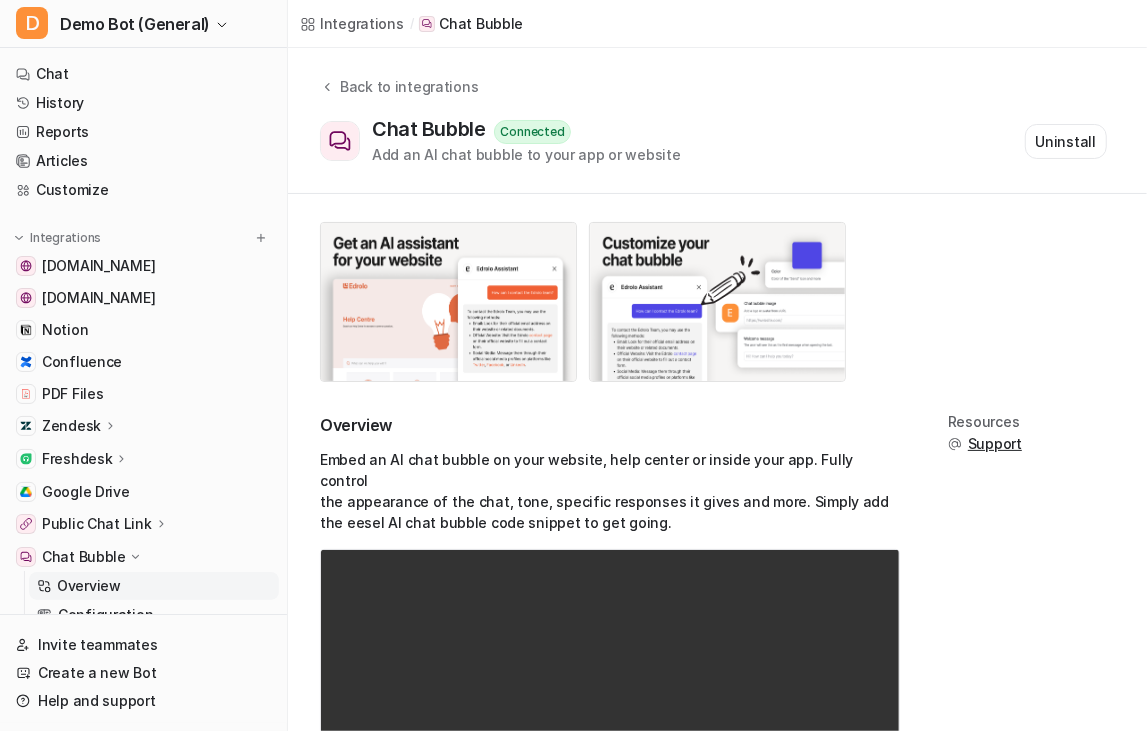 click on "Chat Bubble" at bounding box center (84, 557) 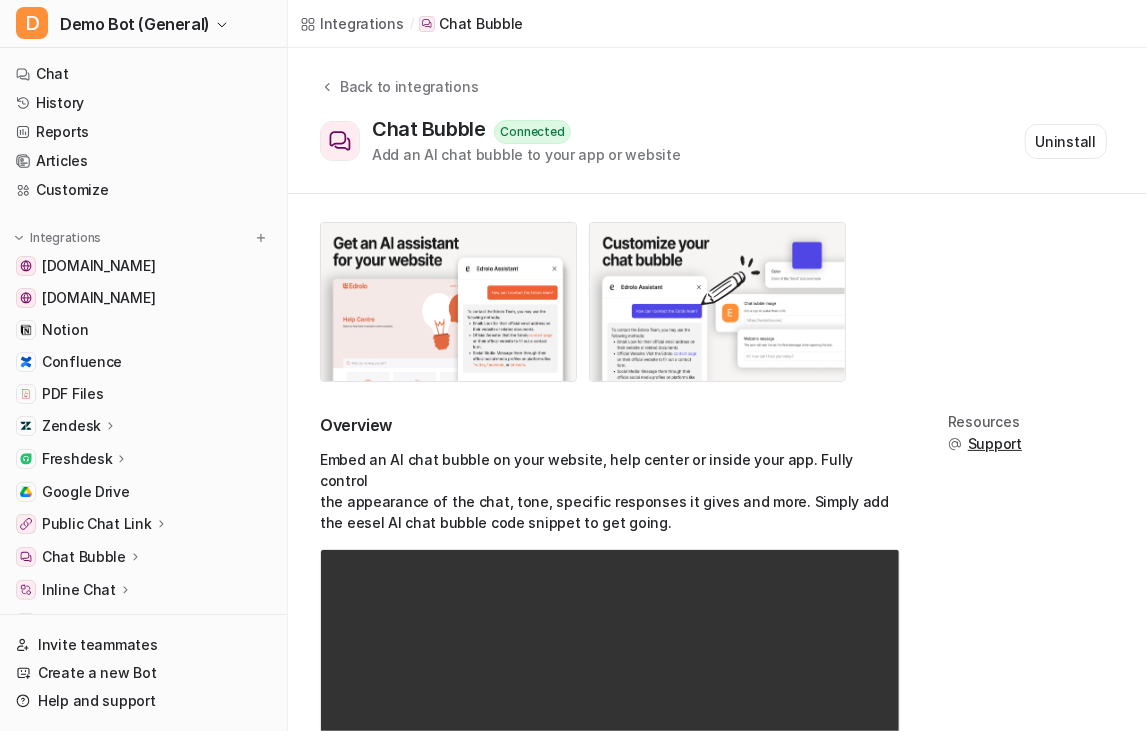 click on "Embed an AI chat bubble on your website, help center or inside your app. Fully control   the appearance of the chat, tone, specific responses it gives and more. Simply add the eesel AI chat bubble code snippet to get going." at bounding box center [610, 491] 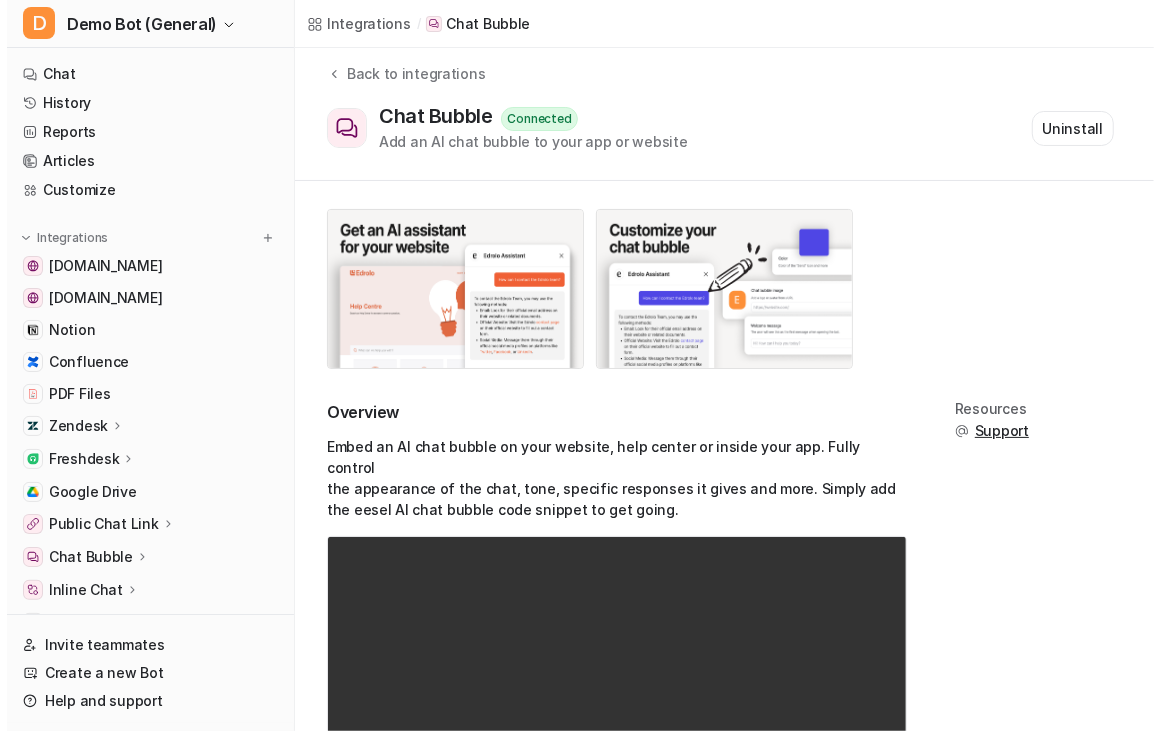 scroll, scrollTop: 0, scrollLeft: 0, axis: both 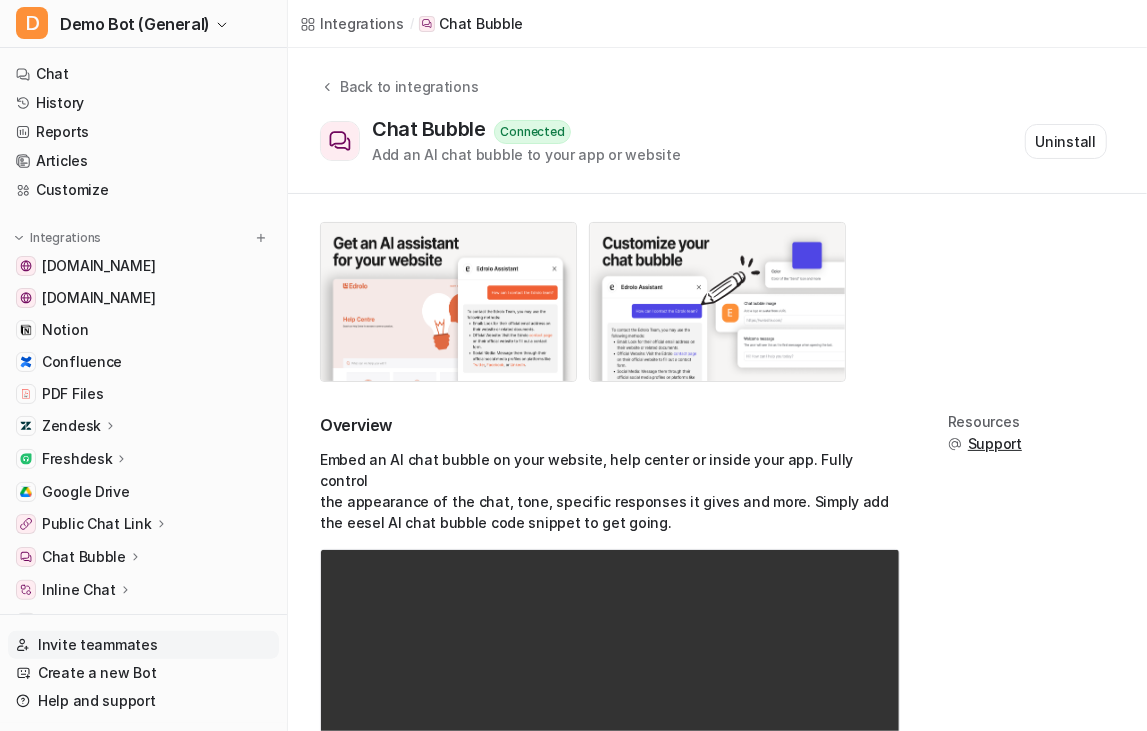 click on "Invite teammates" at bounding box center [143, 645] 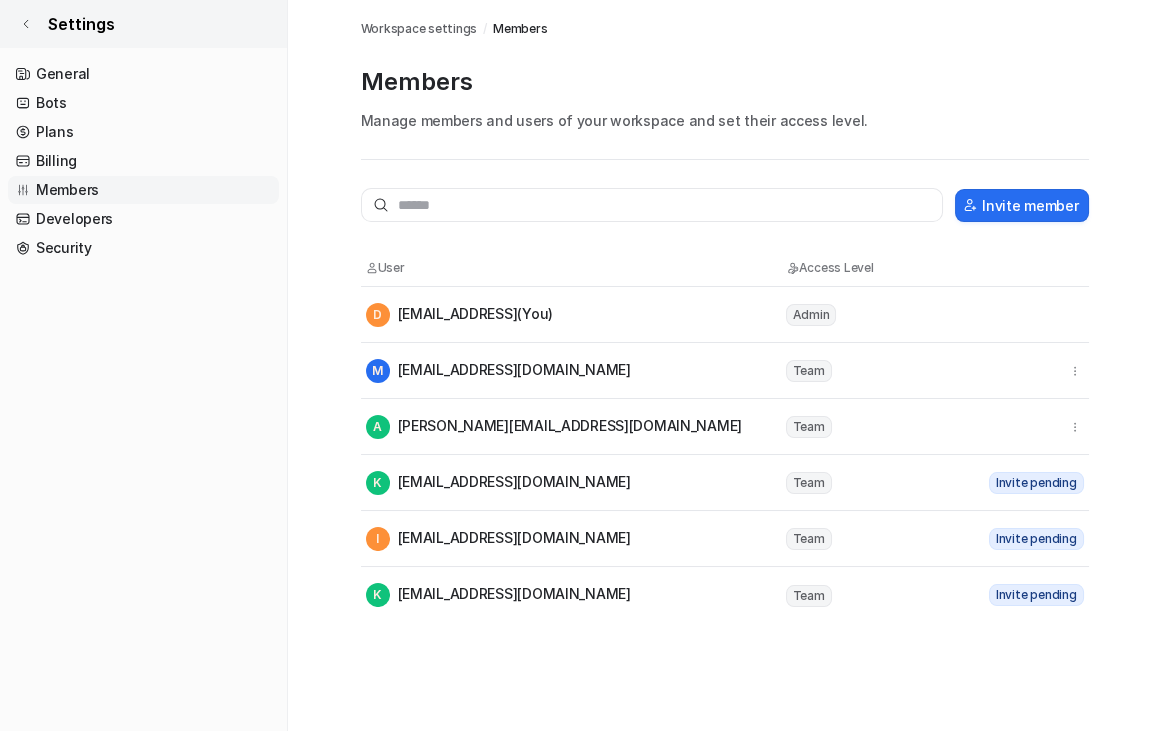 click 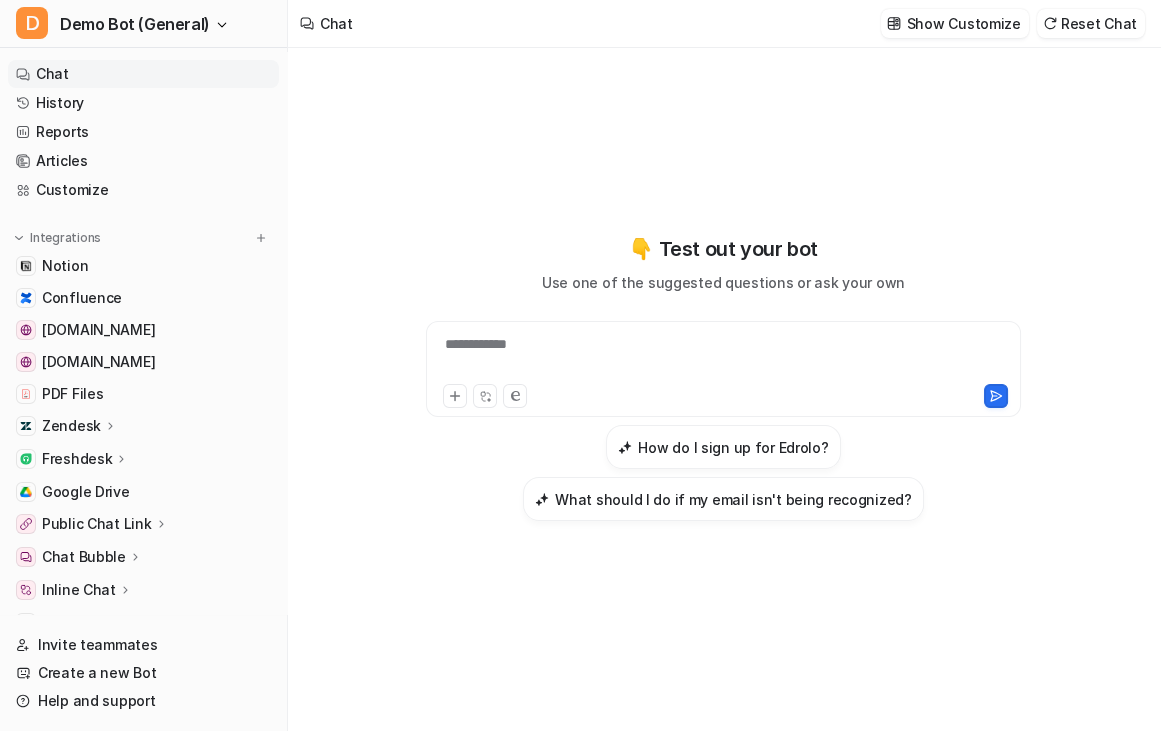 click on "**********" at bounding box center [724, 378] 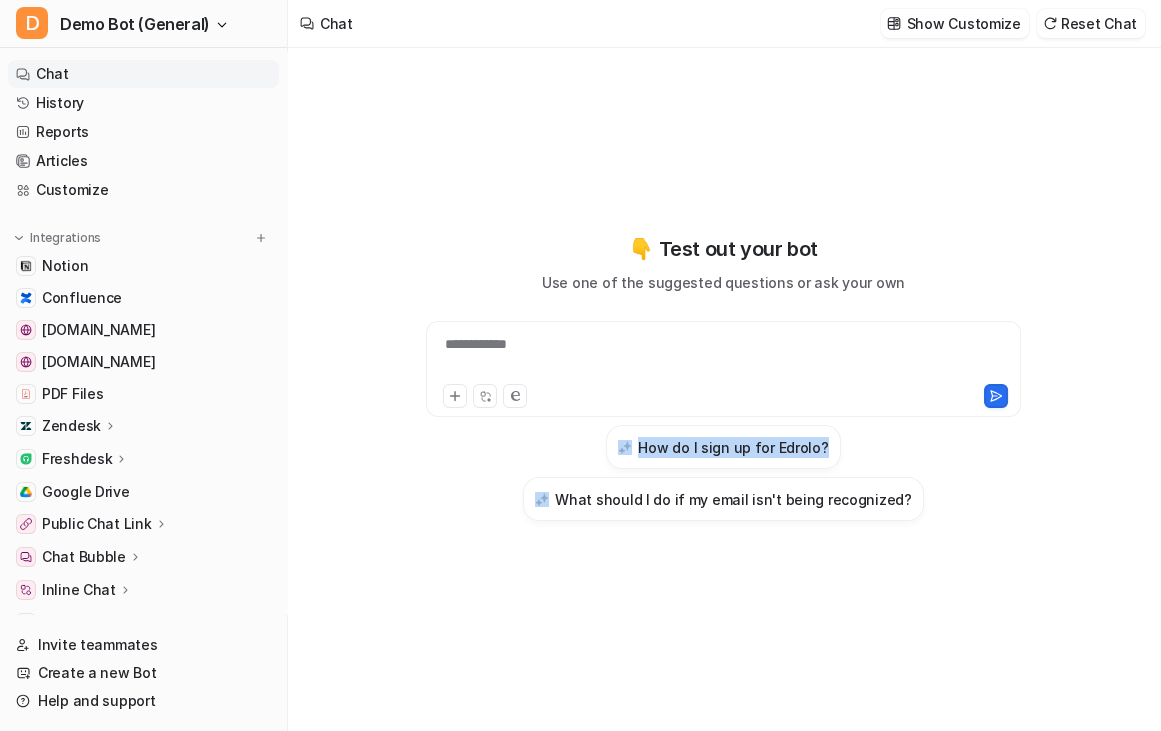 click on "**********" at bounding box center [724, 378] 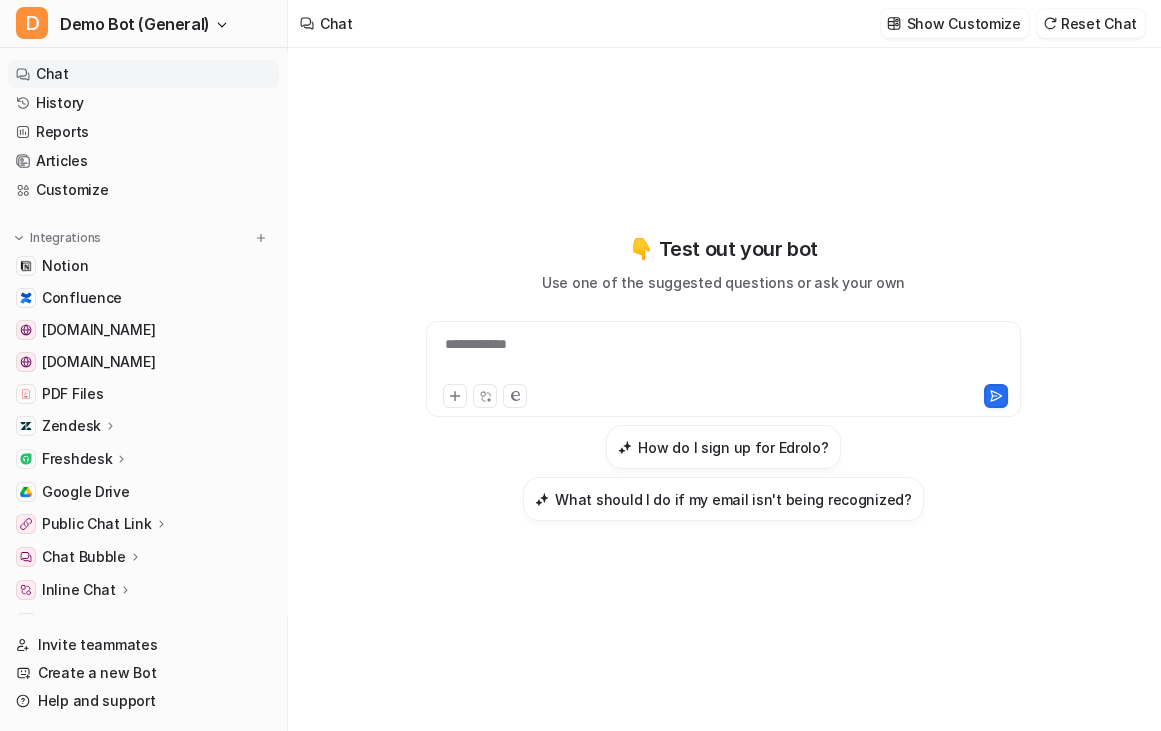 click on "**********" at bounding box center [723, 421] 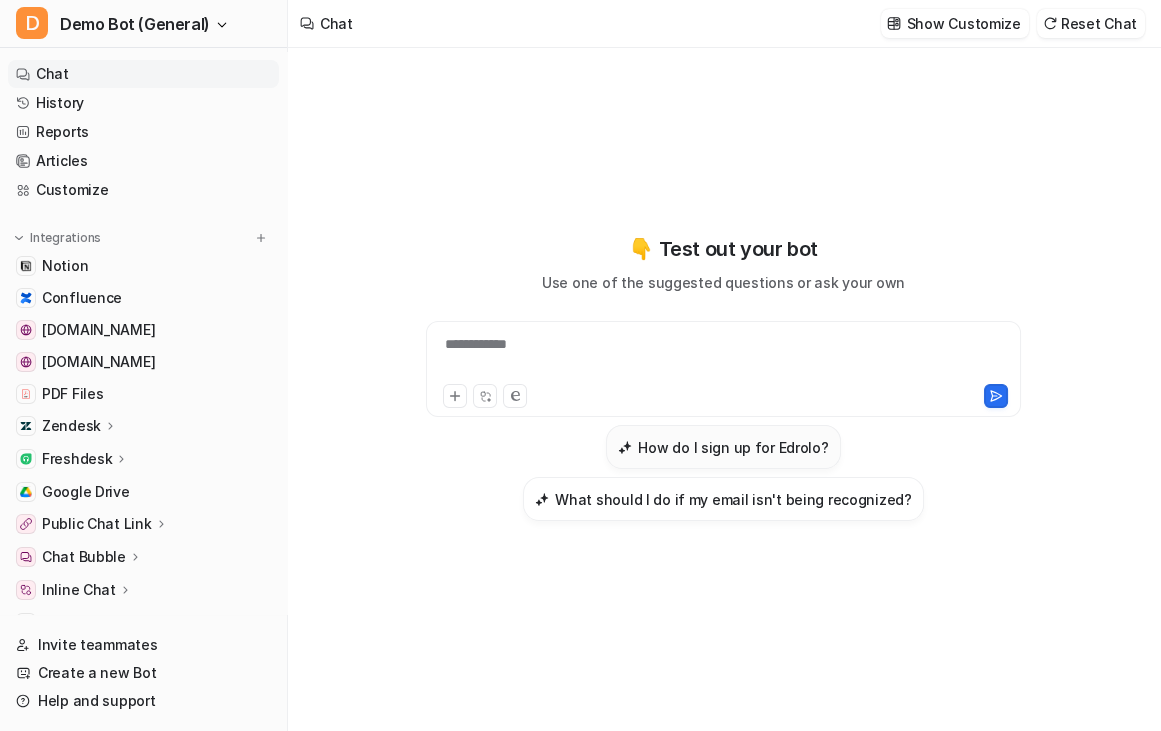 click on "How do I sign up for Edrolo?" at bounding box center (733, 447) 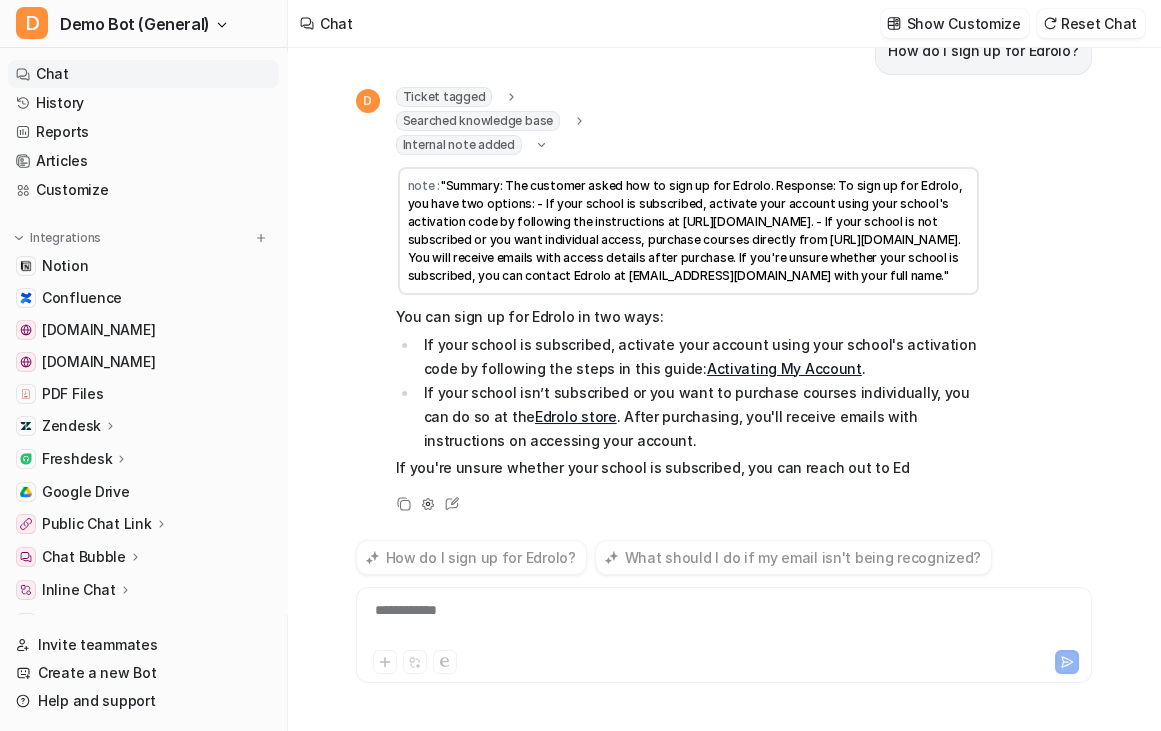 scroll, scrollTop: 86, scrollLeft: 0, axis: vertical 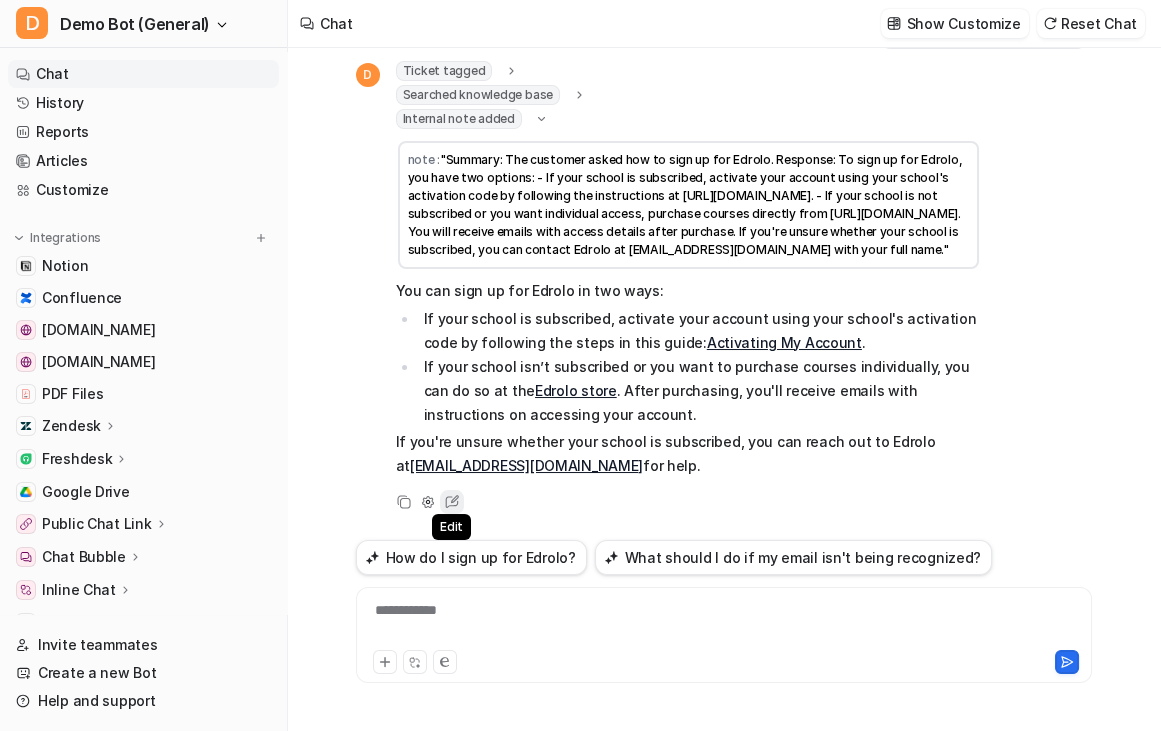click 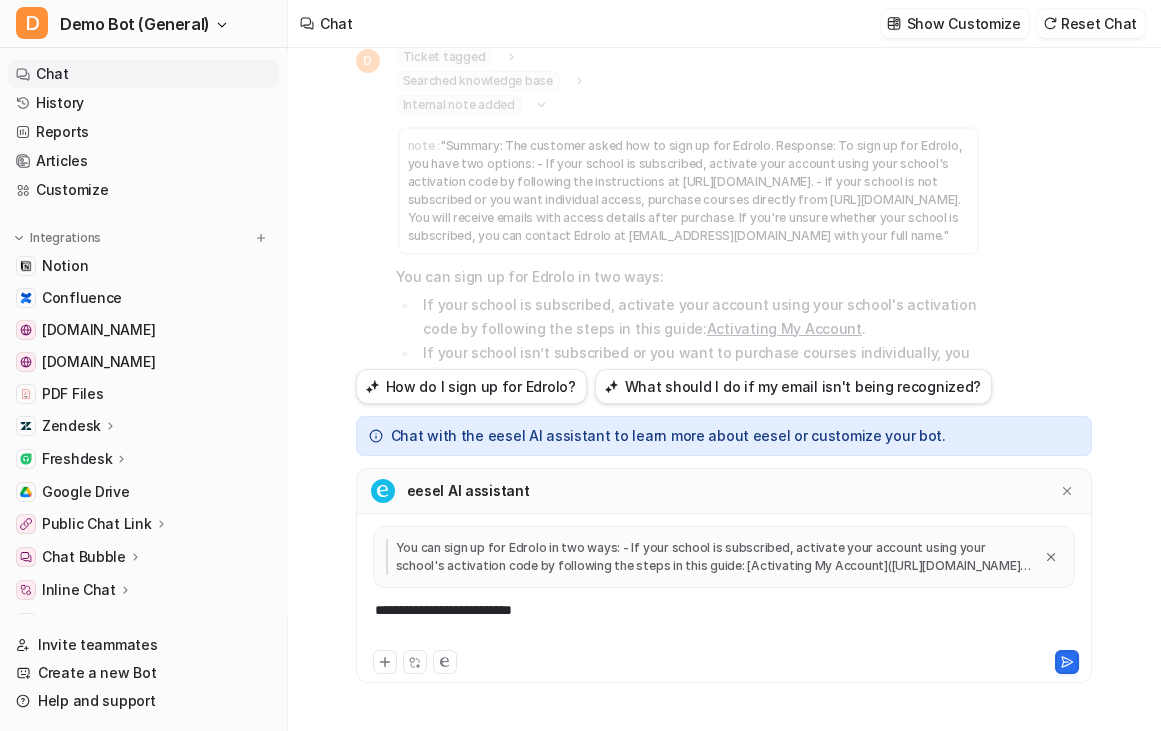 click on "**********" at bounding box center [724, 623] 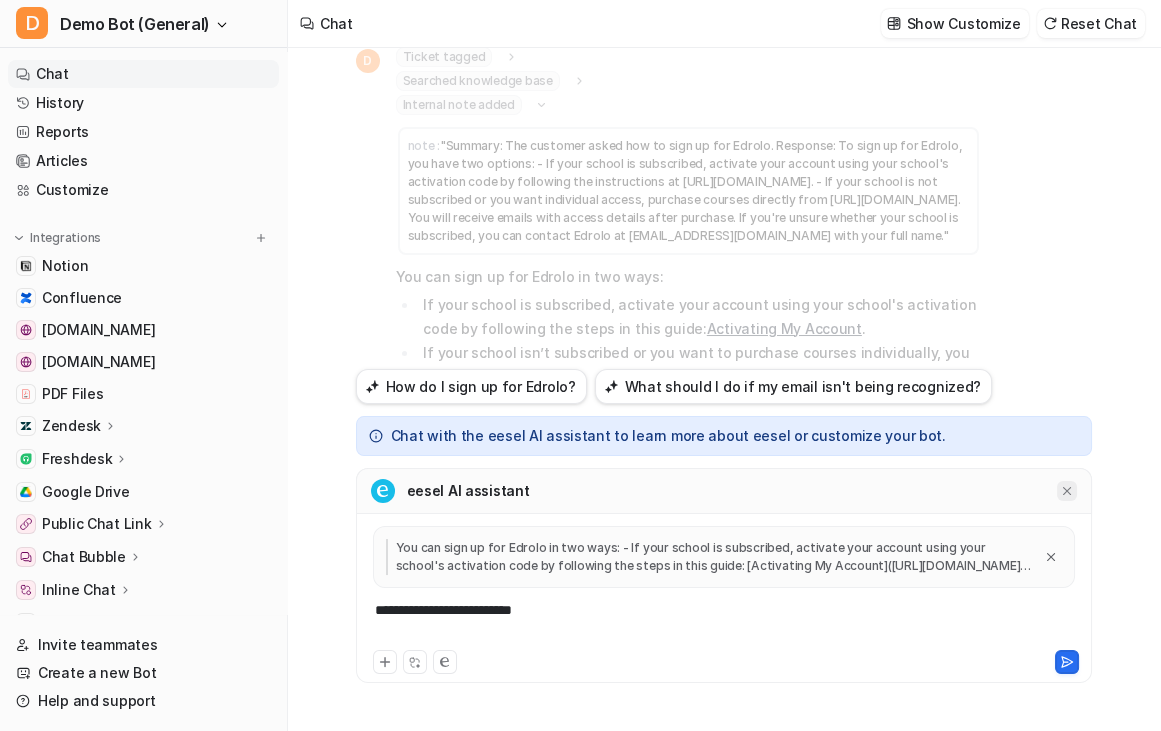 click 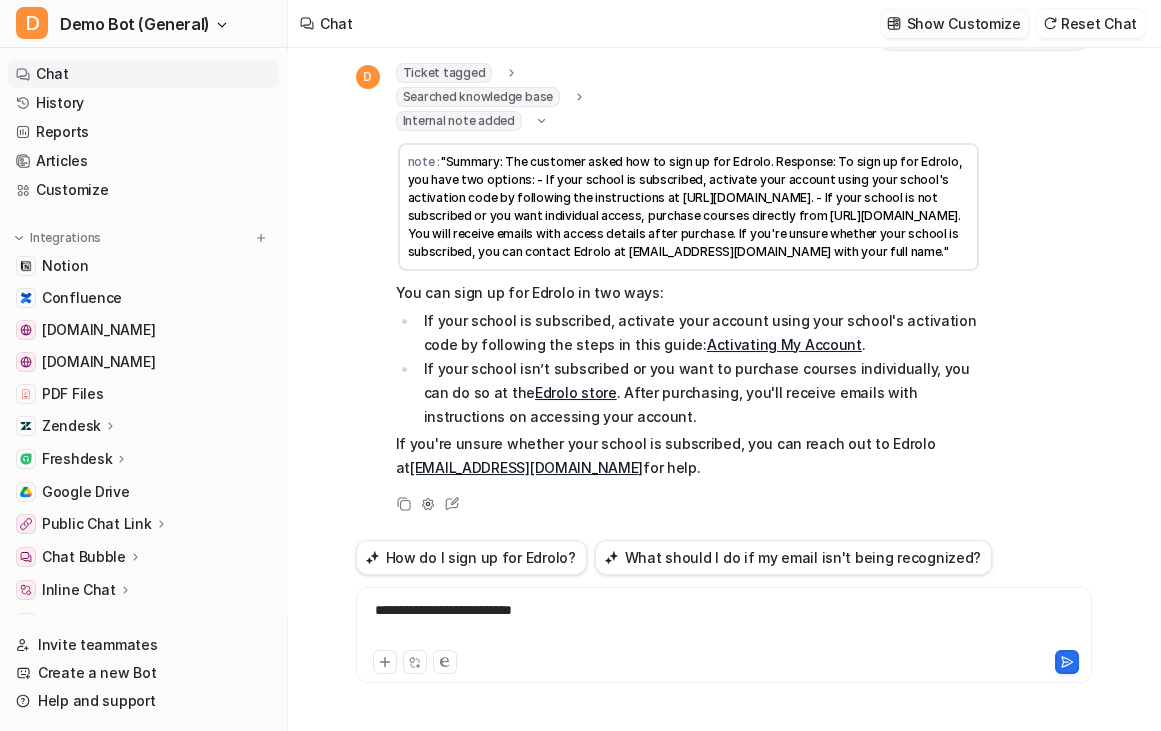 click on "Show Customize" at bounding box center [955, 23] 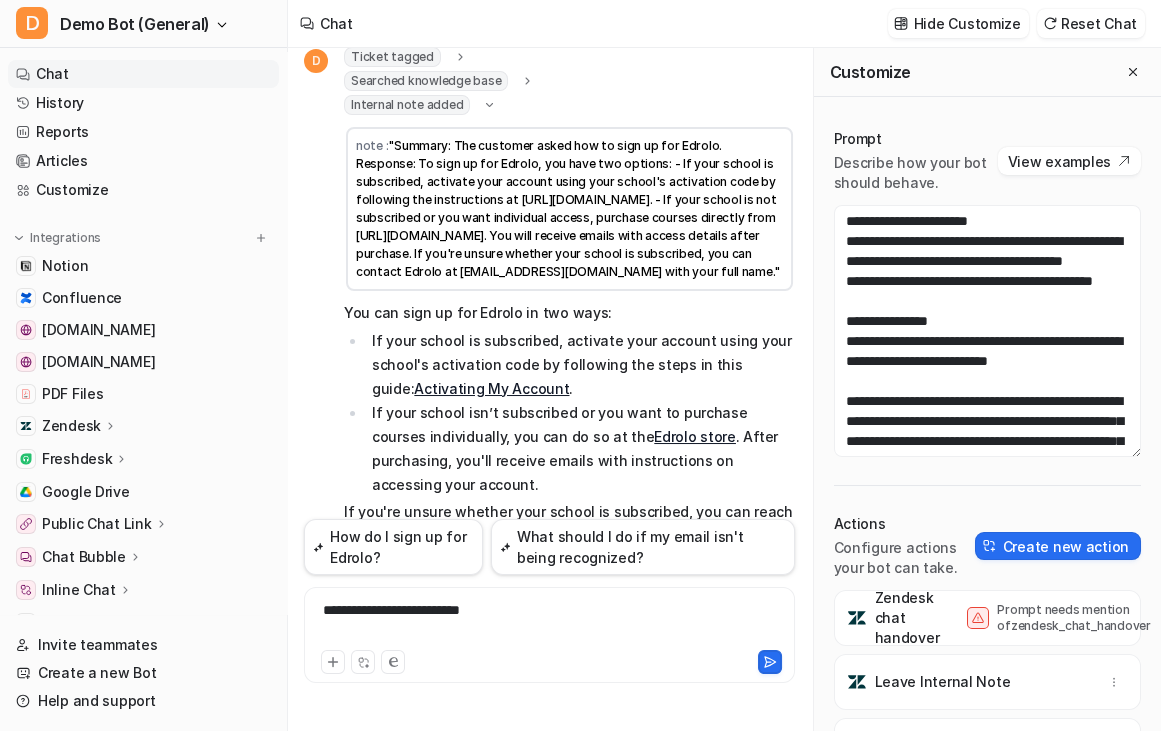 drag, startPoint x: 978, startPoint y: 34, endPoint x: 1023, endPoint y: 75, distance: 60.876926 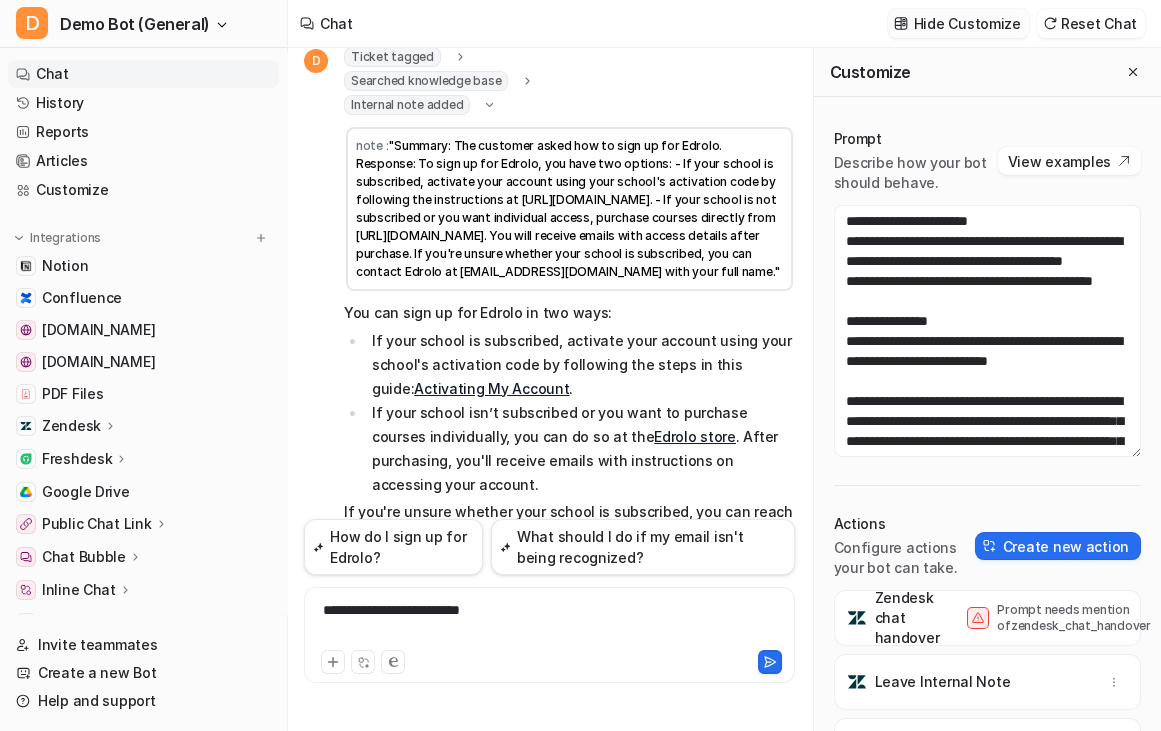 click on "Hide Customize" at bounding box center [967, 23] 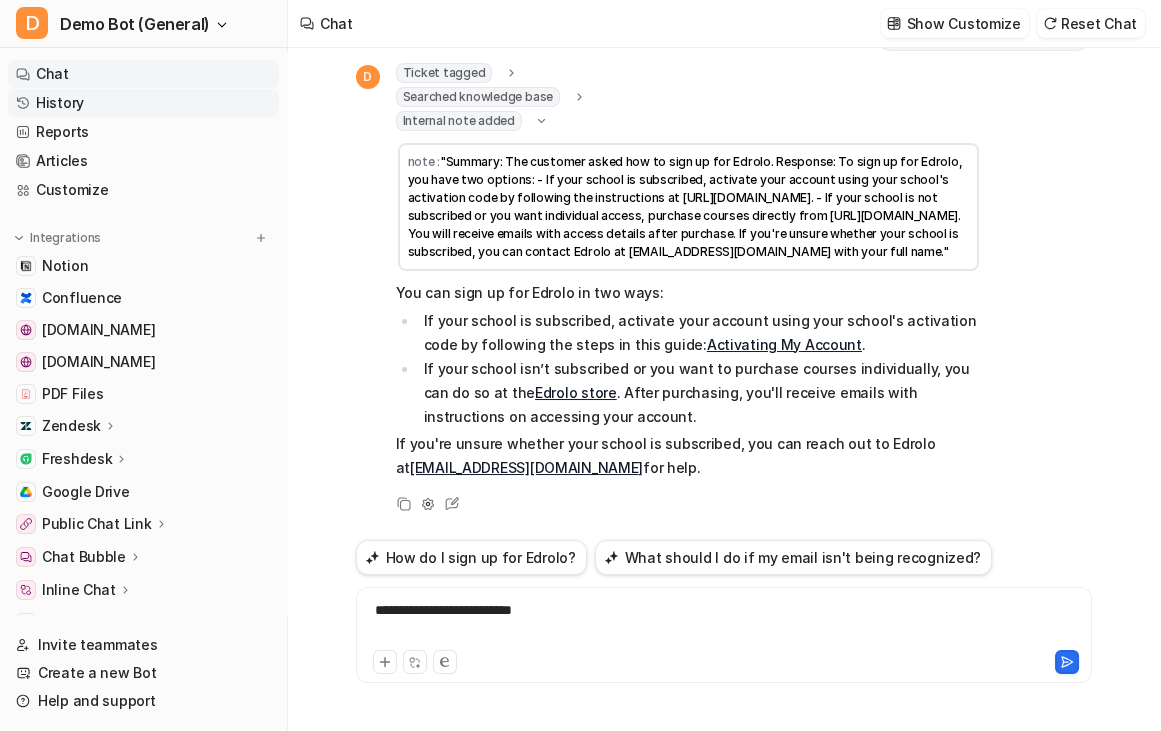 click on "History" at bounding box center [143, 103] 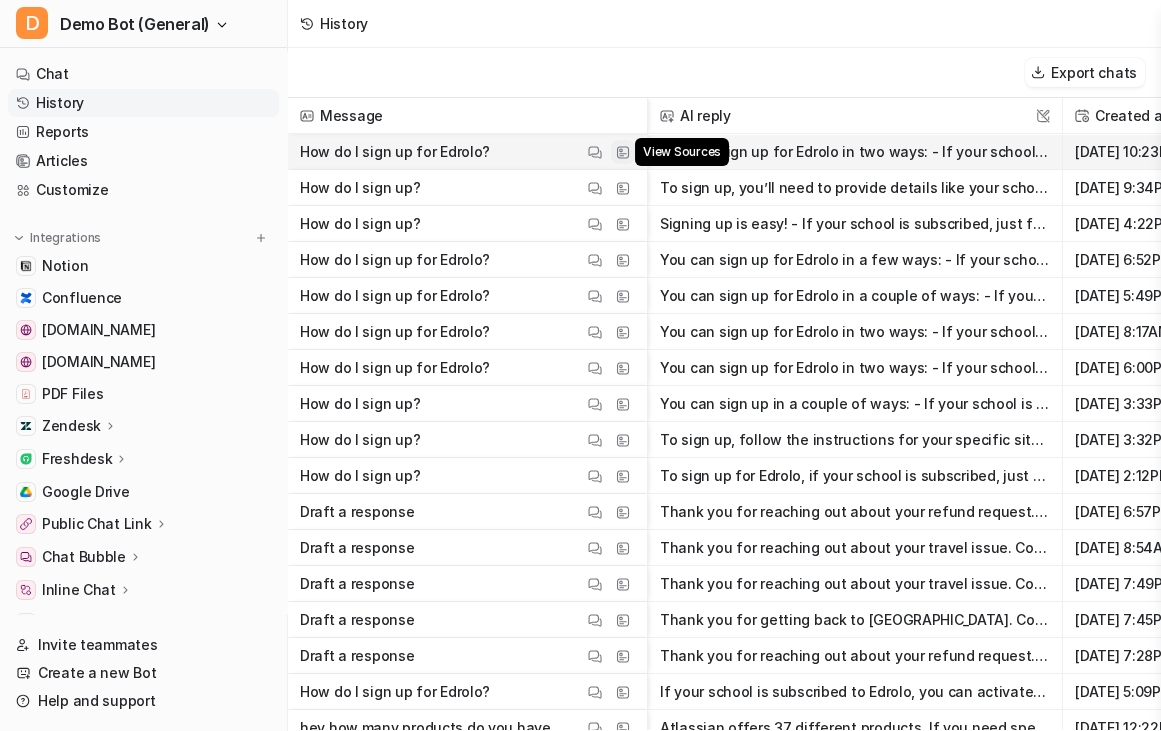 click at bounding box center (623, 152) 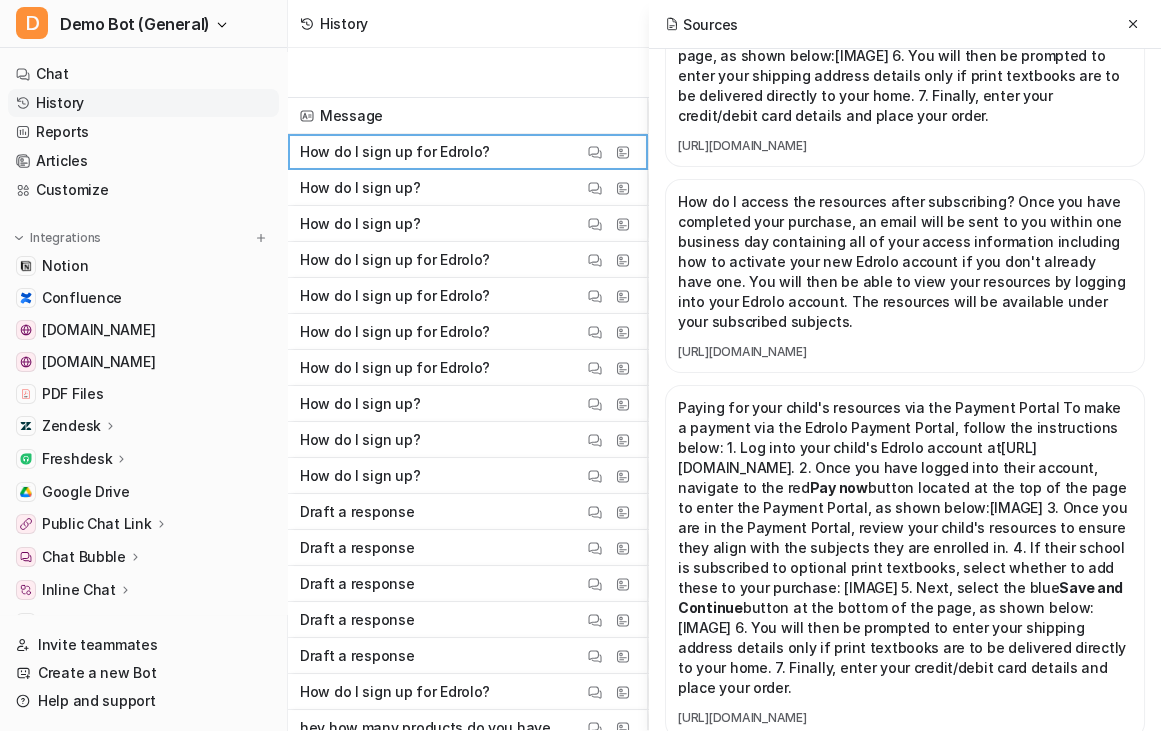 scroll, scrollTop: 1363, scrollLeft: 0, axis: vertical 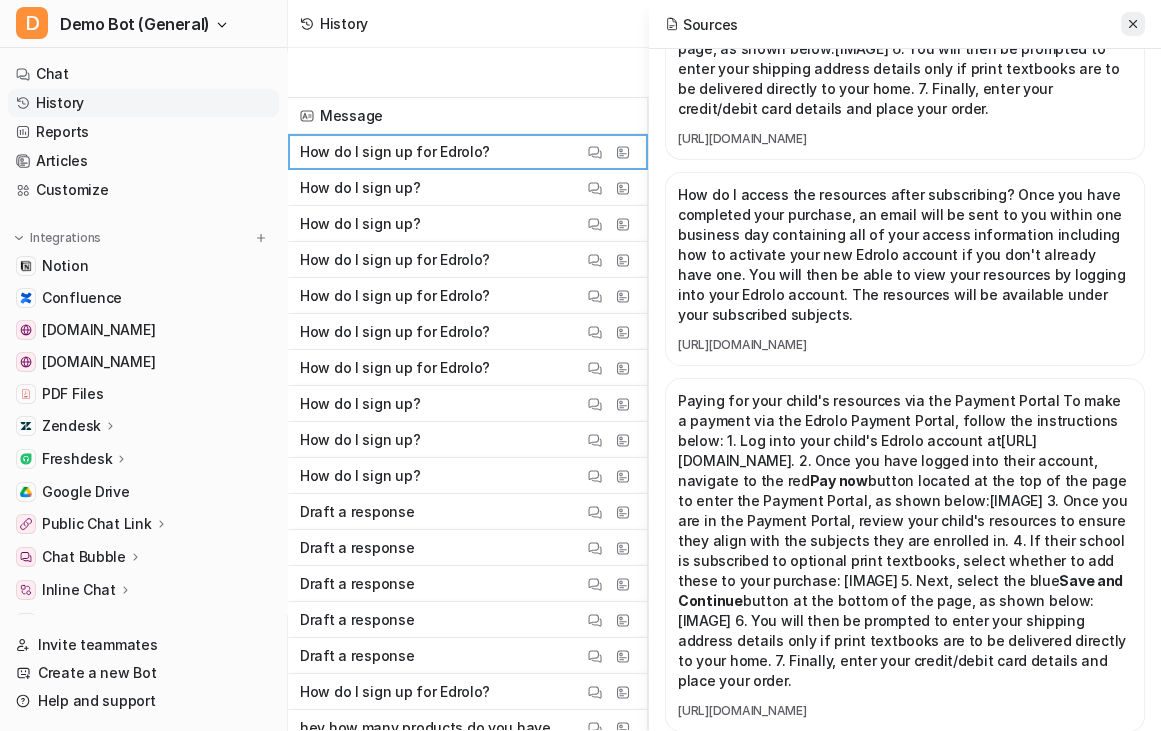 click 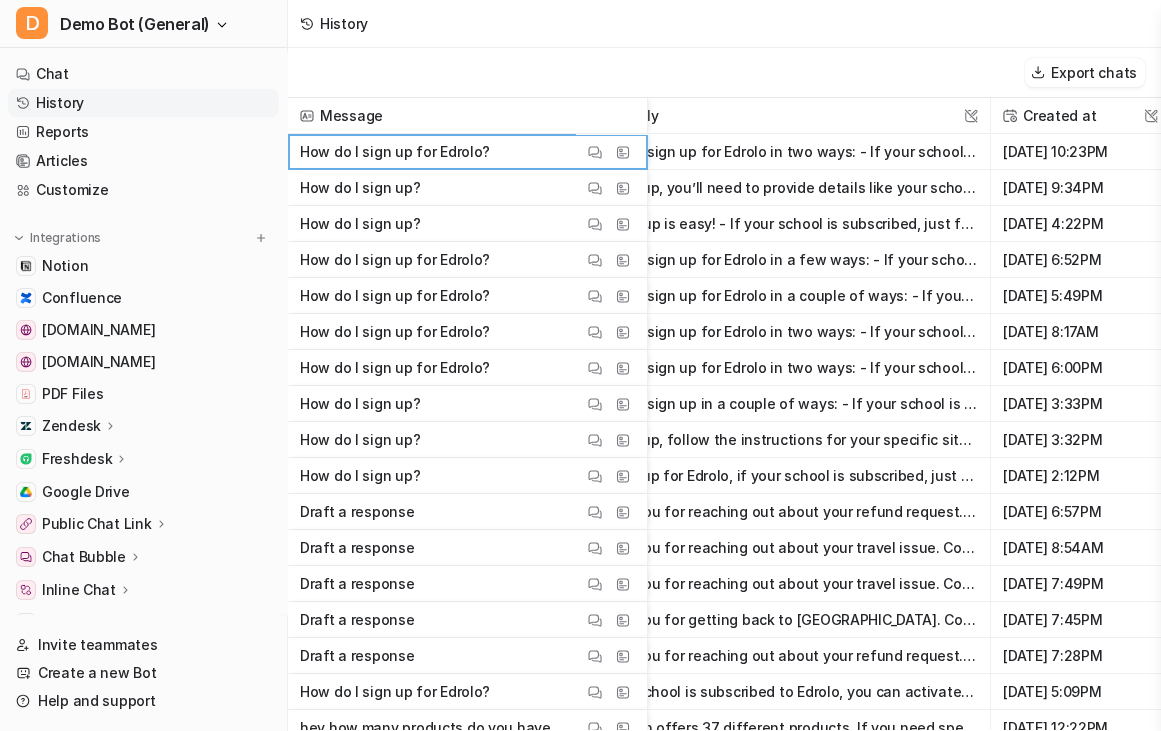scroll, scrollTop: 0, scrollLeft: 405, axis: horizontal 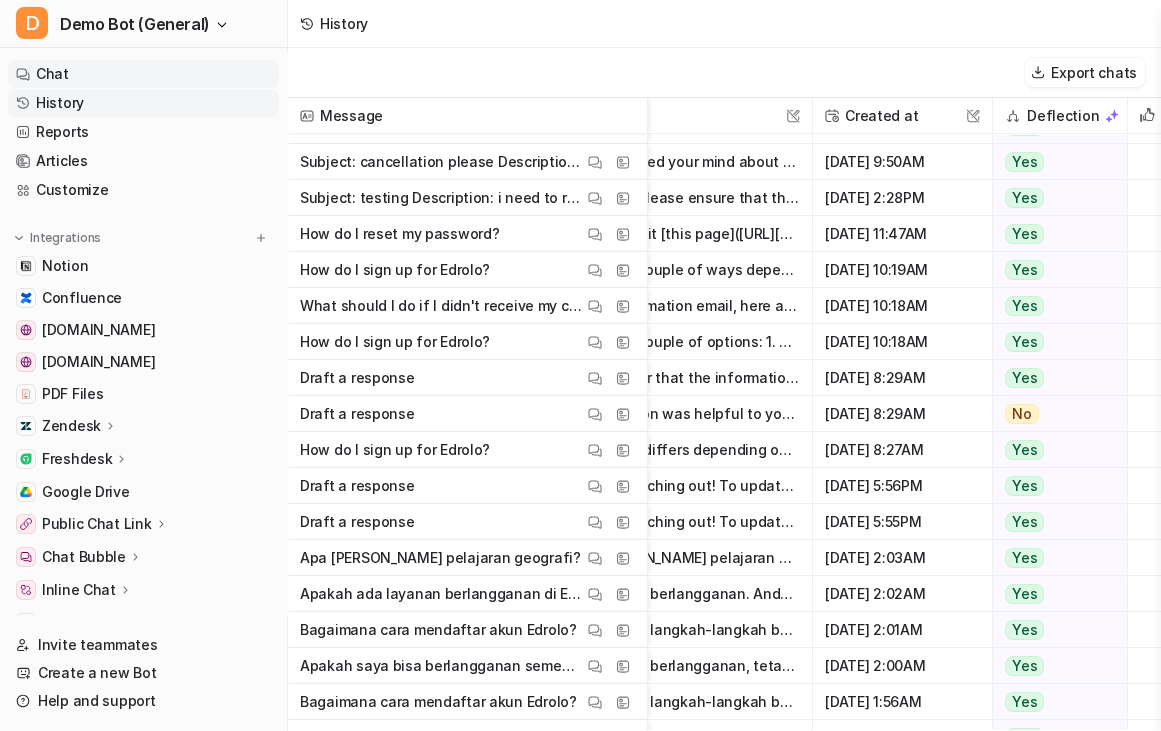 click on "Chat" at bounding box center (143, 74) 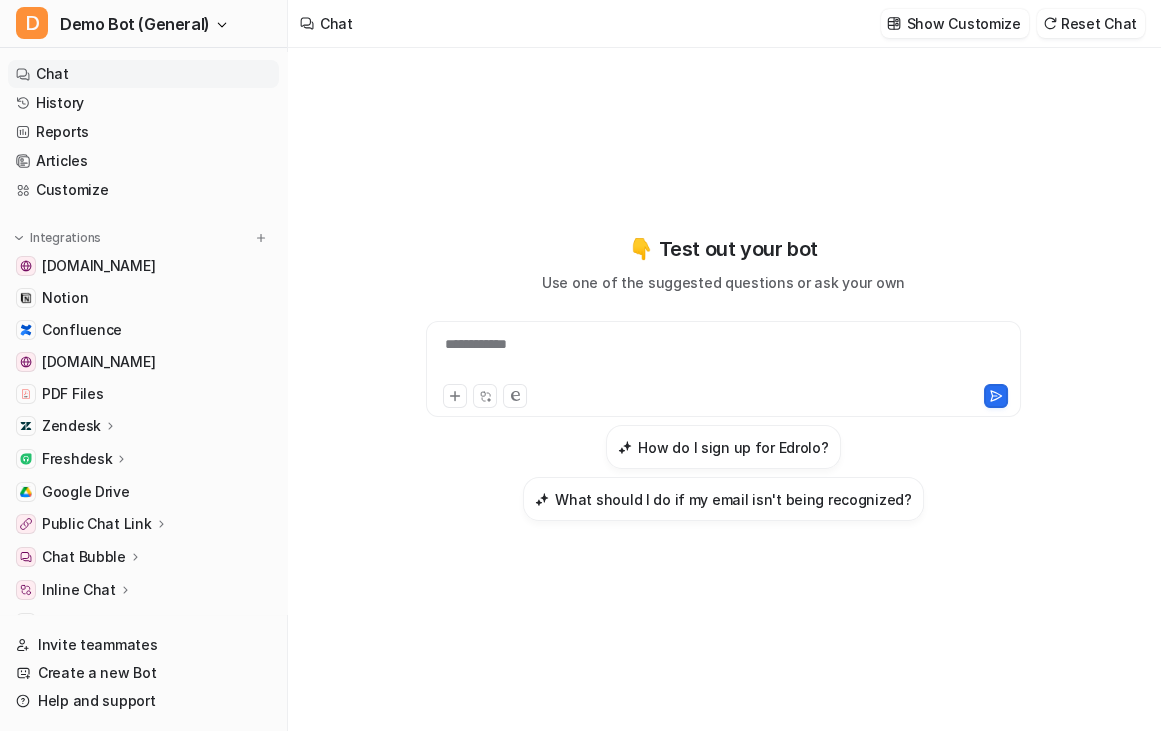 click on "**********" at bounding box center [724, 389] 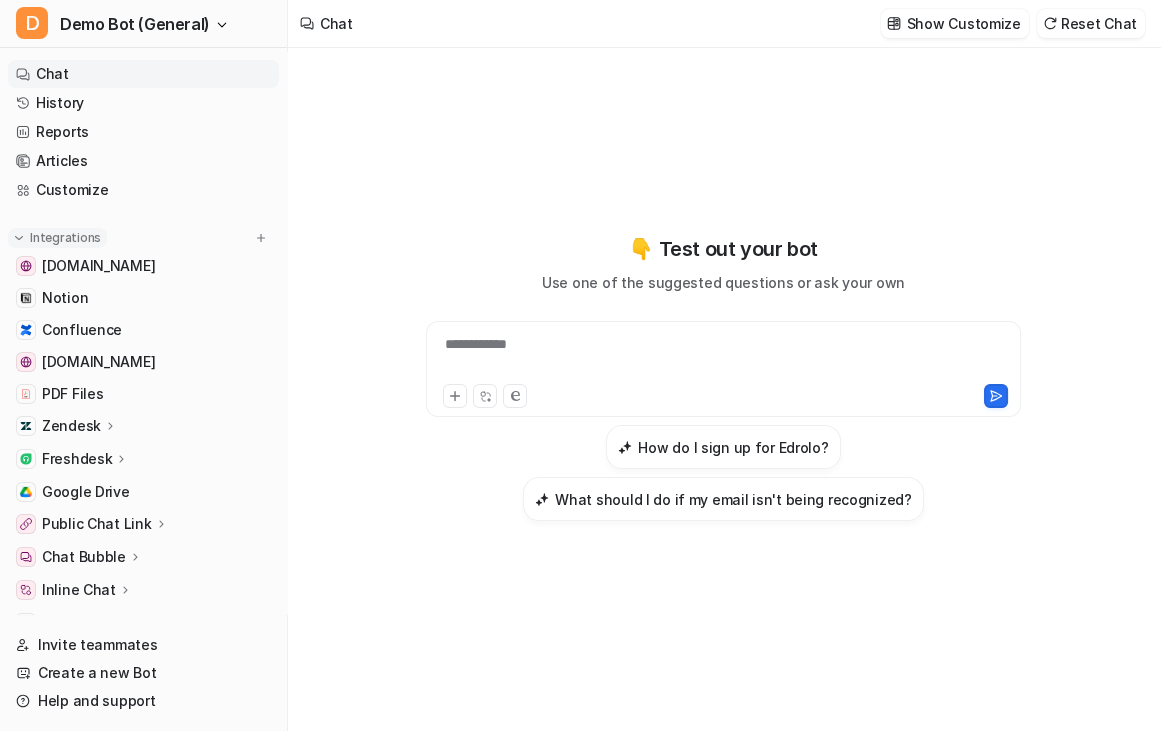 click on "Integrations" at bounding box center [65, 238] 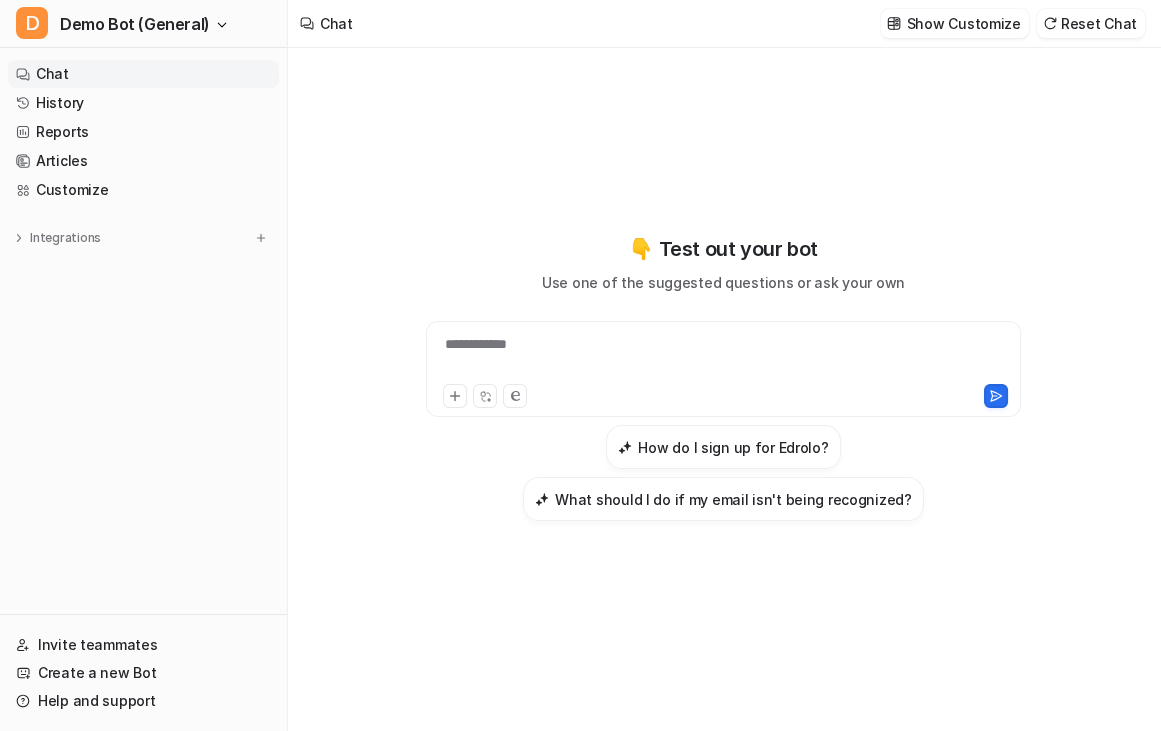 click on "**********" at bounding box center [724, 378] 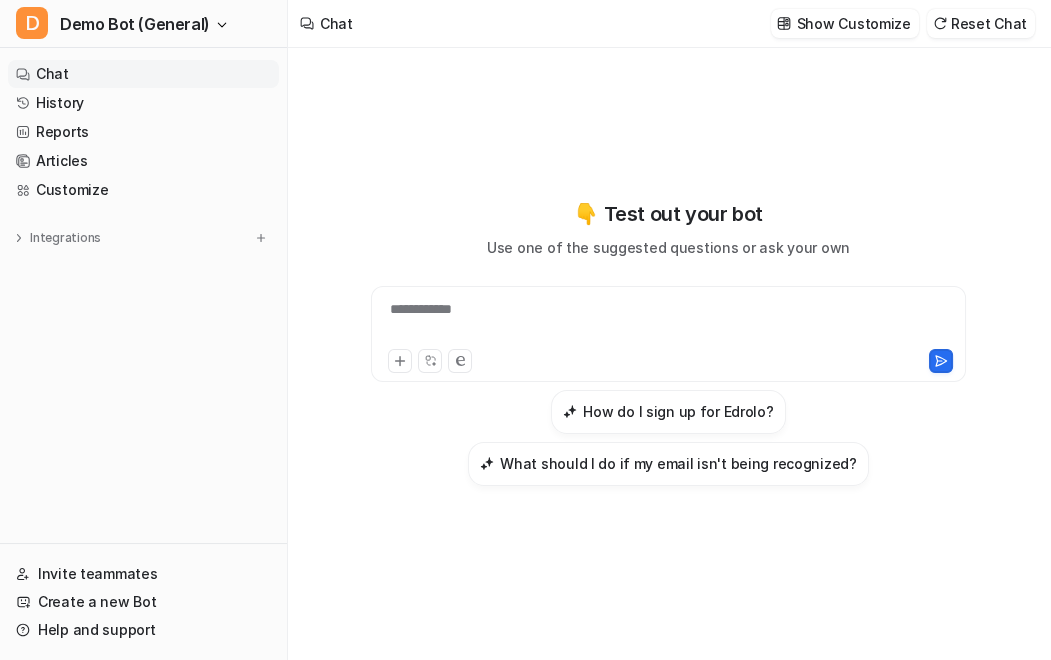click on "**********" at bounding box center [668, 354] 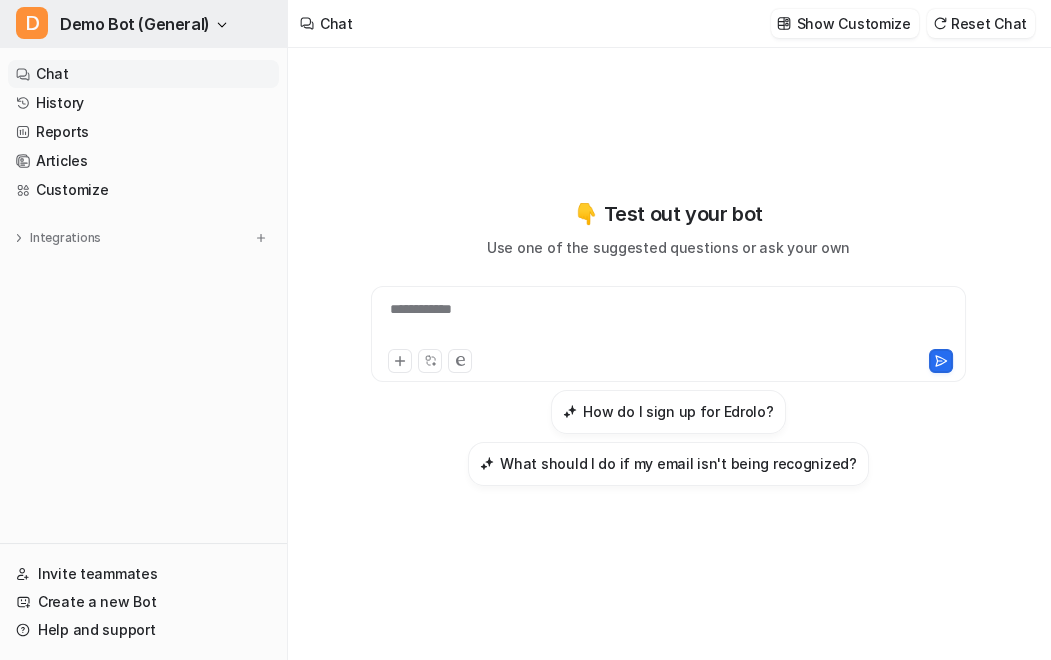 click on "Demo Bot (General)" at bounding box center [135, 24] 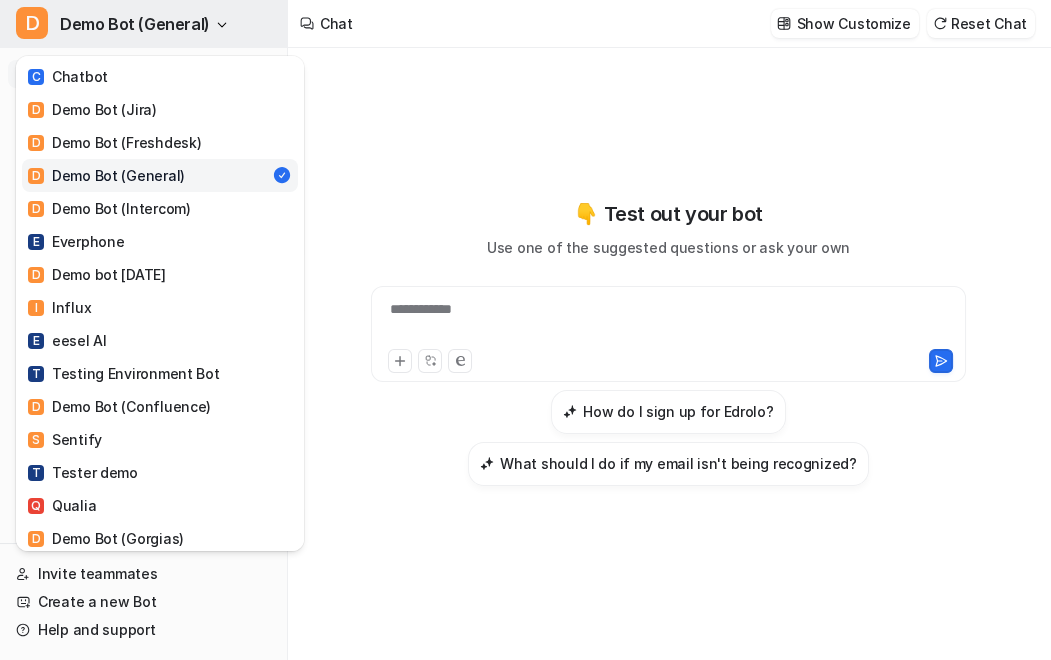 click on "Demo Bot (General)" at bounding box center (135, 24) 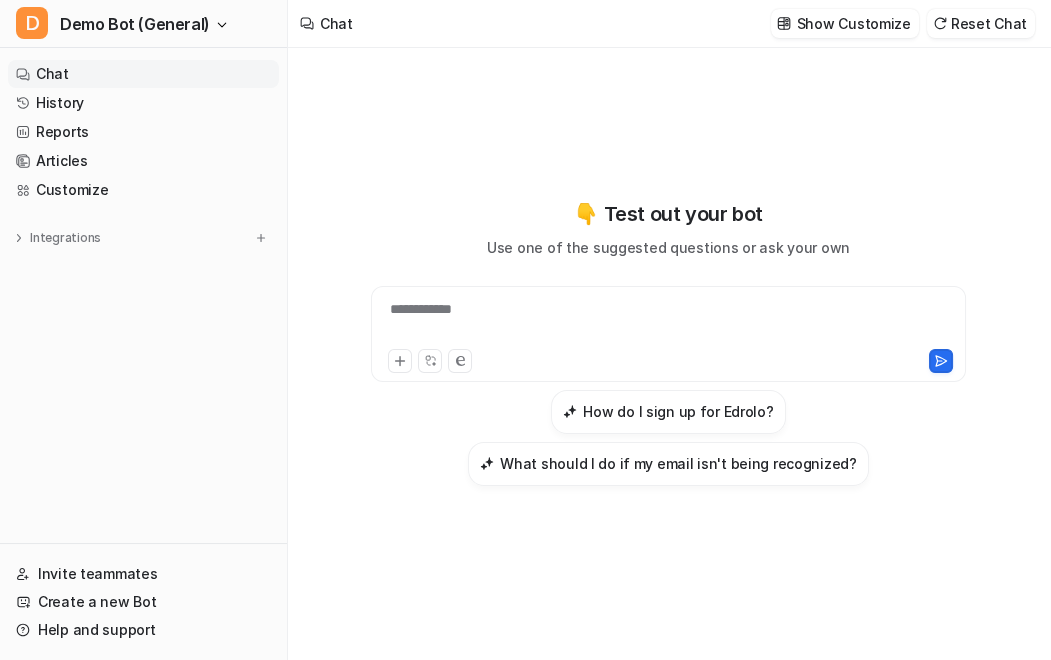 click on "**********" at bounding box center [668, 354] 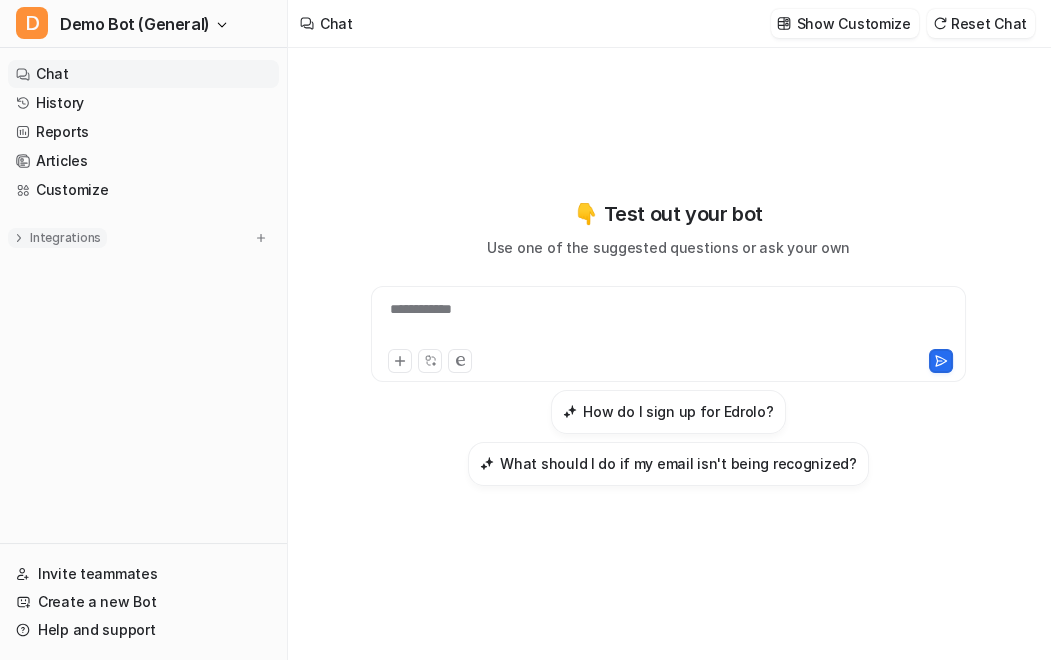 click on "Integrations" at bounding box center [65, 238] 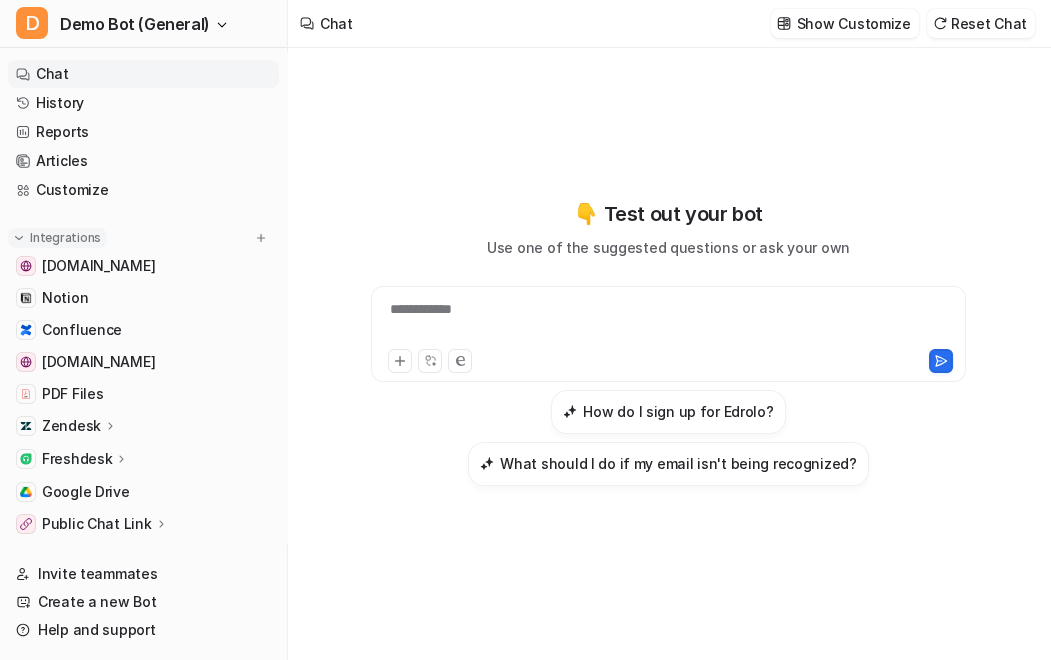 click on "Integrations" at bounding box center [65, 238] 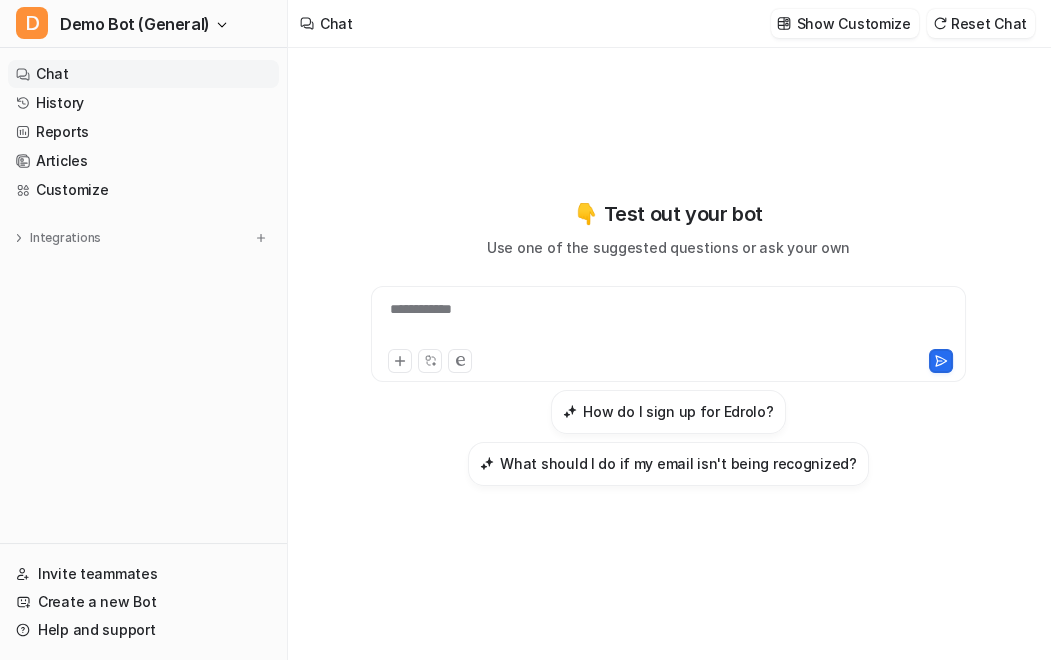 click on "**********" at bounding box center (668, 354) 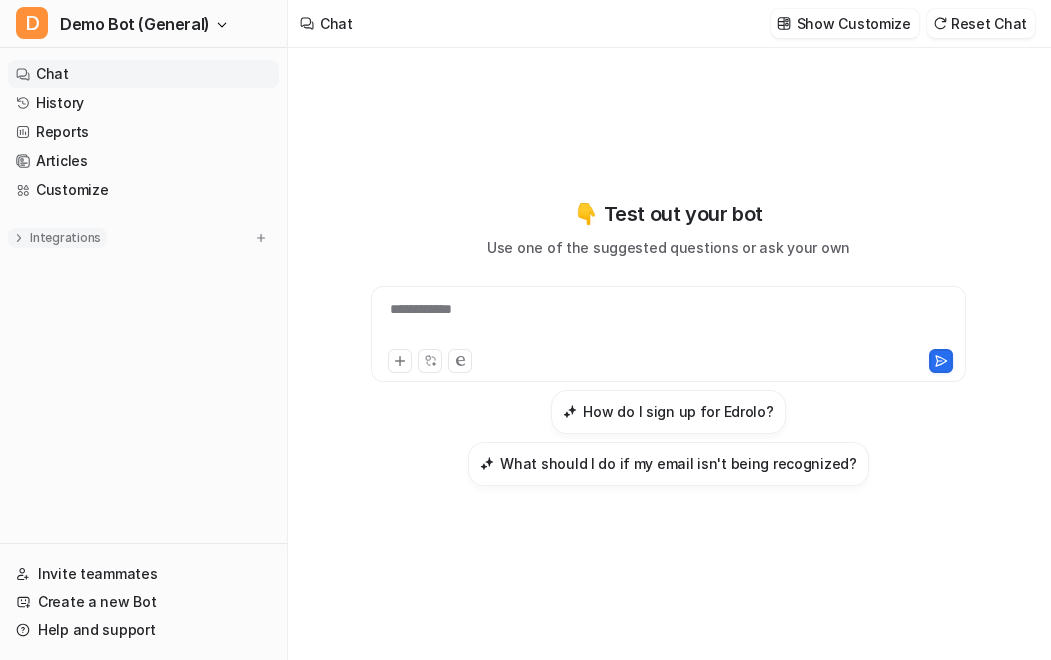 click on "Integrations" at bounding box center [65, 238] 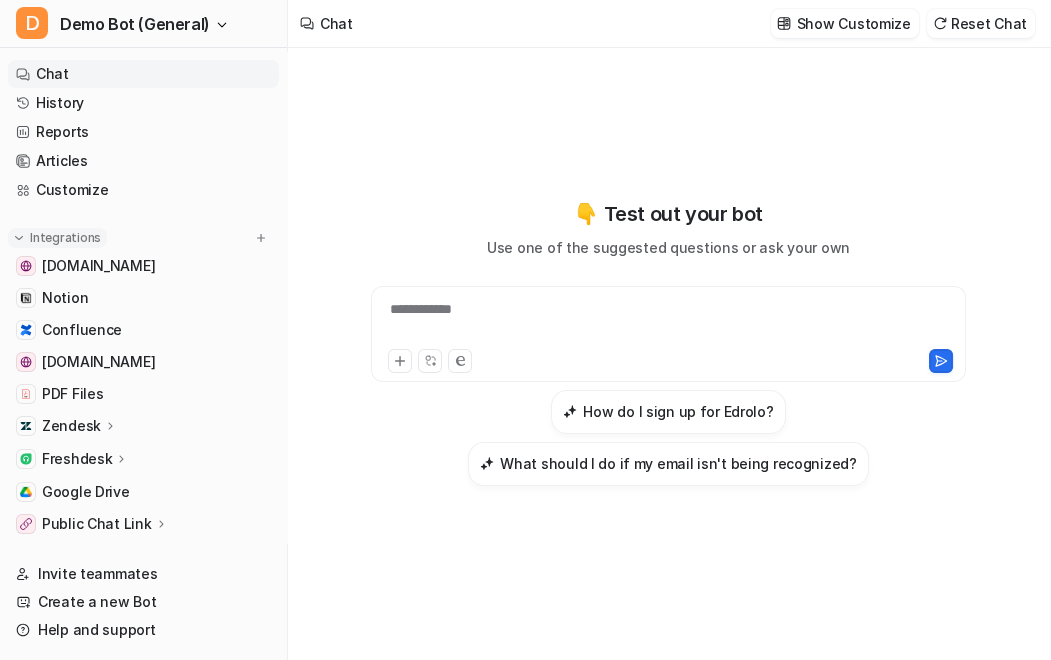 click on "Integrations" at bounding box center (65, 238) 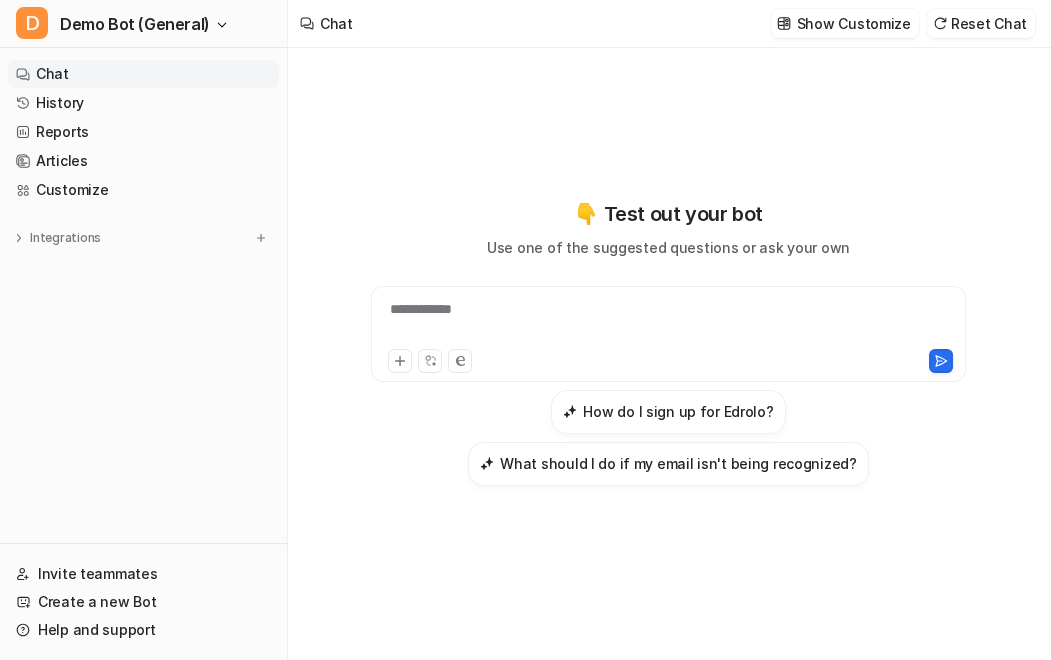 click on "**********" at bounding box center [668, 342] 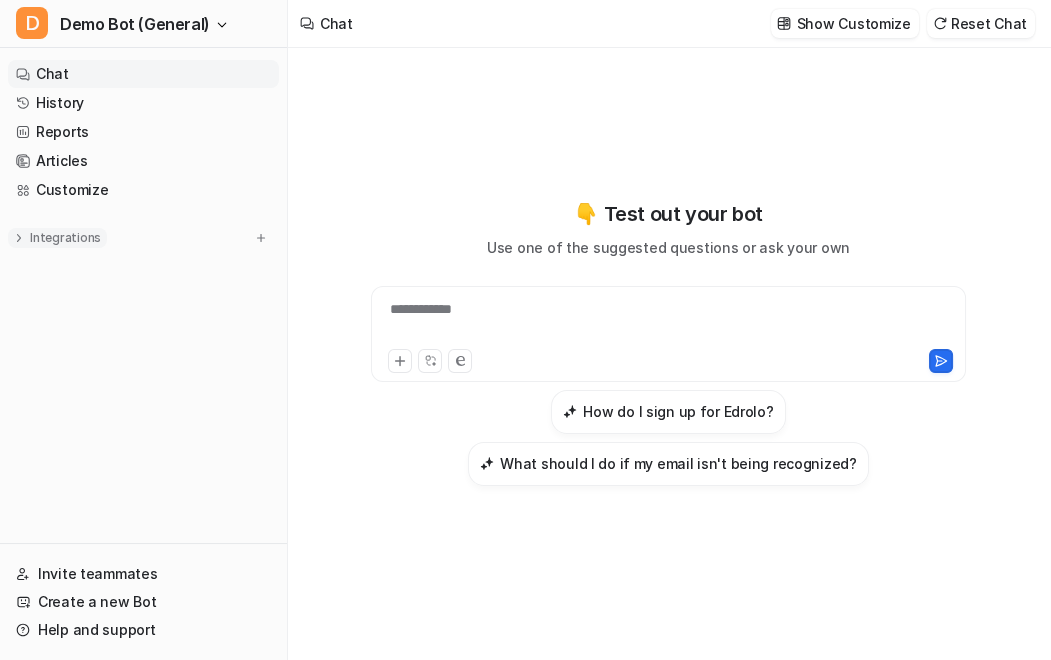 click at bounding box center [19, 238] 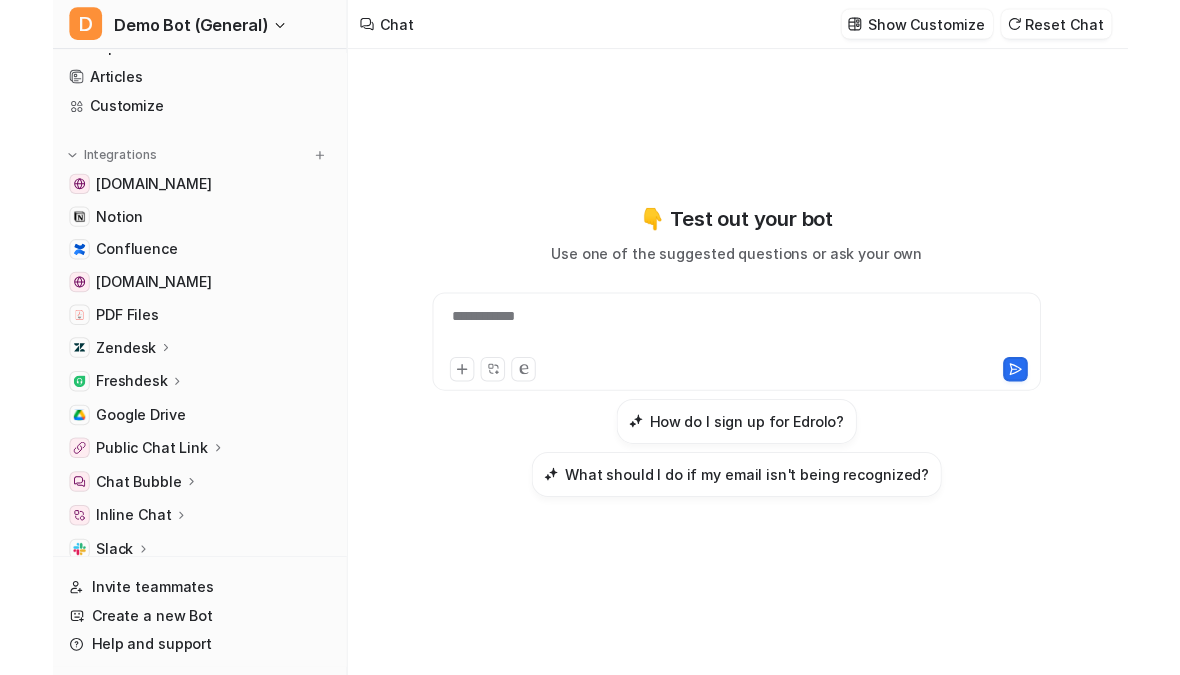 scroll, scrollTop: 90, scrollLeft: 0, axis: vertical 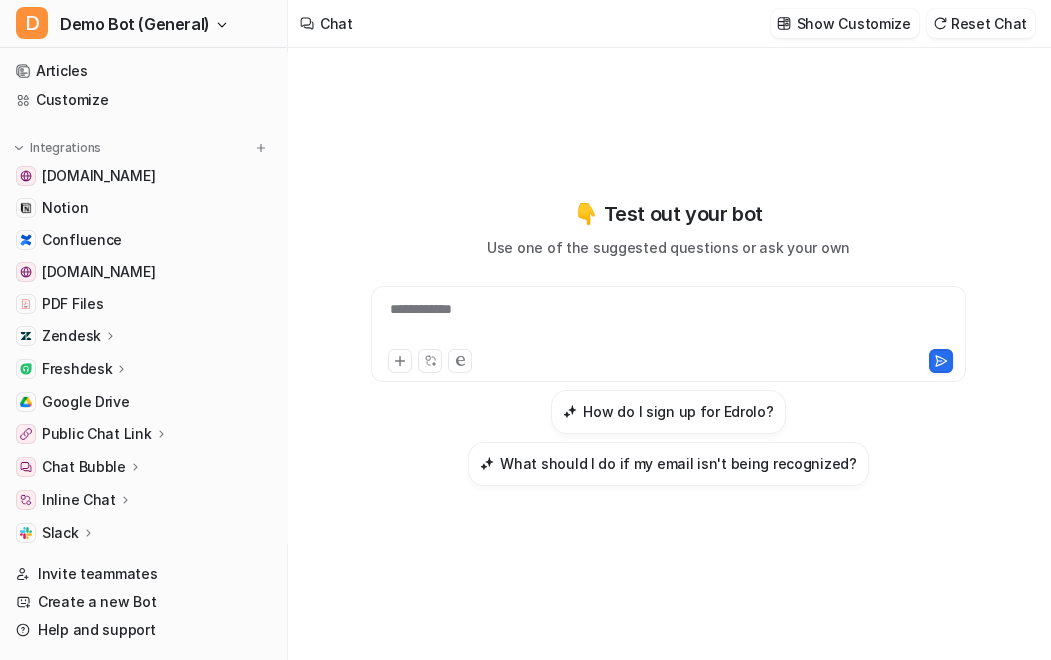click on "**********" at bounding box center [668, 342] 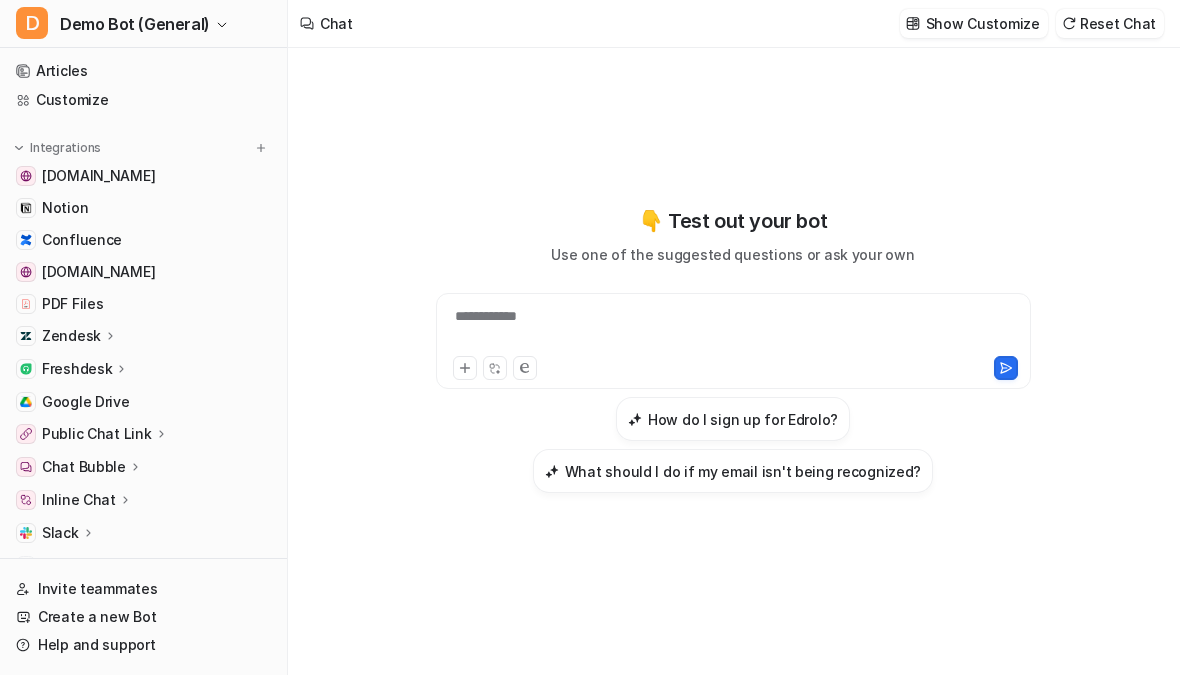 click on "**********" at bounding box center [733, 349] 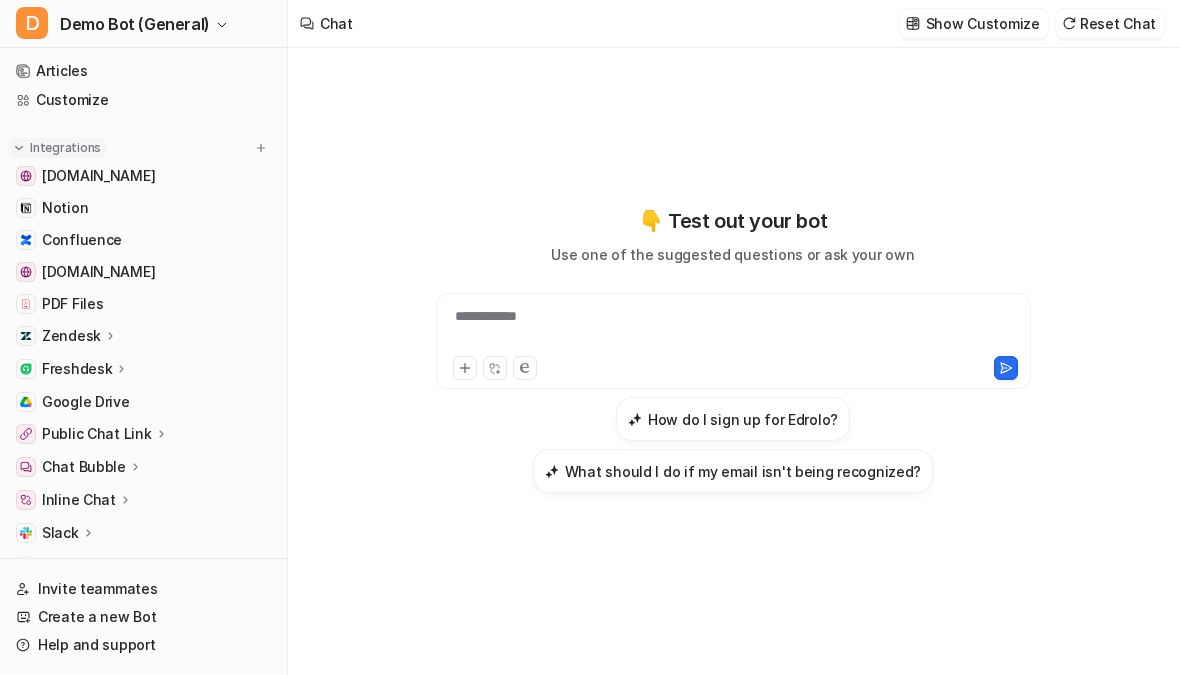 click on "Integrations" at bounding box center [65, 148] 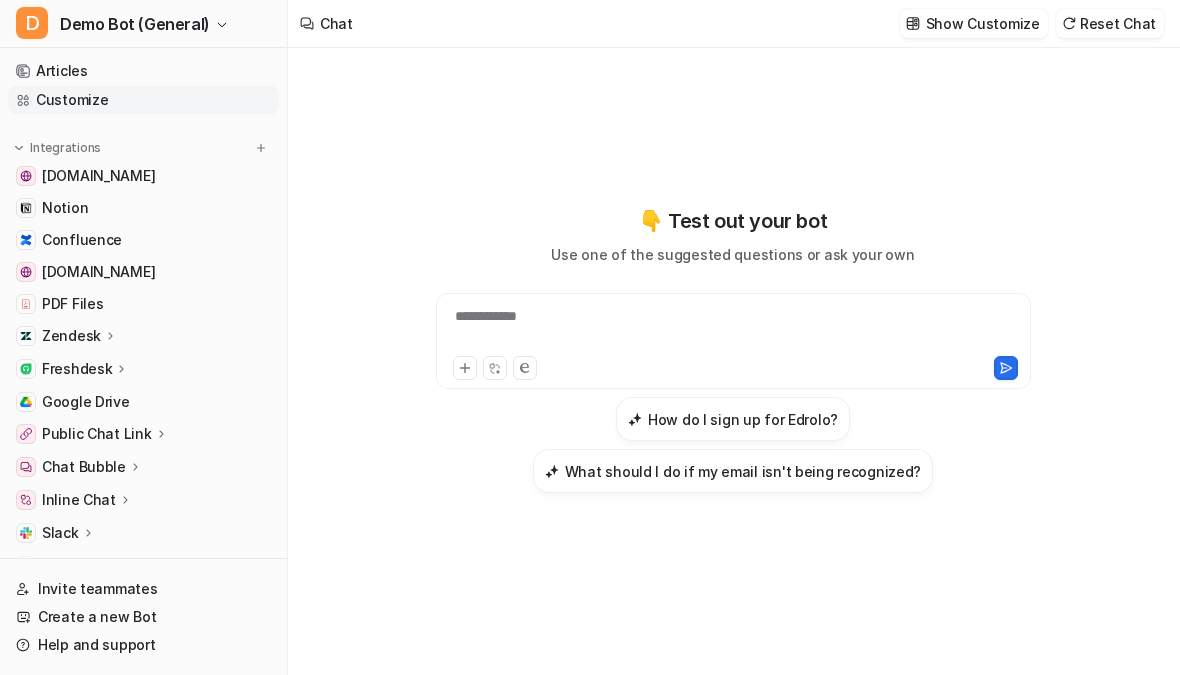 scroll, scrollTop: 0, scrollLeft: 0, axis: both 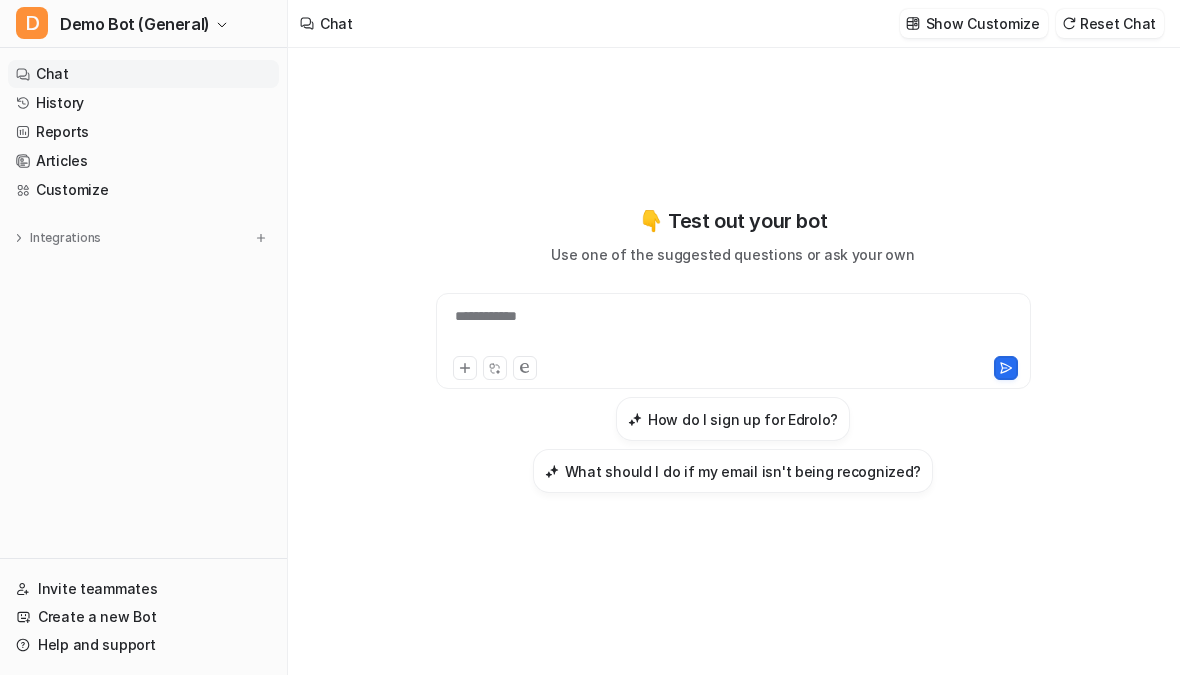 click on "**********" at bounding box center [733, 361] 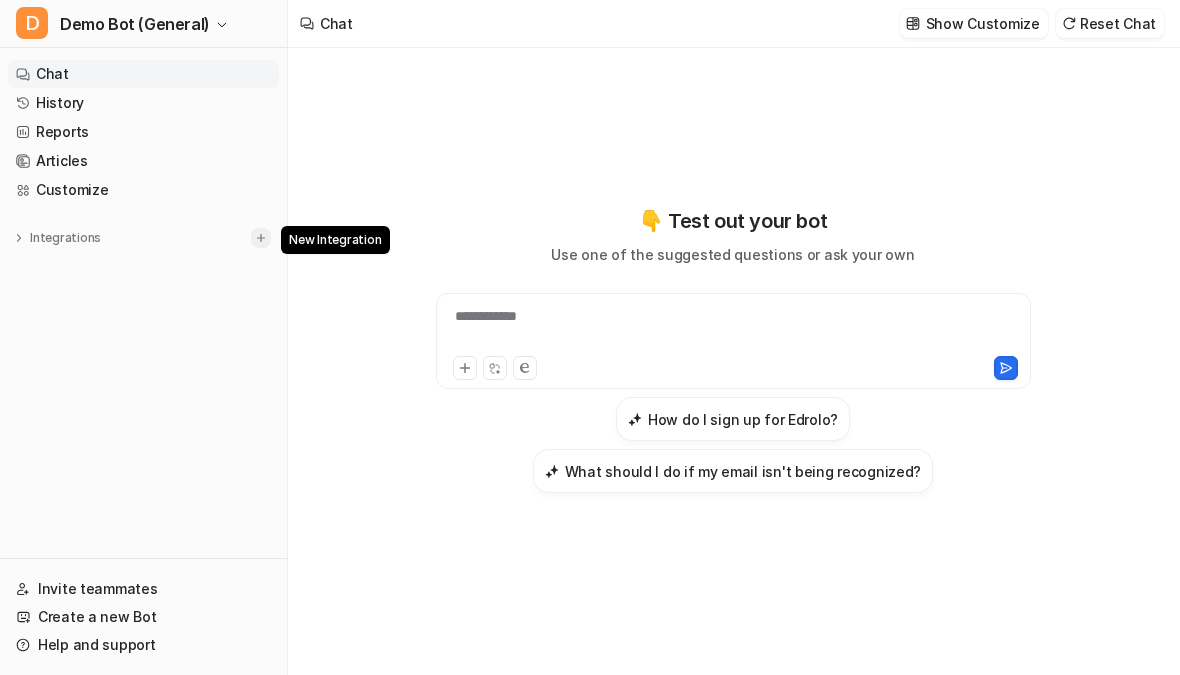 click at bounding box center (261, 238) 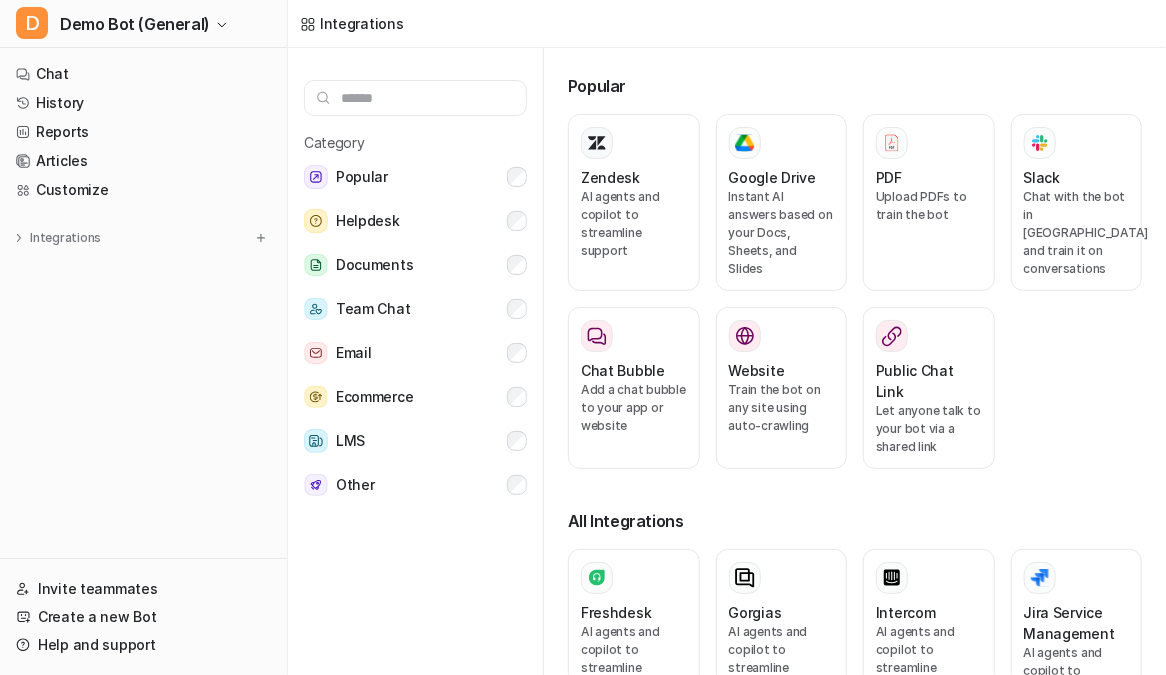 click on "Category Popular Helpdesk Documents Team Chat Email Ecommerce LMS Other" at bounding box center (416, 365) 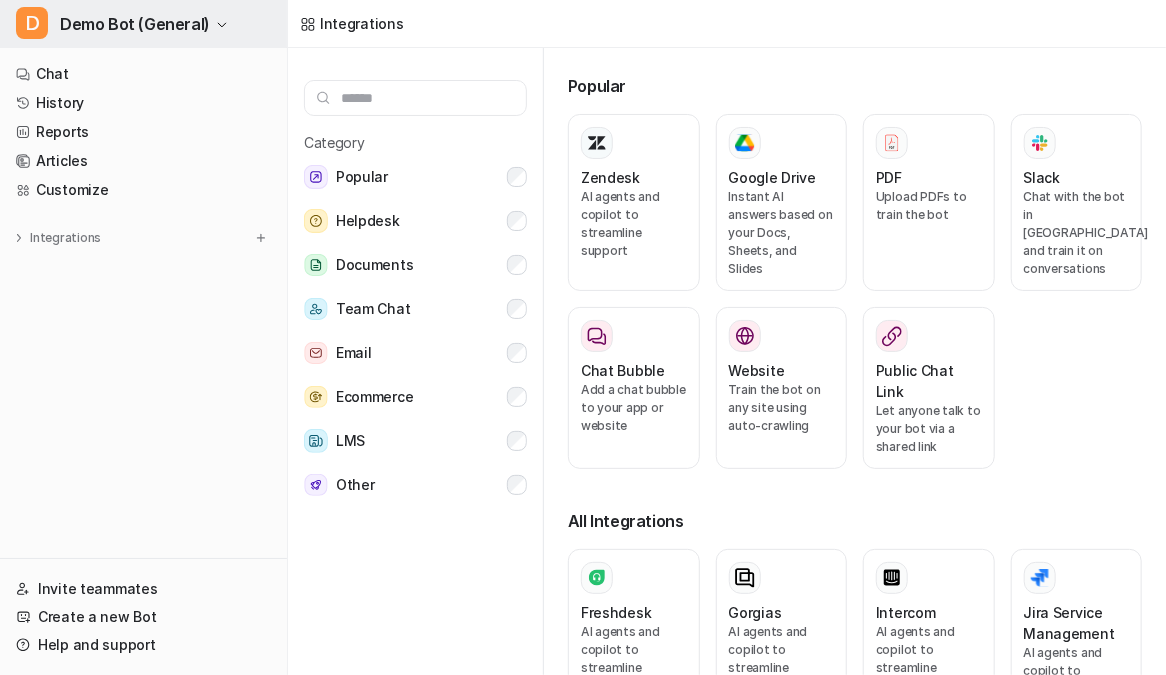 click on "D Demo Bot (General)" at bounding box center (143, 24) 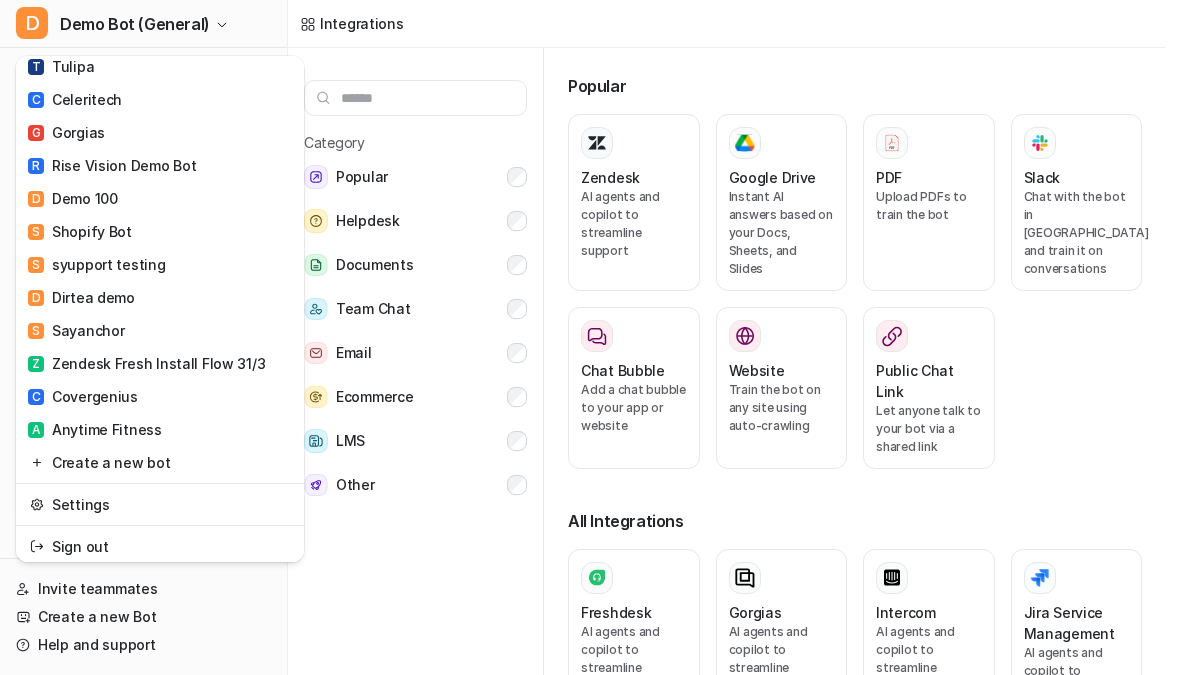 scroll, scrollTop: 1630, scrollLeft: 0, axis: vertical 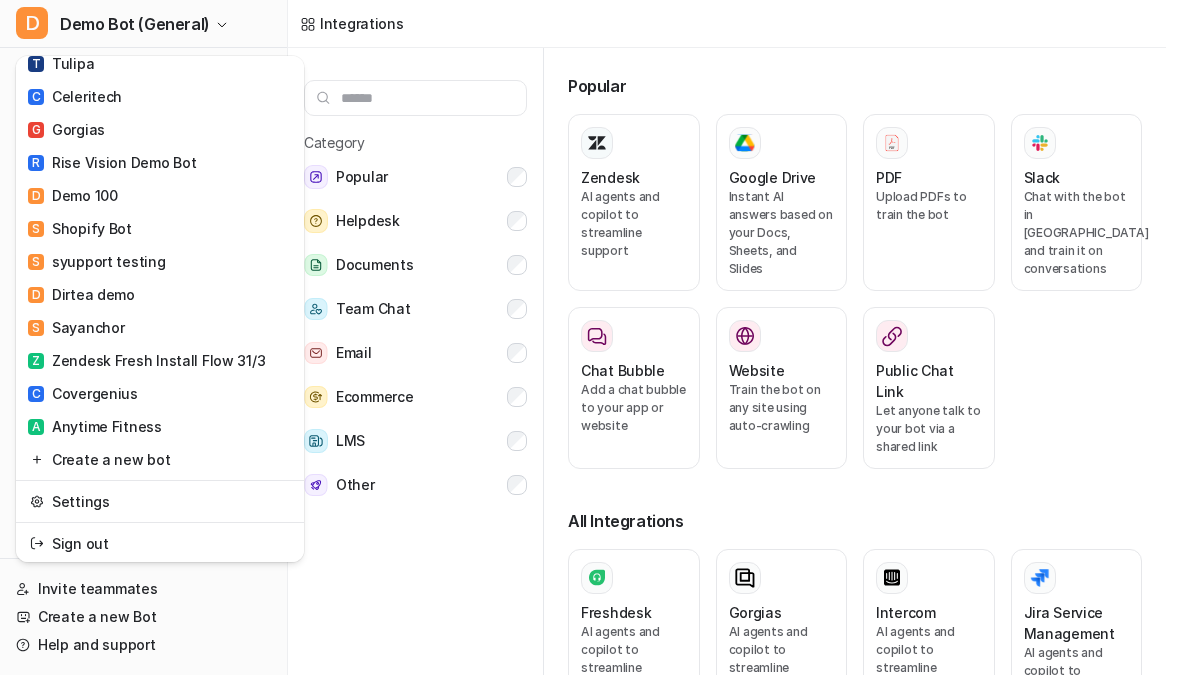 click on "D Demo Bot (General) C   Chatbot D   Demo Bot (Jira) D   Demo Bot (Freshdesk) D   Demo Bot (General) D   Demo Bot (Intercom) E   Everphone D   Demo bot [DATE] I   Influx E   eesel AI T   Testing Environment Bot D   Demo Bot (Confluence) S   Sentify T   Tester demo Q   Qualia D   Demo Bot (Gorgias)  D   Demo Drivestream Y   YourArt T   Test S   [PERSON_NAME] D   Demo Bot! D   Demo 7 D   Demo bot 3 D   Demo 4 D   Demo 5 S   Slack M   Messaging widget test A   AlayaCare Demo T   Tester demo 7 T   Tester bot 9 B   Belmont Village T   Tester 8 D   Demo 5 C   Chatbot2 M   May Widget Test I   Intercom J   June Test T   Tester Demo 2 J   [DATE] Demo Bot D   Demo 9 D   Demo call L   Lotte Demo D   demo 10 D   Demo 13 A   Airtree D   Demo 14 T   Tester 7 N   newbie D   Demo 18 D   Demo 20 T   Tulipa C   Celeritech G   Gorgias R   Rise Vision Demo Bot D   Demo 100 S   Shopify Bot S   syupport testing D   Dirtea demo S   Sayanchor Z   Zendesk Fresh Install Flow 31/3 C   Covergenius A   Anytime Fitness Create a new bot Chat" at bounding box center [583, 337] 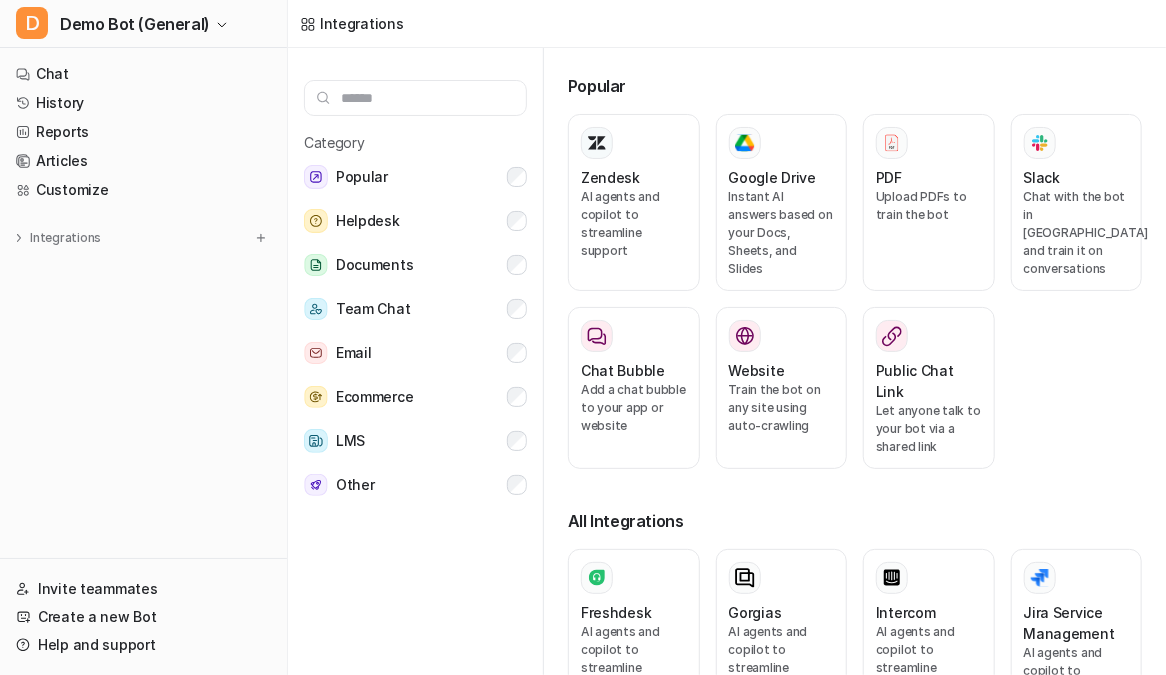 click on "Zendesk AI agents and copilot to streamline support Google Drive Instant AI answers based on your Docs, Sheets, and Slides PDF Upload PDFs to train the bot Slack Chat with the bot in [GEOGRAPHIC_DATA] and train it on conversations Chat Bubble Add a chat bubble to your app or website Website Train the bot on any site using auto-crawling Public Chat Link Let anyone talk to your bot via a shared link" at bounding box center [855, 303] 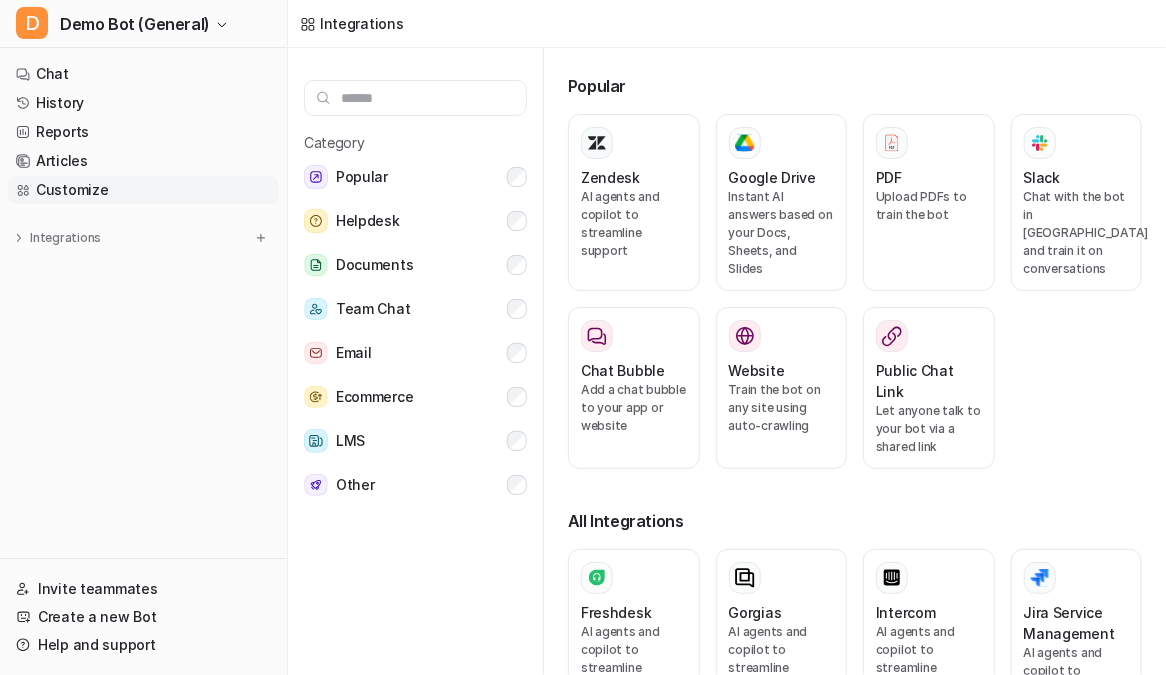 click on "Customize" at bounding box center [143, 190] 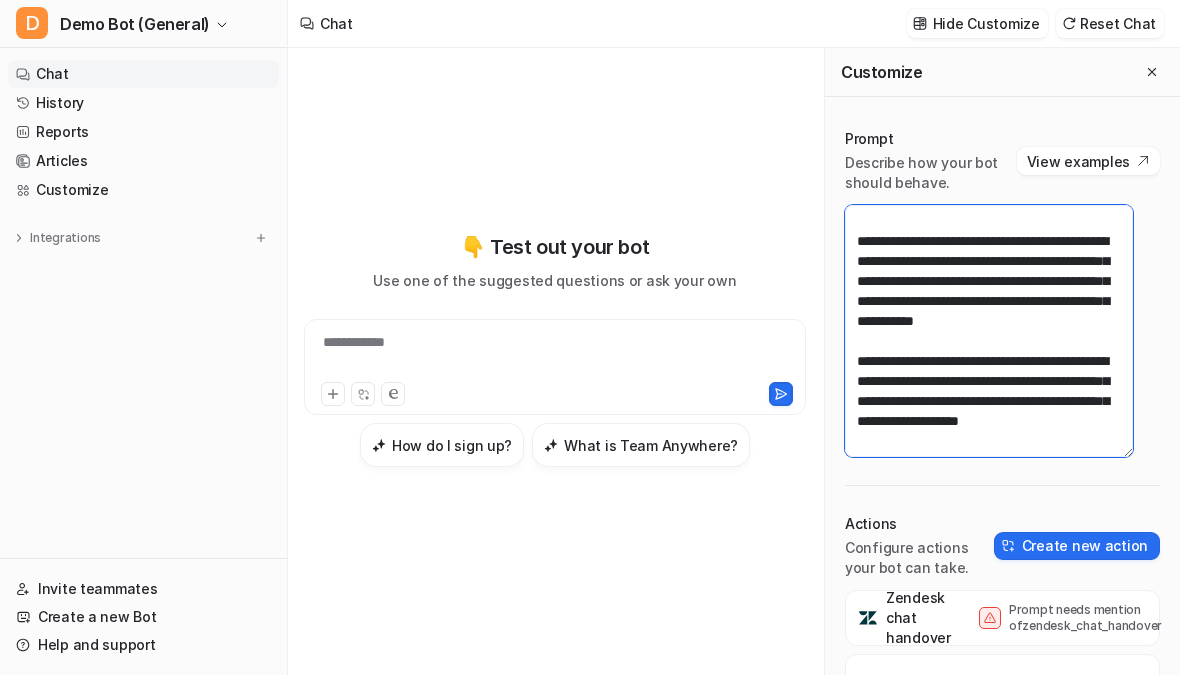 scroll, scrollTop: 280, scrollLeft: 0, axis: vertical 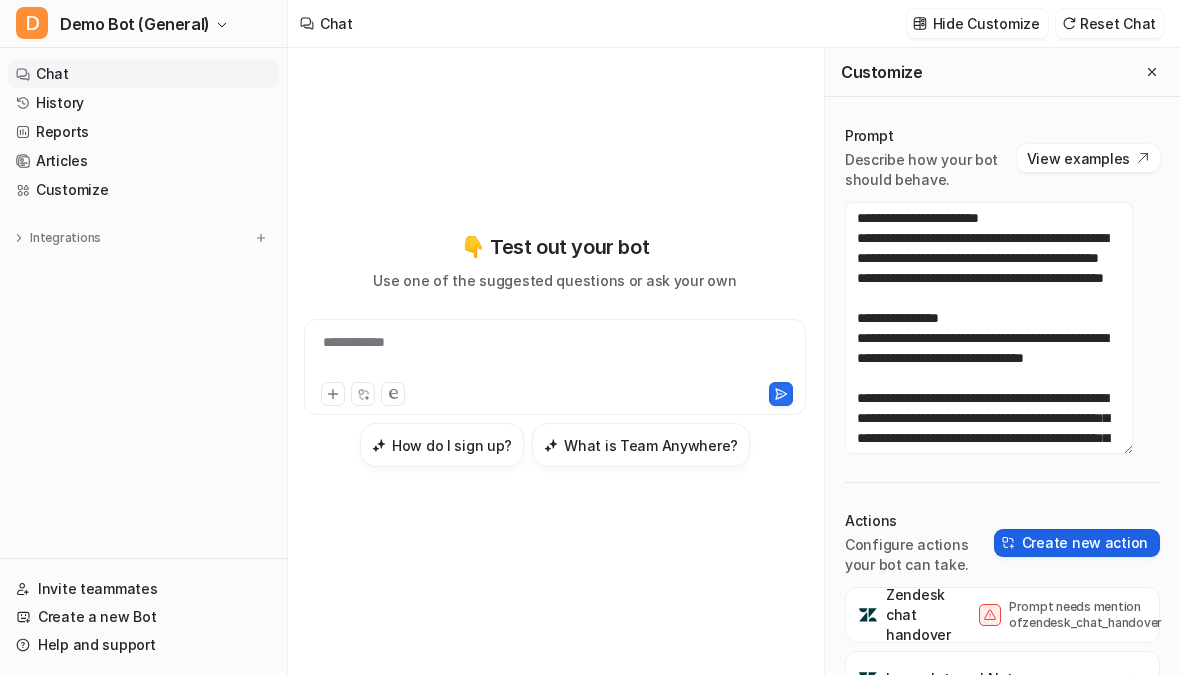click on "Create new action" at bounding box center (1077, 543) 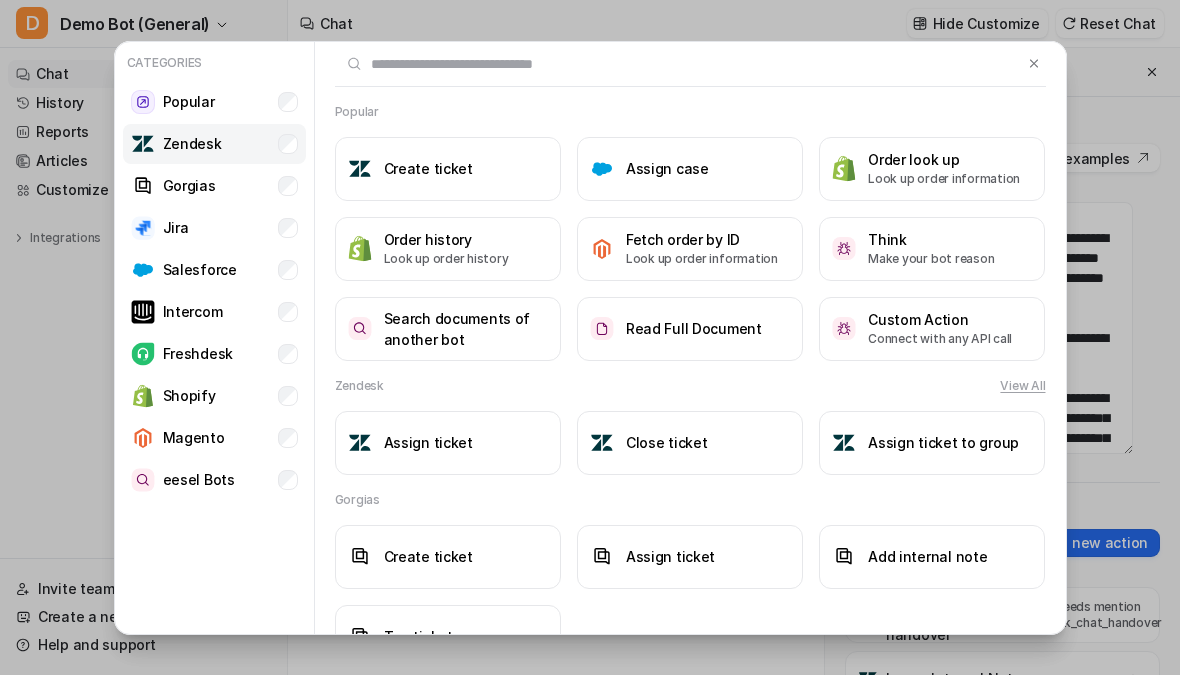 click on "Zendesk" at bounding box center (214, 144) 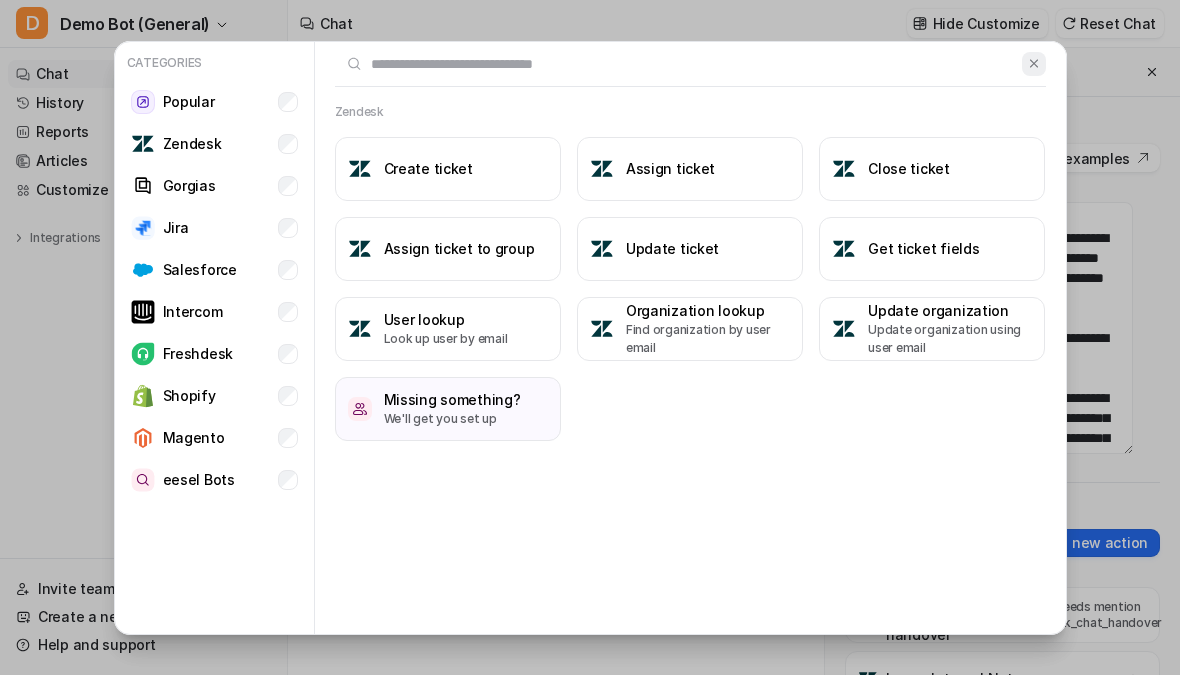 click at bounding box center [1034, 63] 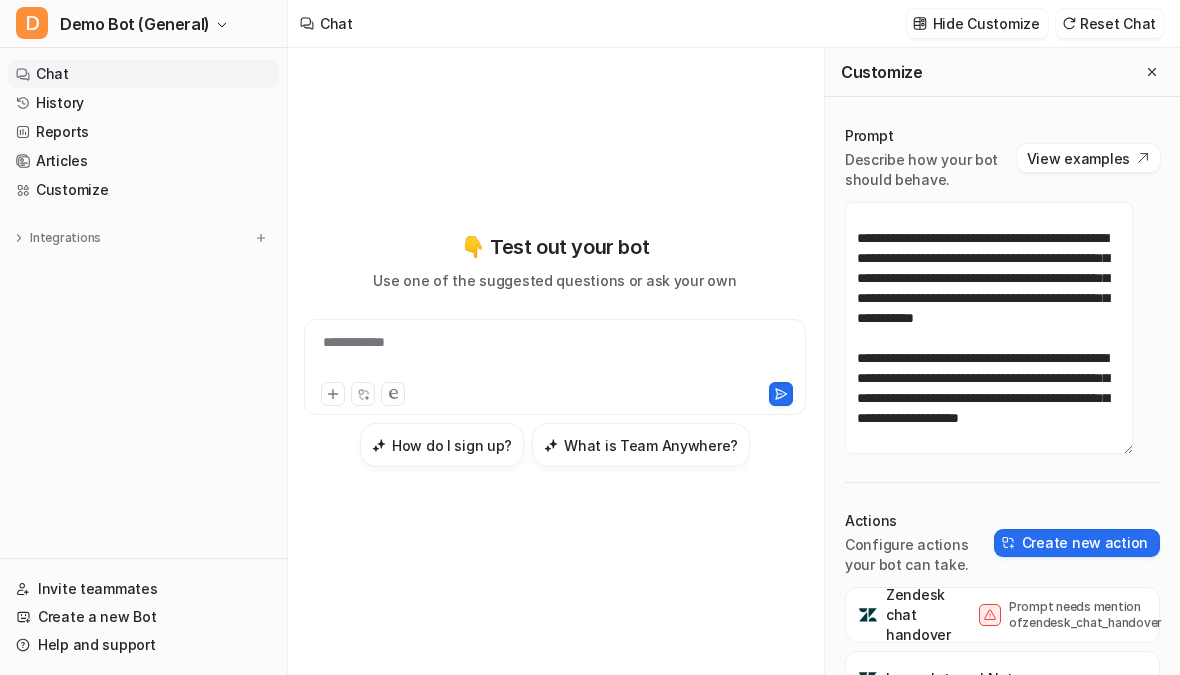 scroll, scrollTop: 280, scrollLeft: 0, axis: vertical 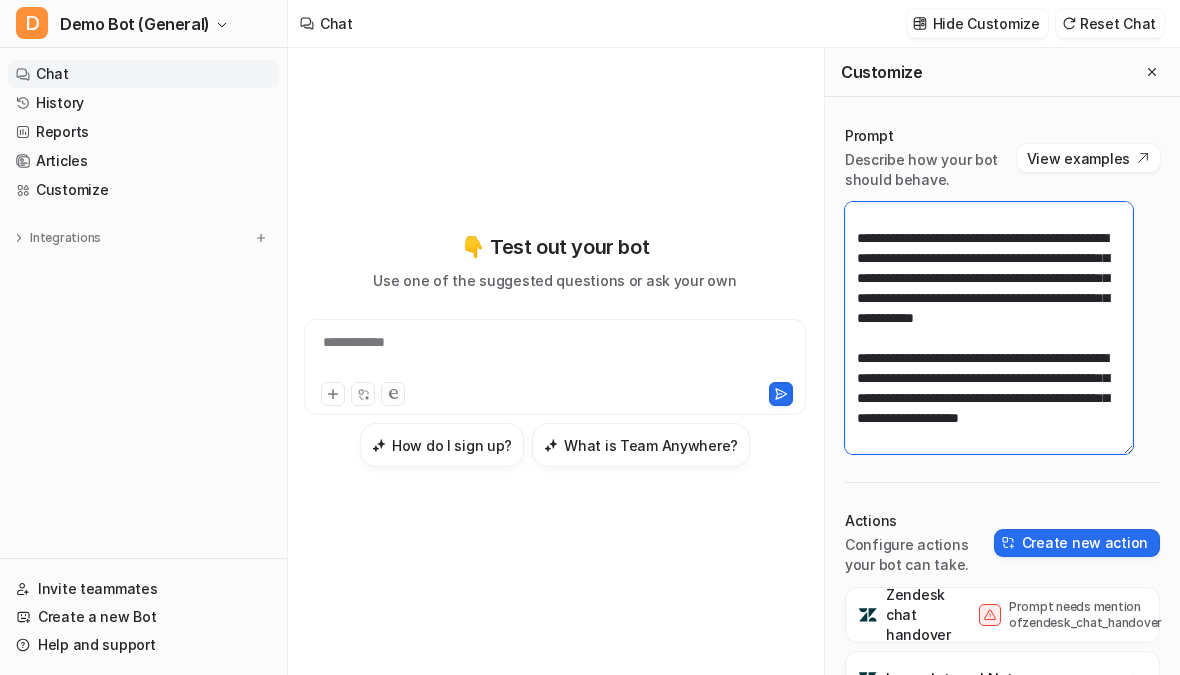 click on "**********" at bounding box center [989, 328] 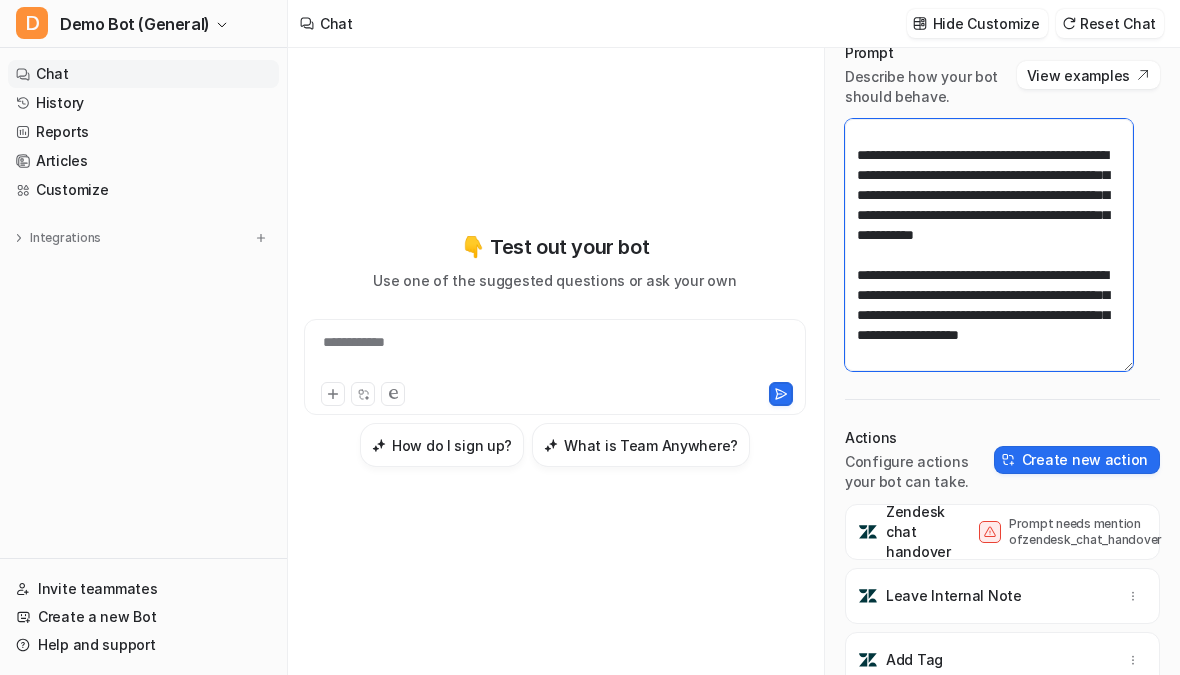 scroll, scrollTop: 90, scrollLeft: 0, axis: vertical 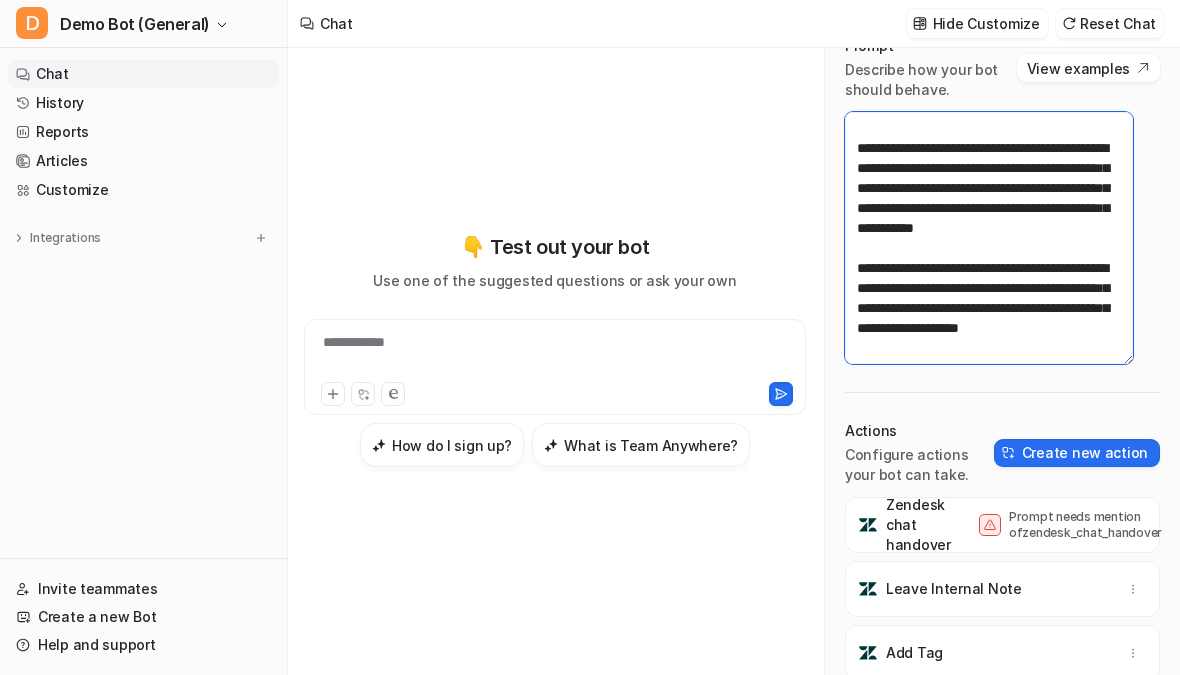 drag, startPoint x: 865, startPoint y: 221, endPoint x: 1096, endPoint y: 307, distance: 246.48935 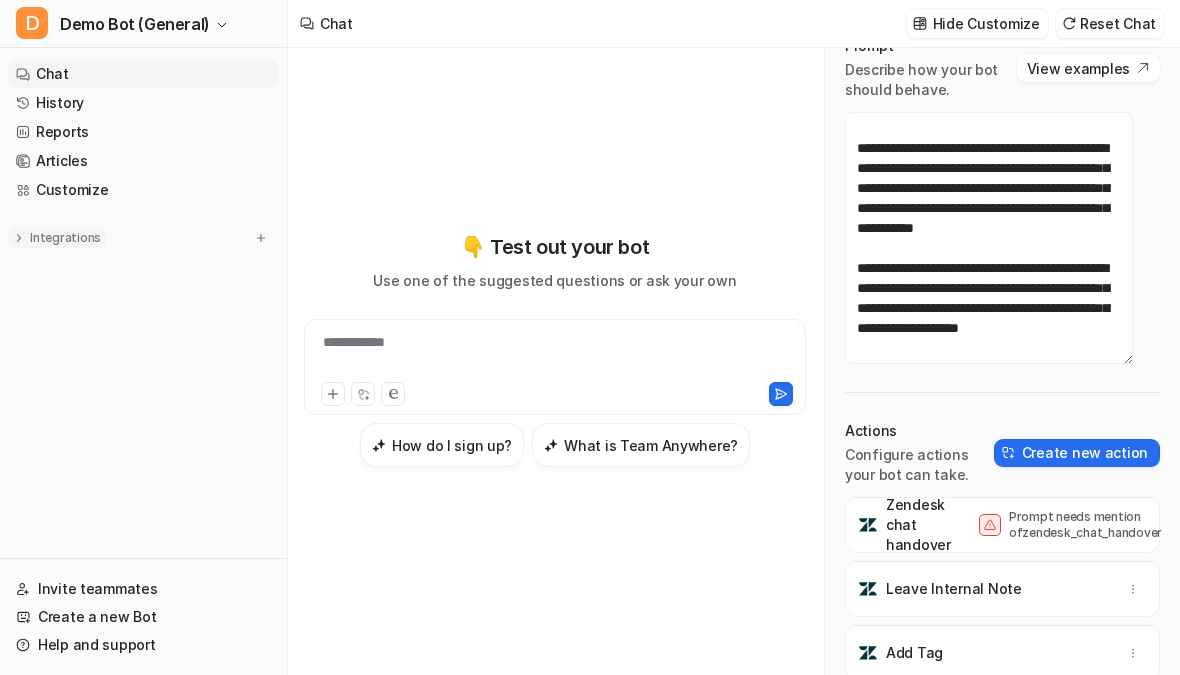 click on "Integrations" at bounding box center [65, 238] 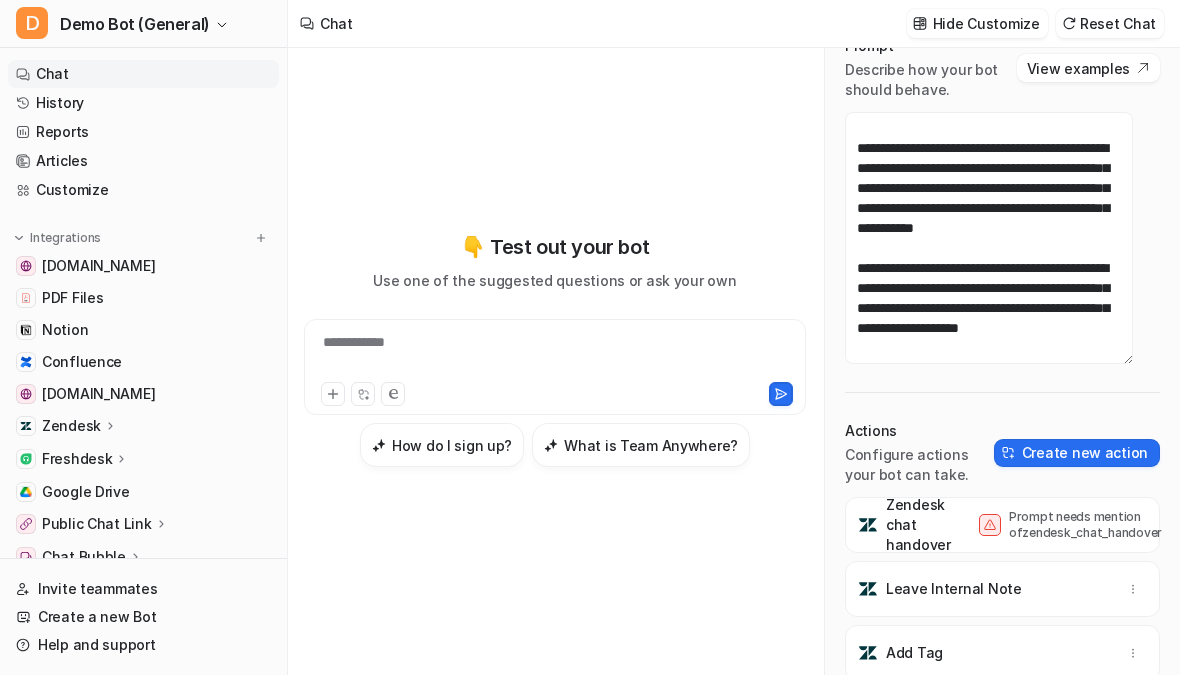 click on "Zendesk" at bounding box center [71, 426] 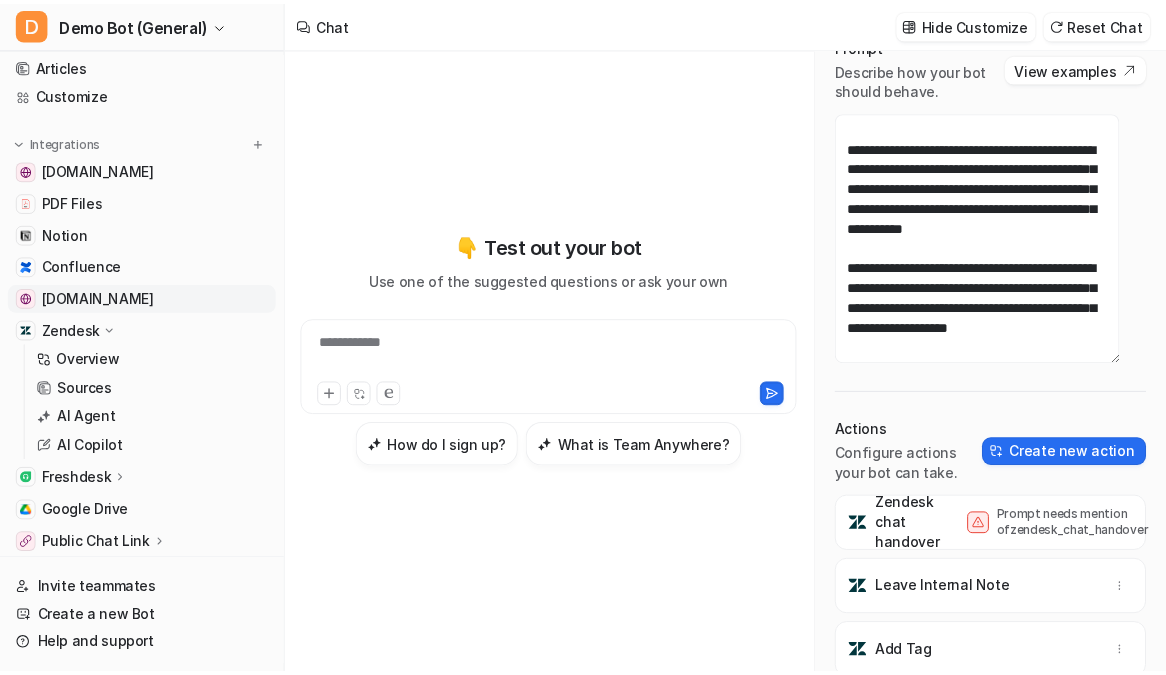 scroll, scrollTop: 181, scrollLeft: 0, axis: vertical 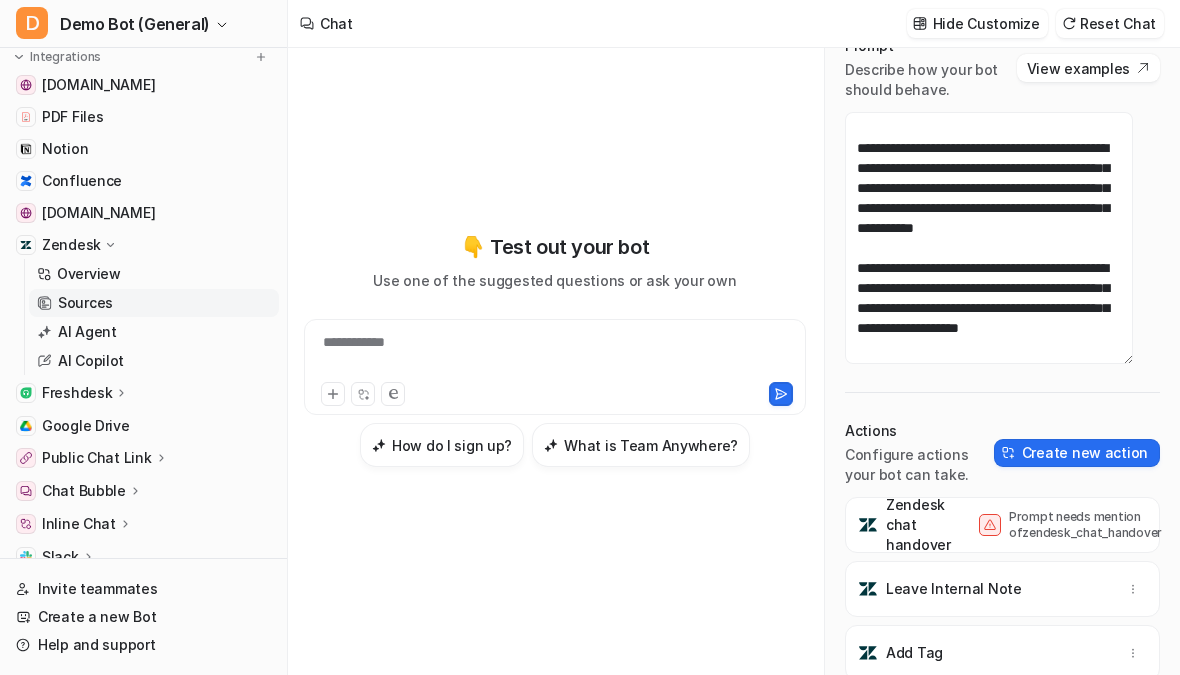 click on "Sources" at bounding box center (154, 303) 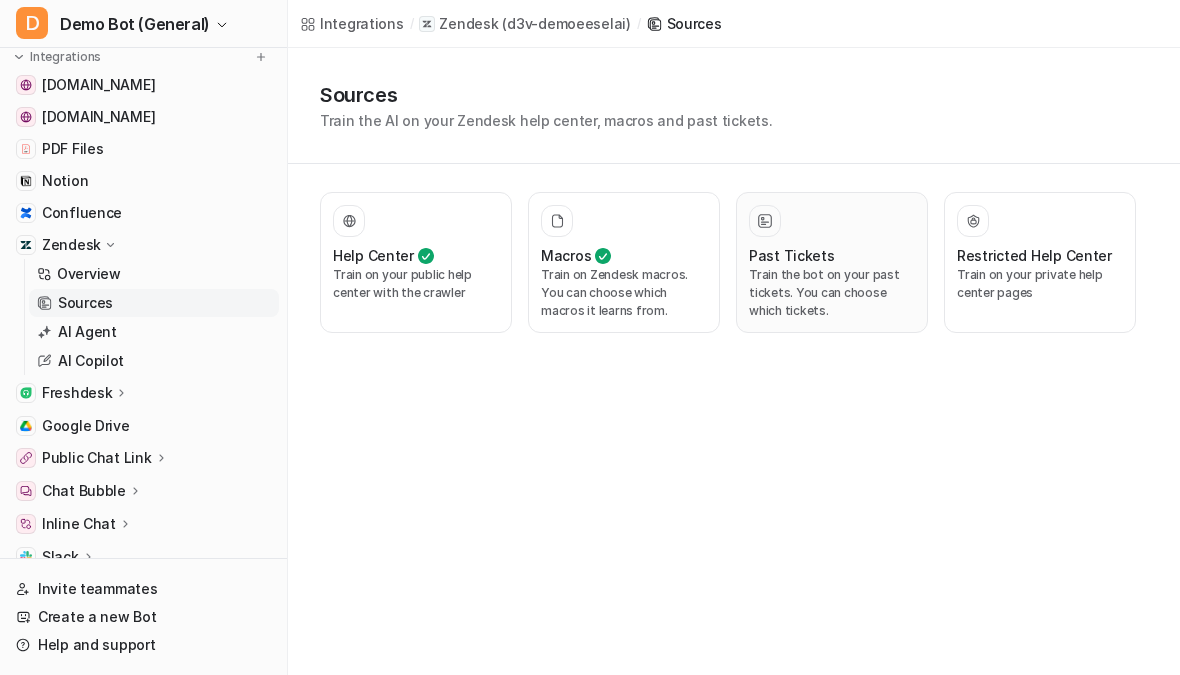 click on "Train the bot on your past tickets. You can choose which tickets." at bounding box center [832, 293] 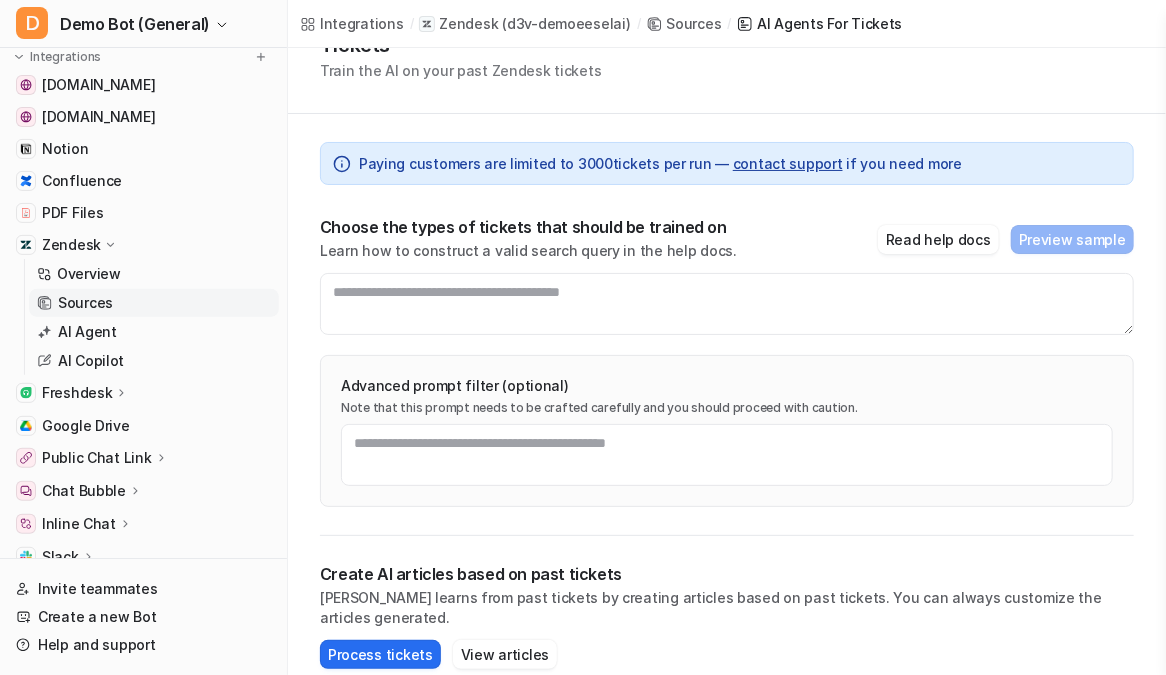 scroll, scrollTop: 90, scrollLeft: 0, axis: vertical 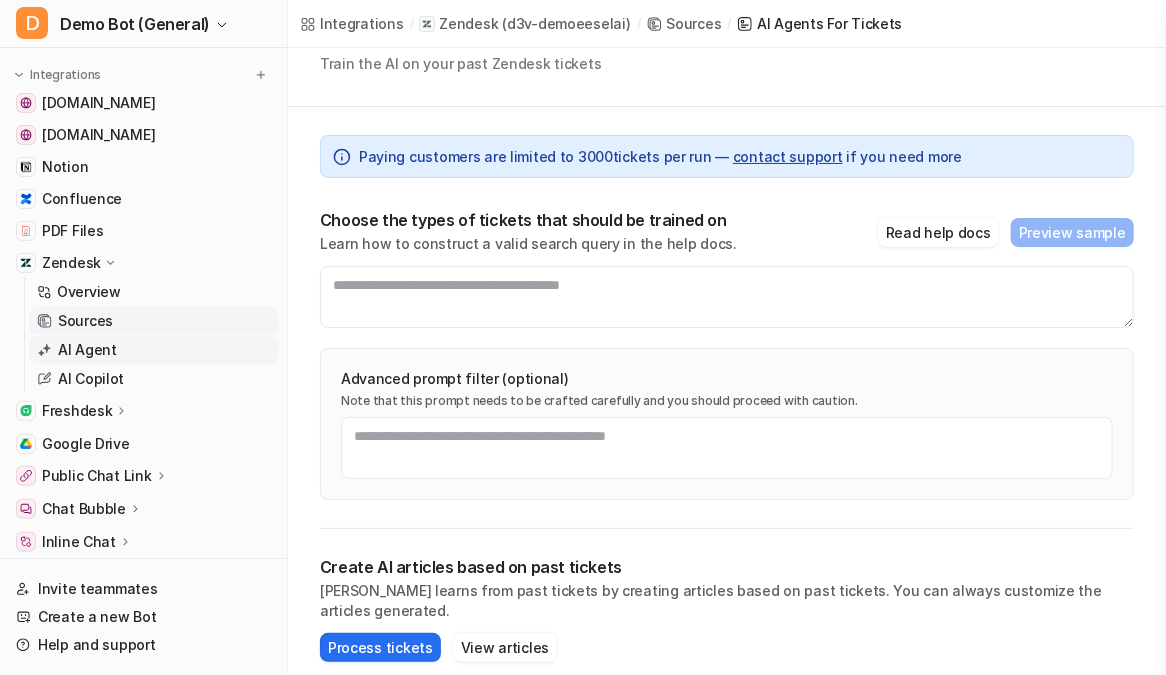 click on "AI Agent" at bounding box center (154, 350) 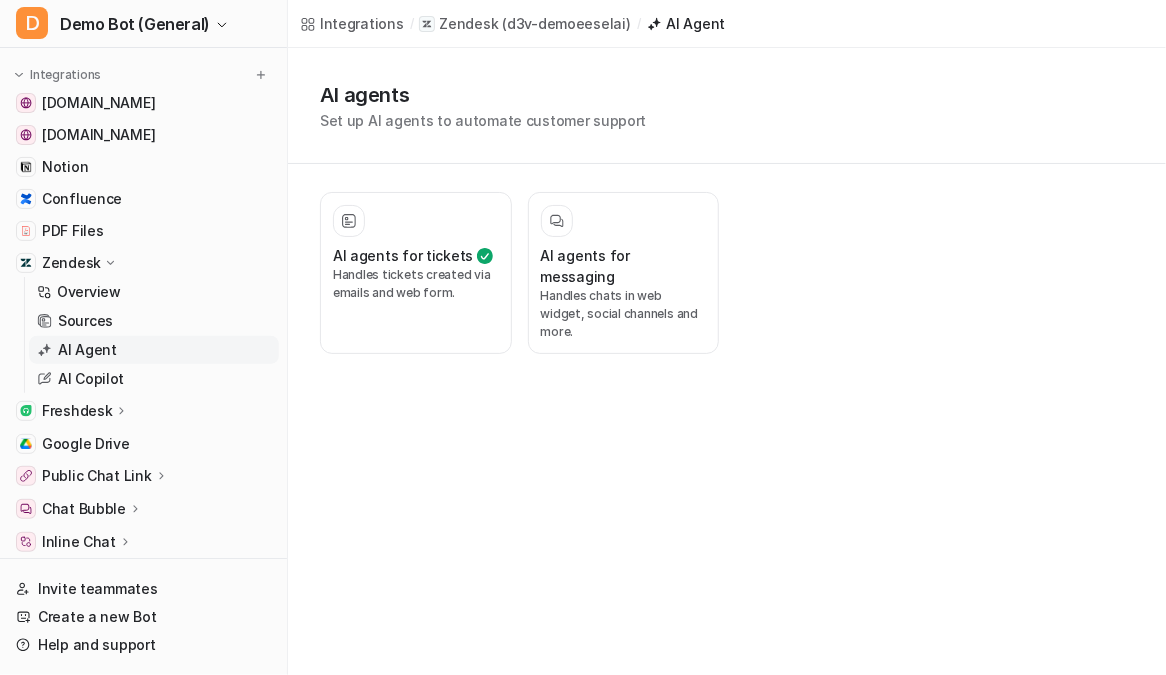 scroll, scrollTop: 0, scrollLeft: 0, axis: both 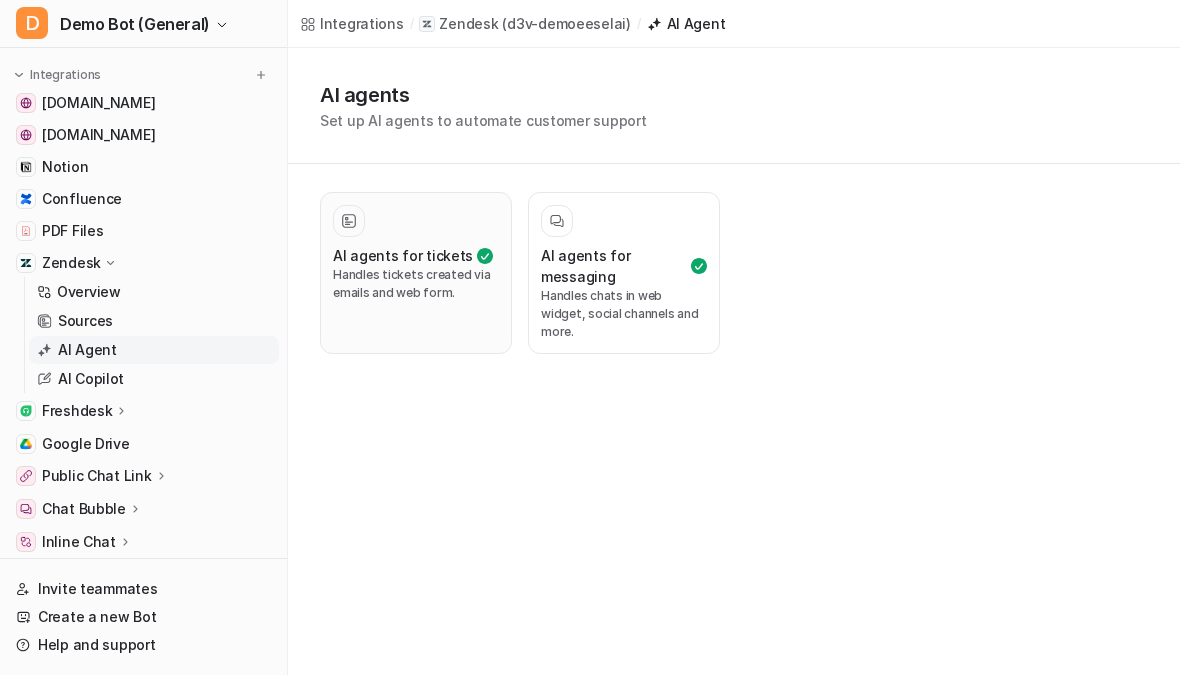 click on "AI agents for tickets" at bounding box center [403, 255] 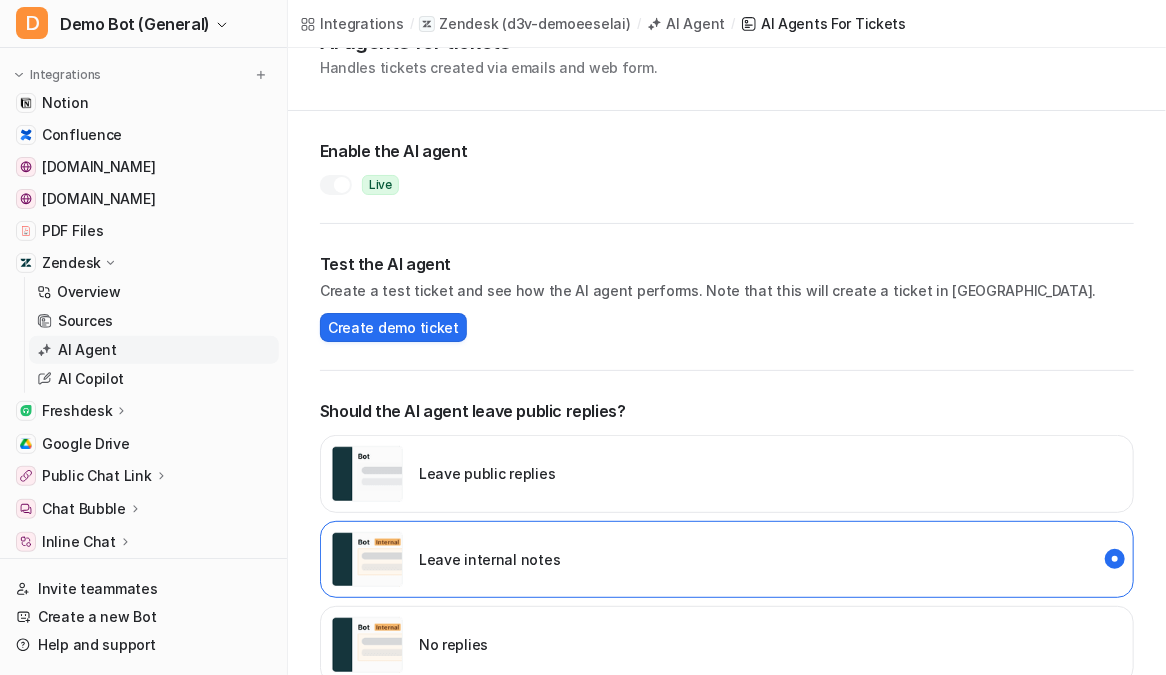 scroll, scrollTop: 90, scrollLeft: 0, axis: vertical 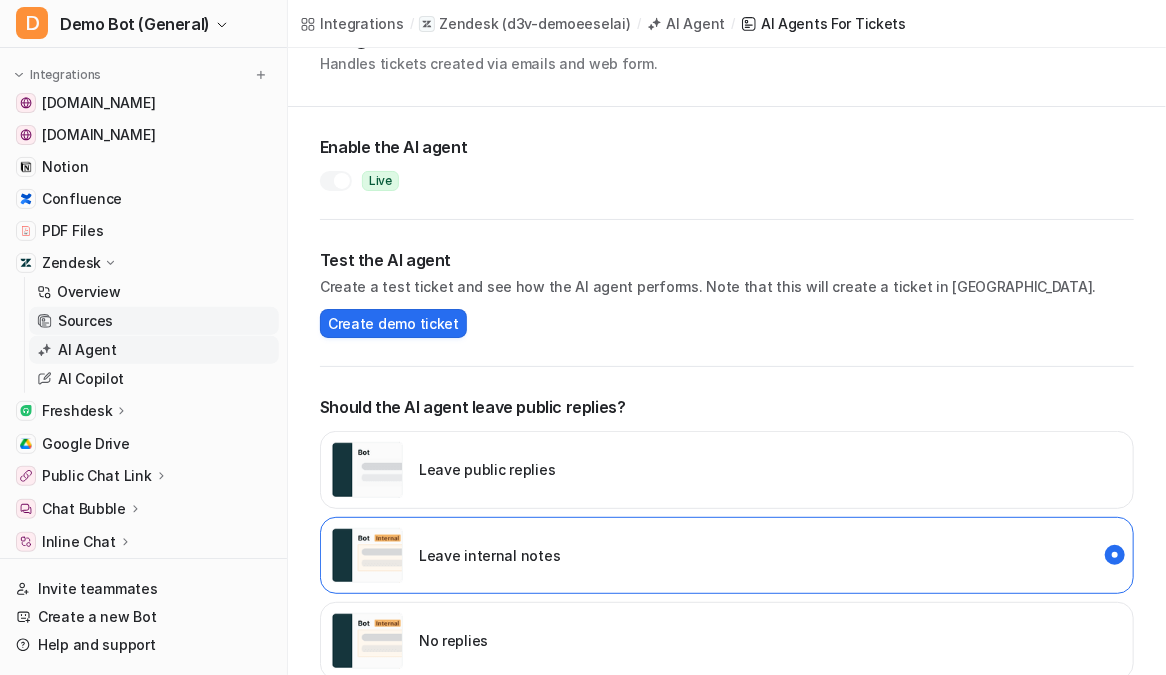 click on "Sources" at bounding box center [154, 321] 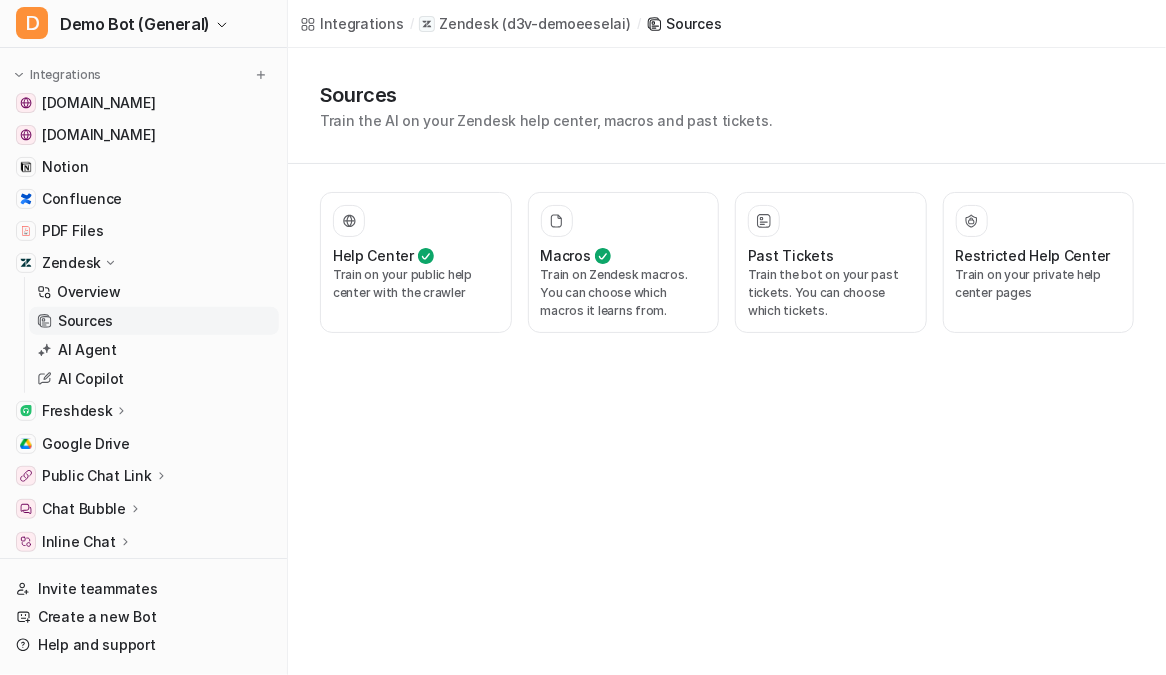 scroll, scrollTop: 0, scrollLeft: 0, axis: both 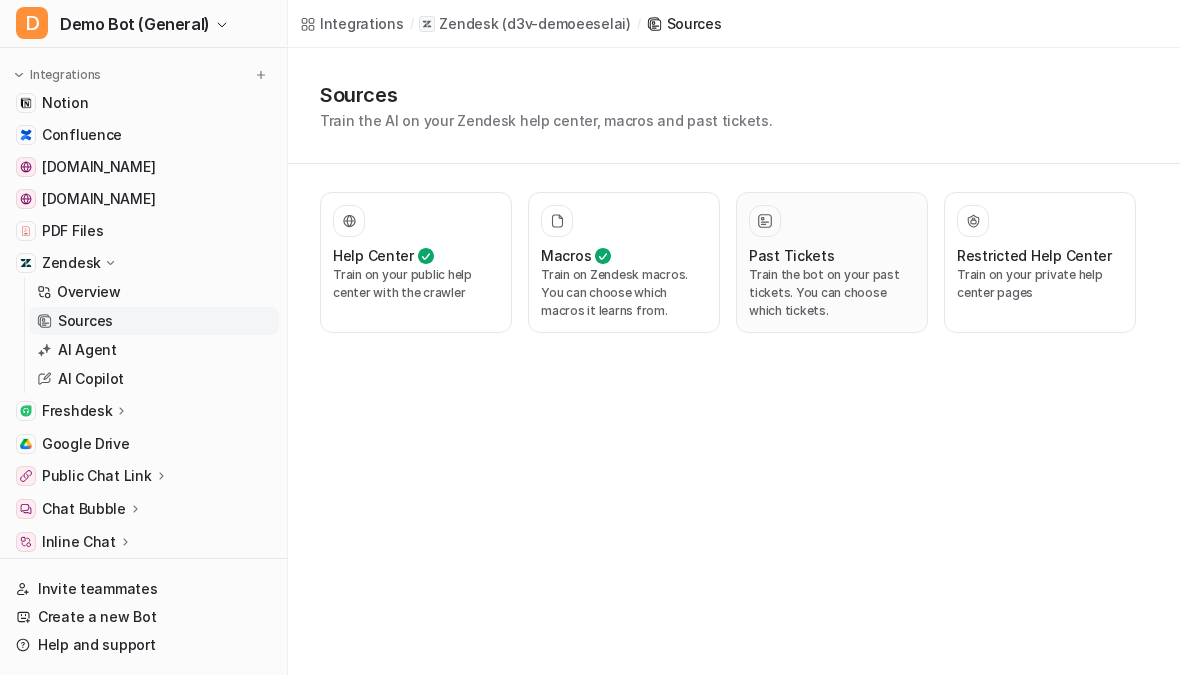 click on "Train the bot on your past tickets. You can choose which tickets." at bounding box center [832, 293] 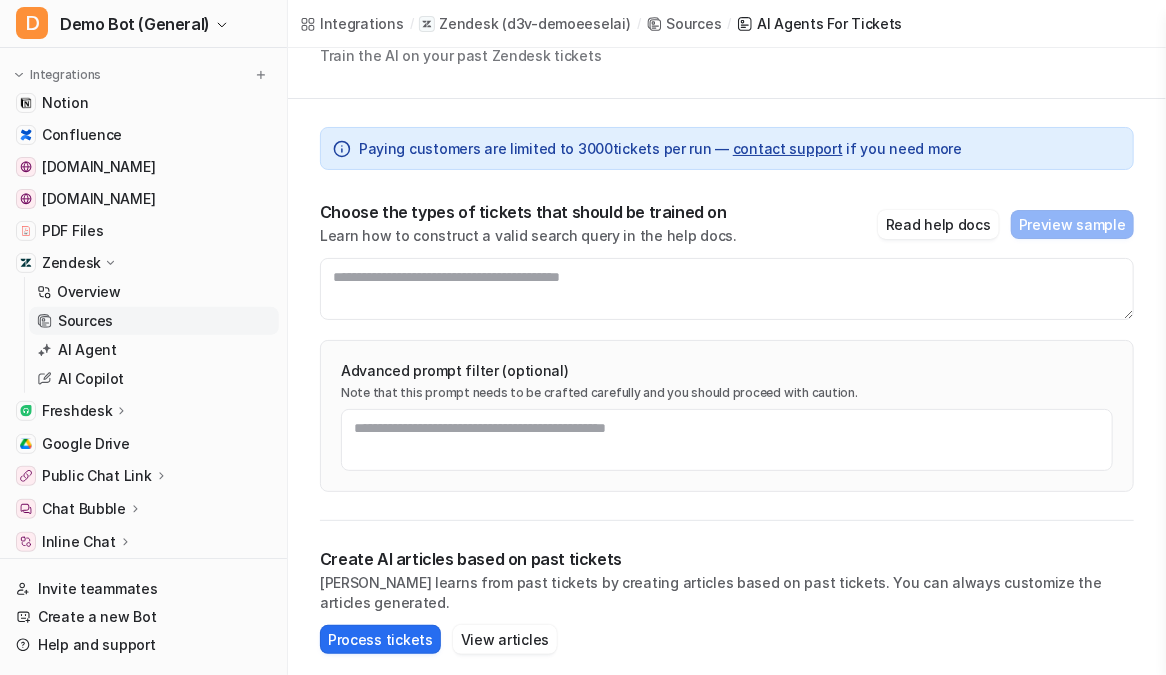 scroll, scrollTop: 90, scrollLeft: 0, axis: vertical 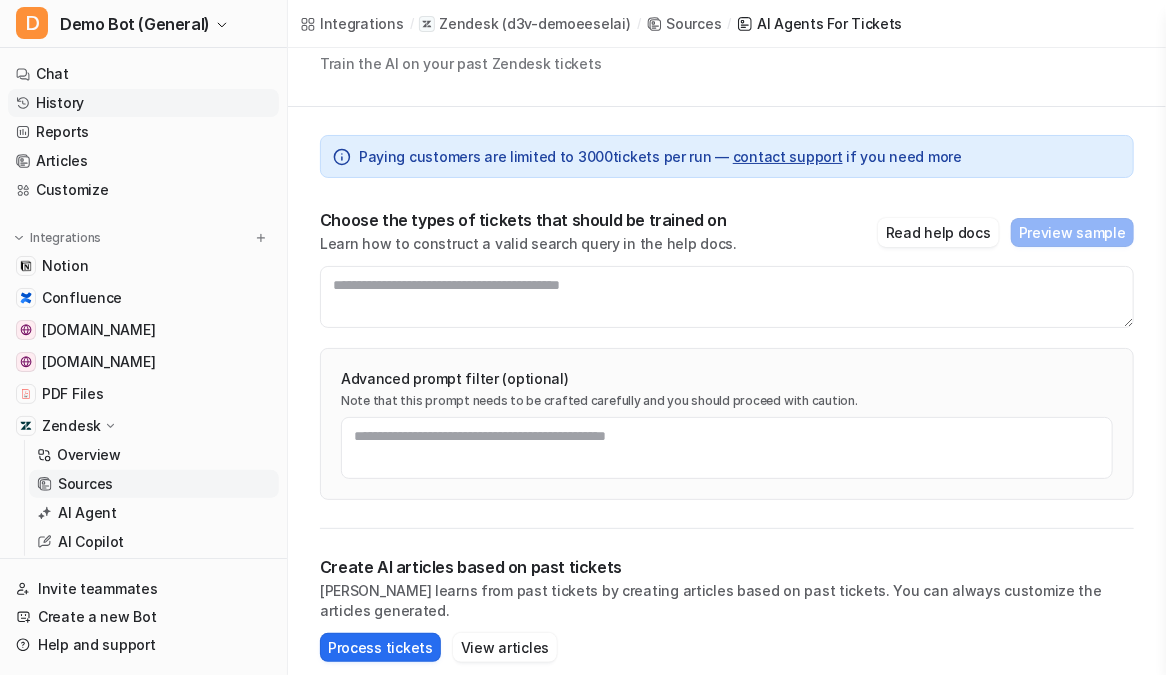 click on "History" at bounding box center [143, 103] 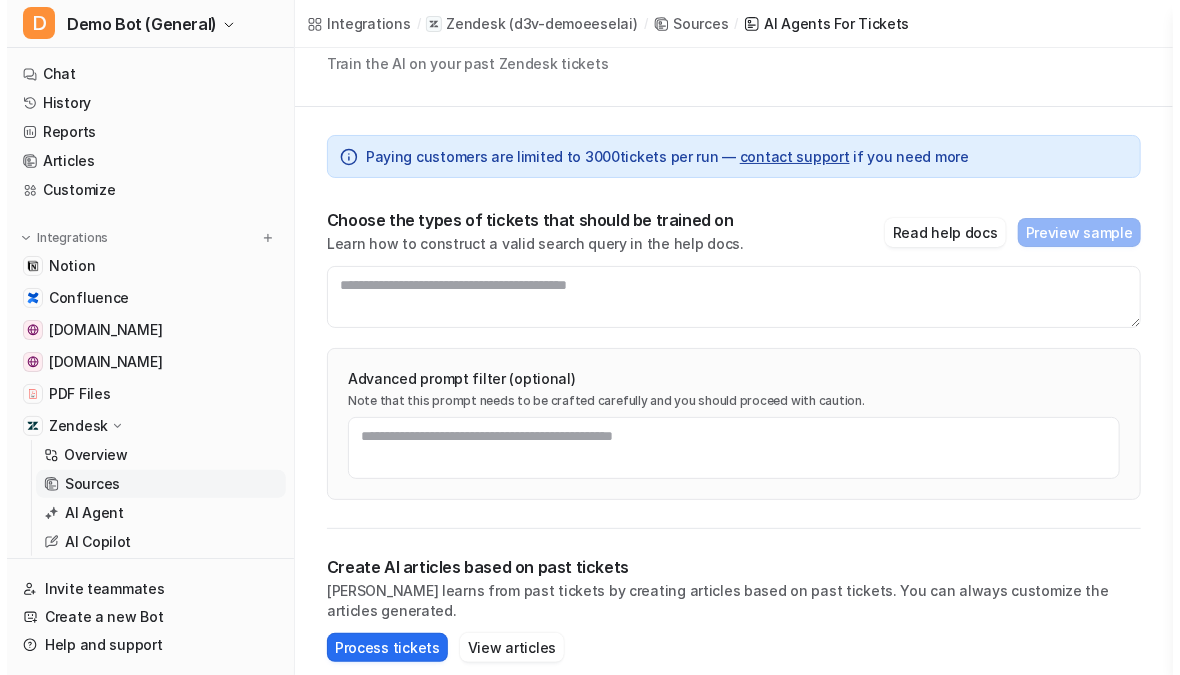 scroll, scrollTop: 0, scrollLeft: 0, axis: both 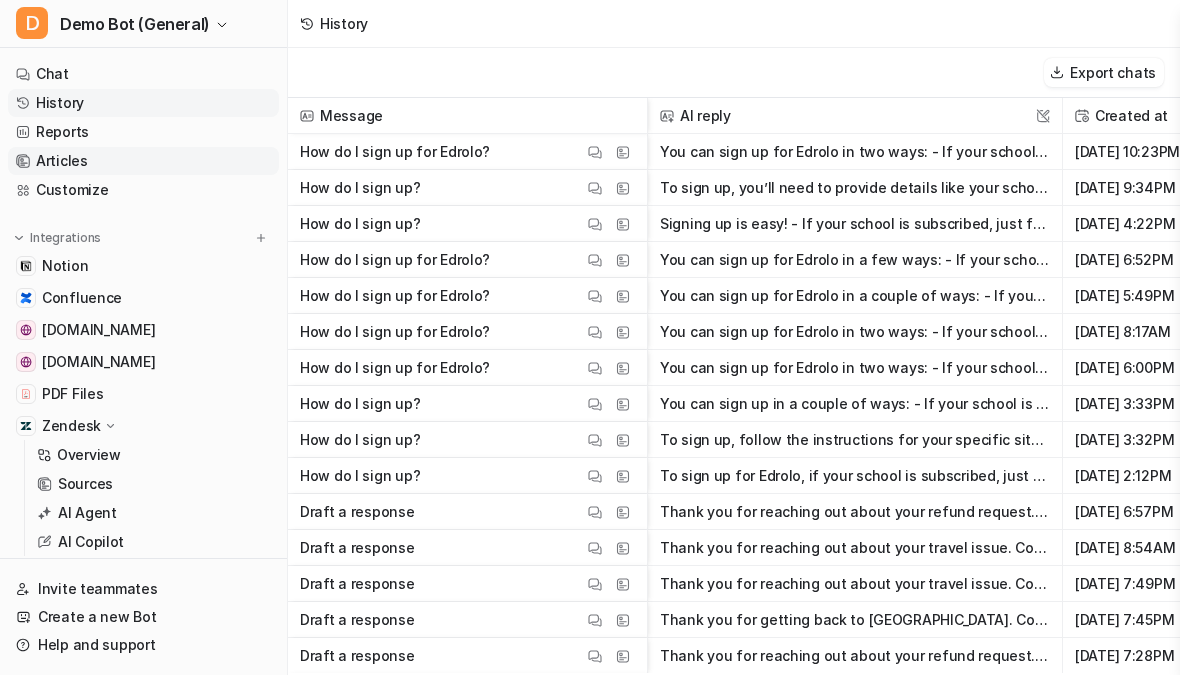 click on "Articles" at bounding box center (143, 161) 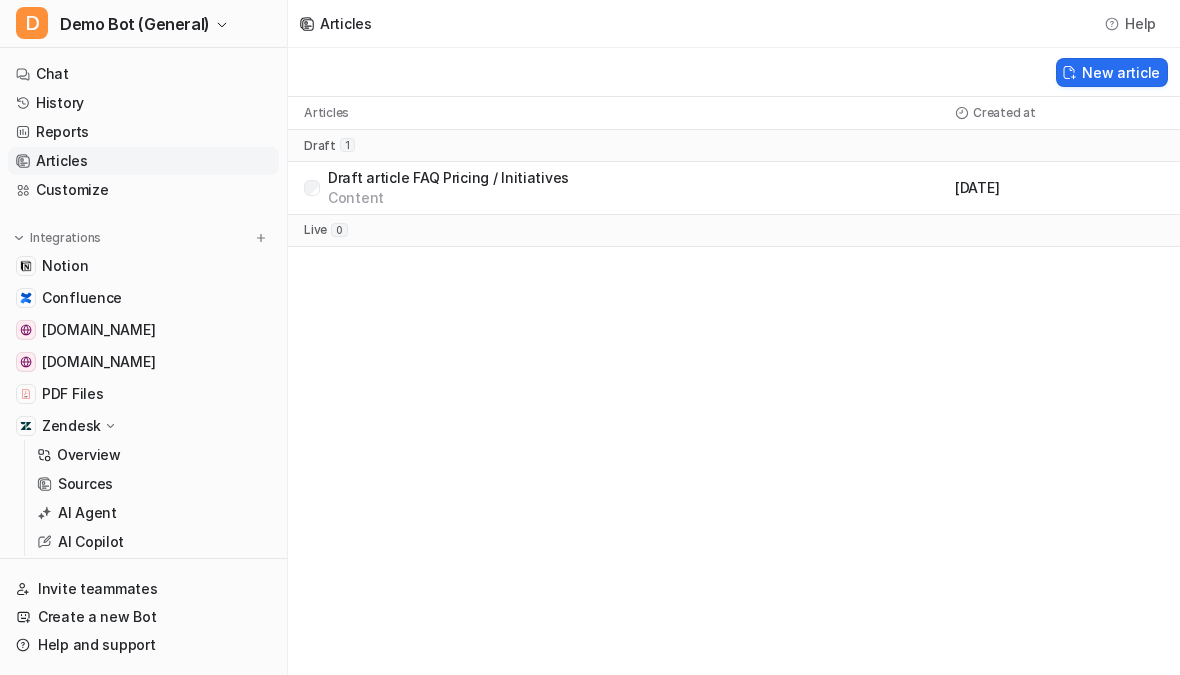 click on "Content" at bounding box center [448, 198] 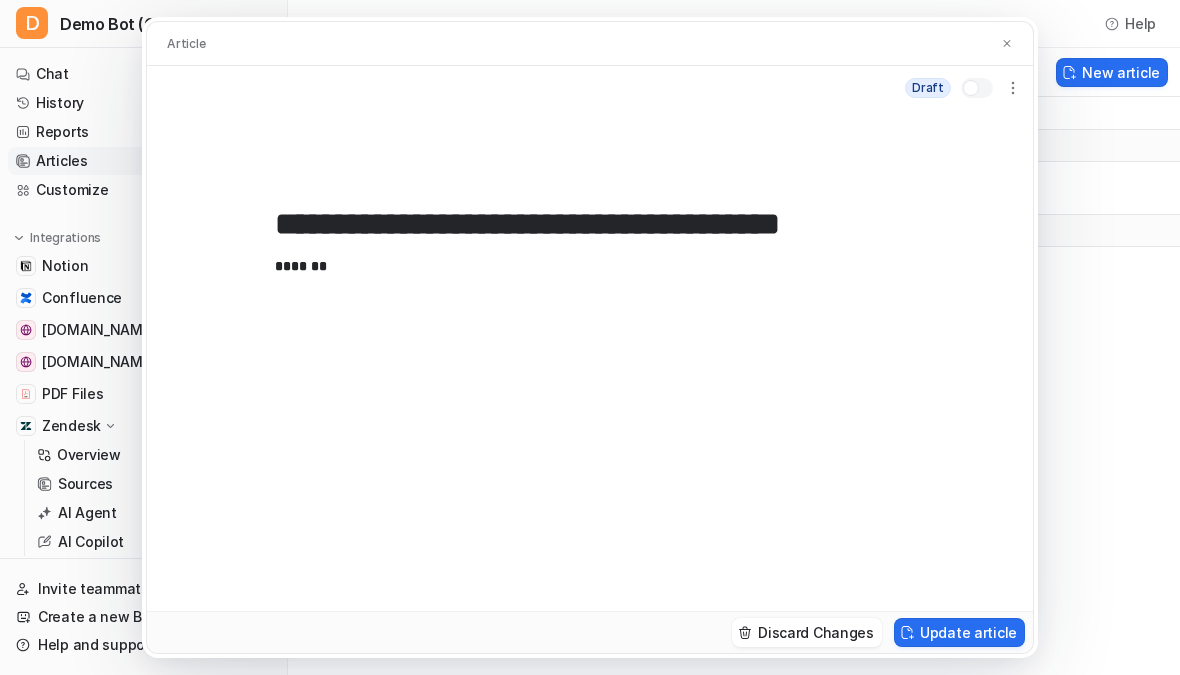 click on "**********" at bounding box center (590, 337) 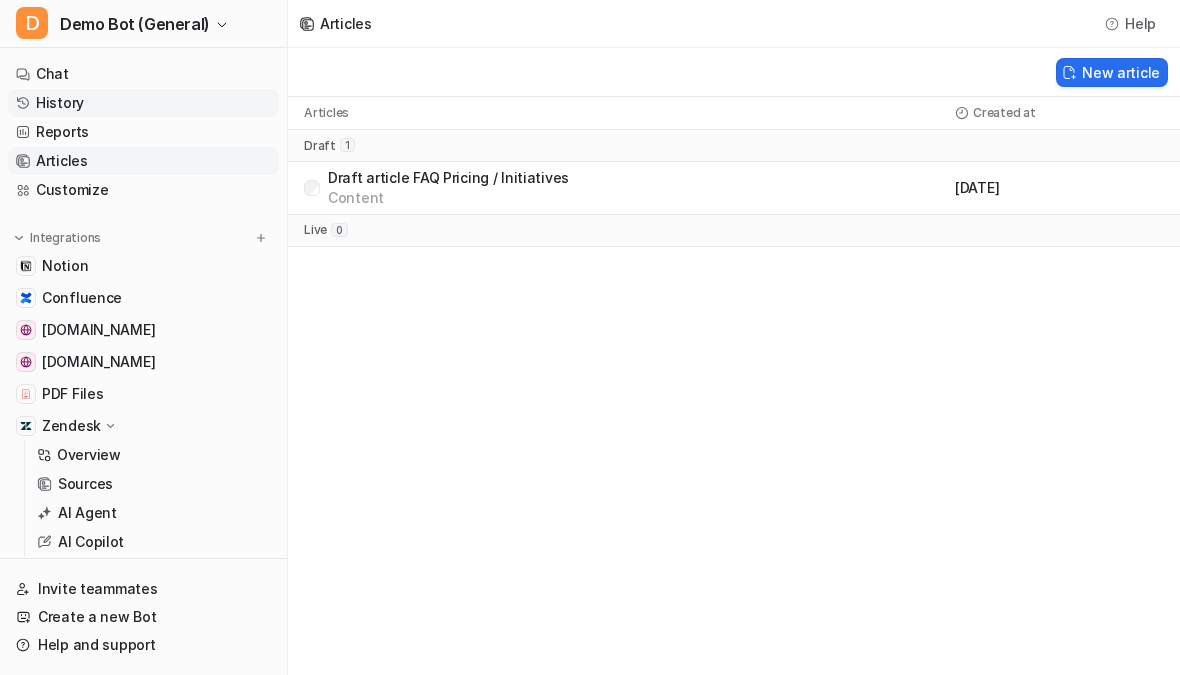 click on "History" at bounding box center [143, 103] 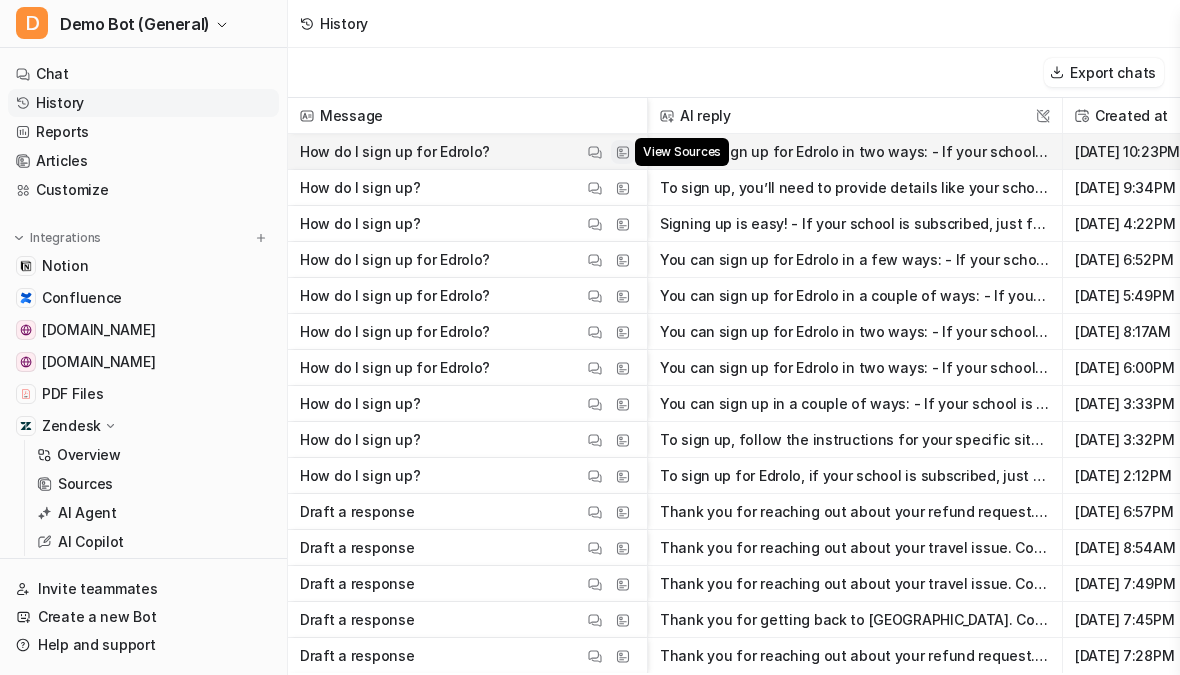 click at bounding box center (623, 152) 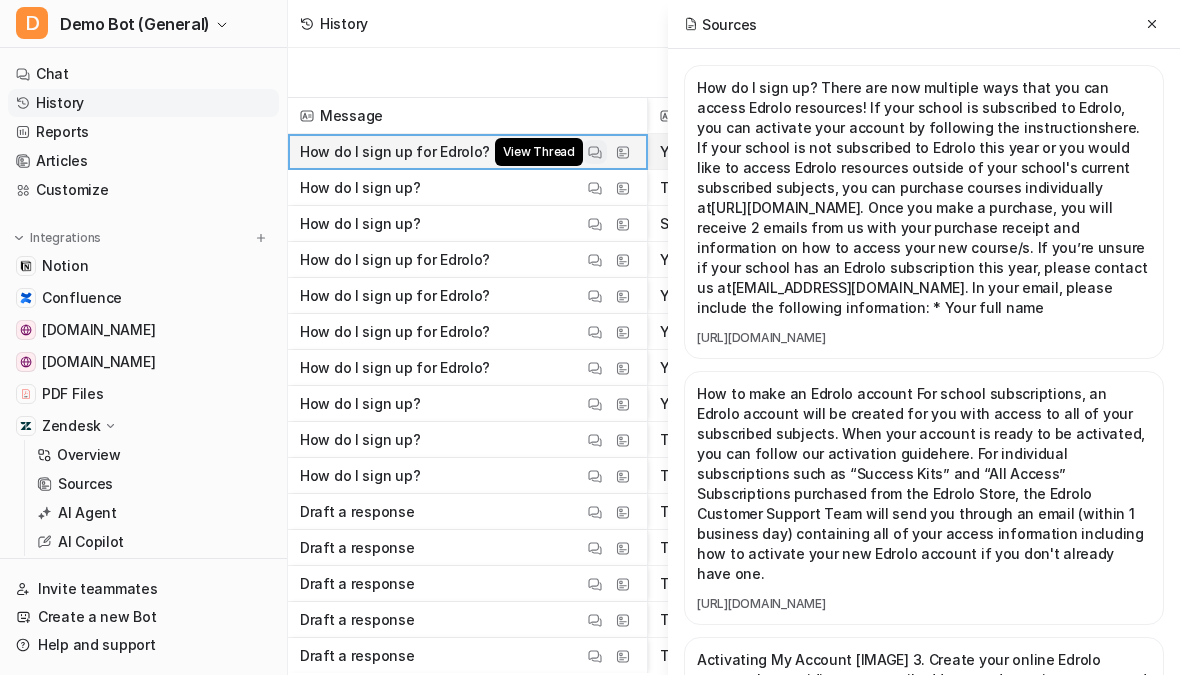 click on "View Thread" at bounding box center [595, 152] 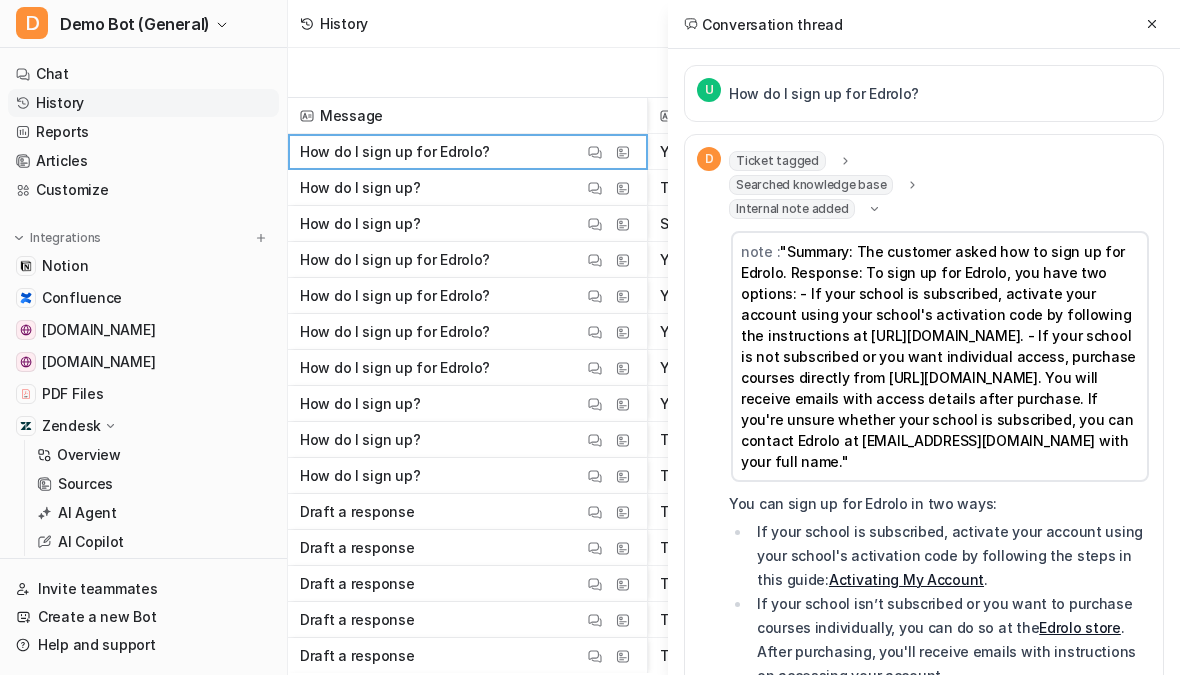 click on "Searched knowledge base" at bounding box center [811, 185] 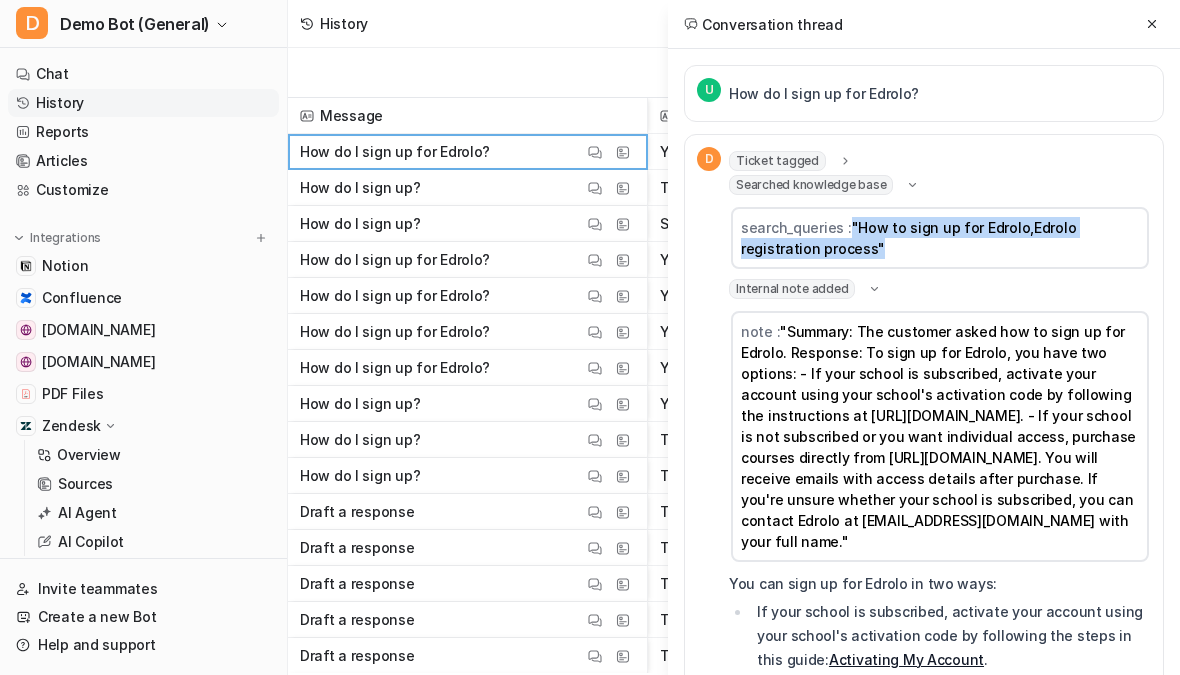 drag, startPoint x: 810, startPoint y: 251, endPoint x: 851, endPoint y: 228, distance: 47.010635 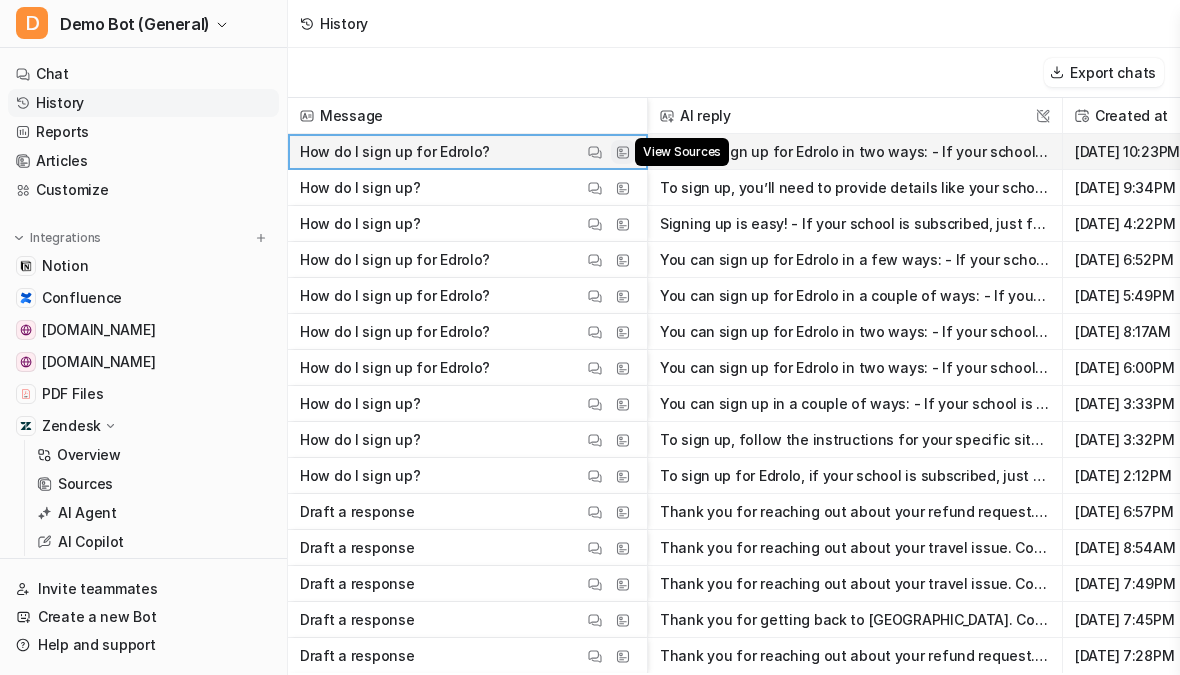 click at bounding box center (623, 152) 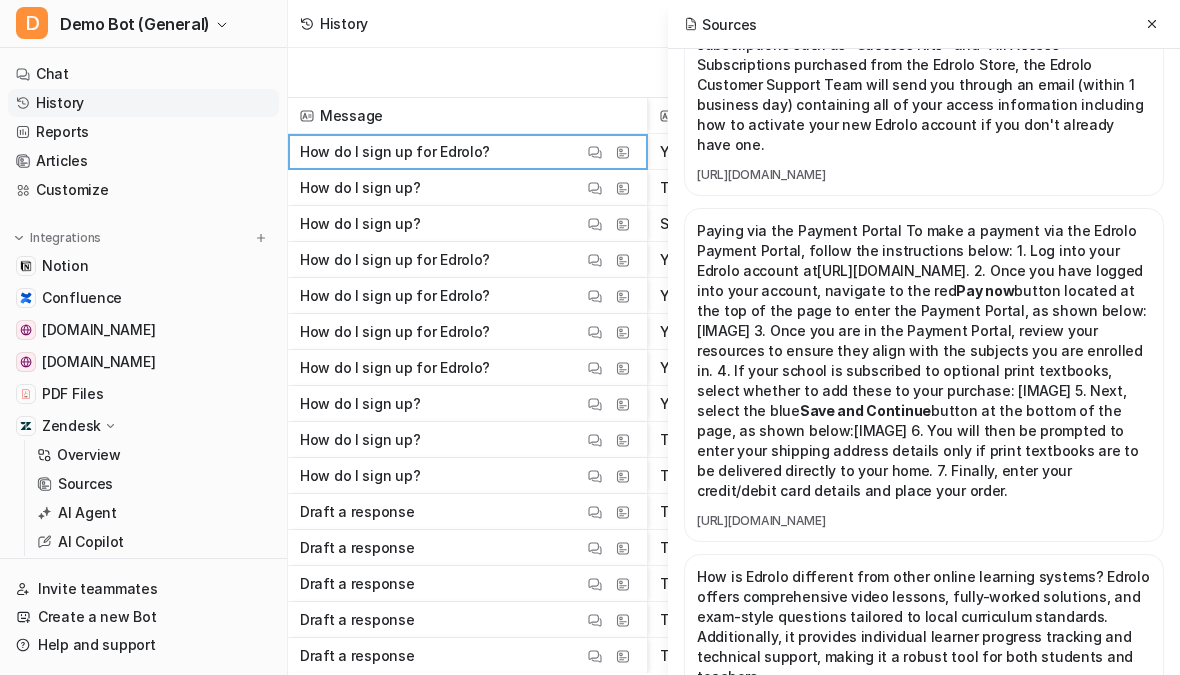 scroll, scrollTop: 3363, scrollLeft: 0, axis: vertical 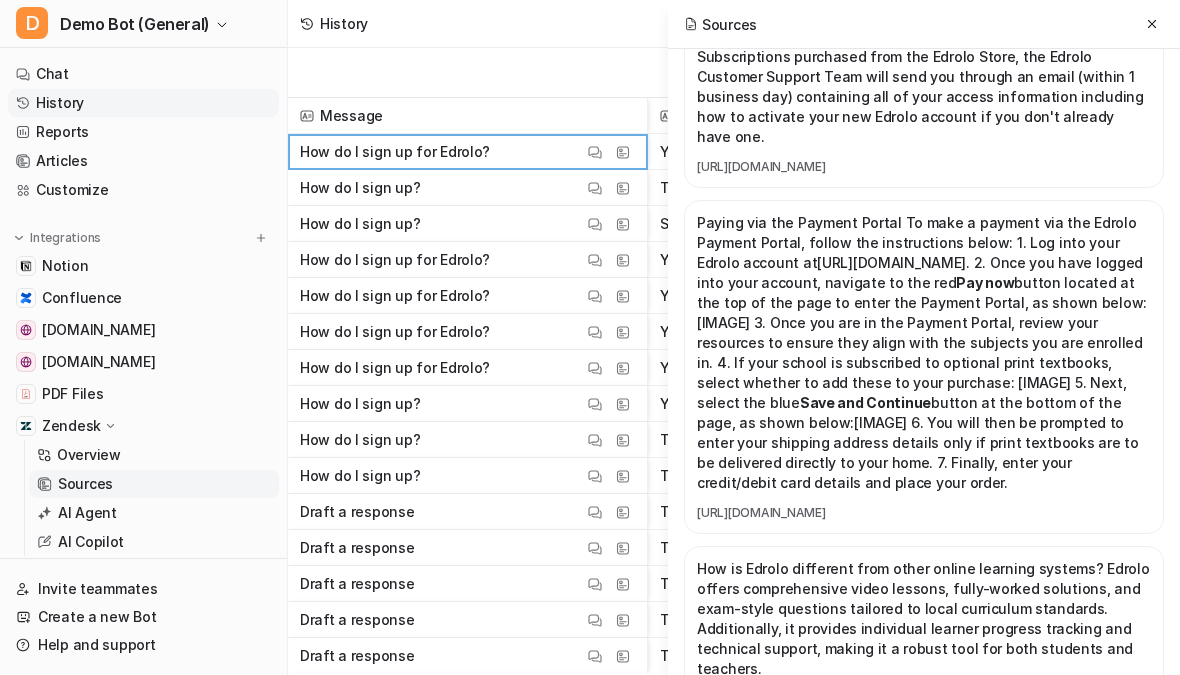 click on "Sources" at bounding box center (85, 484) 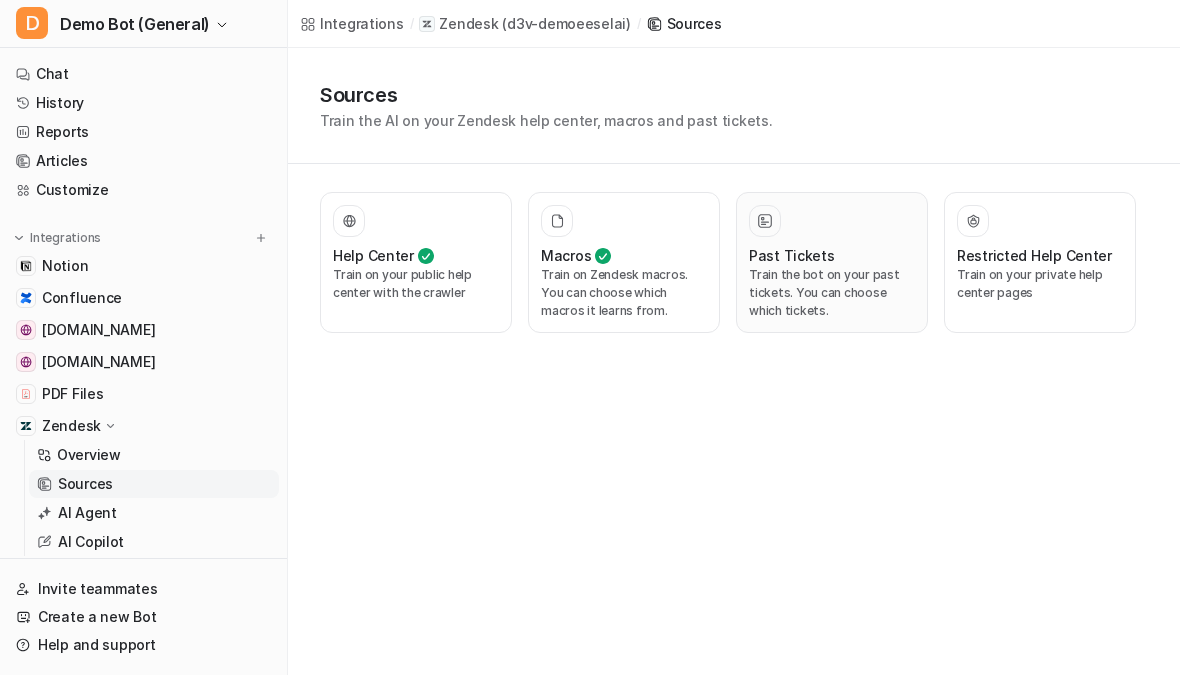 click on "Train the bot on your past tickets. You can choose which tickets." at bounding box center (832, 293) 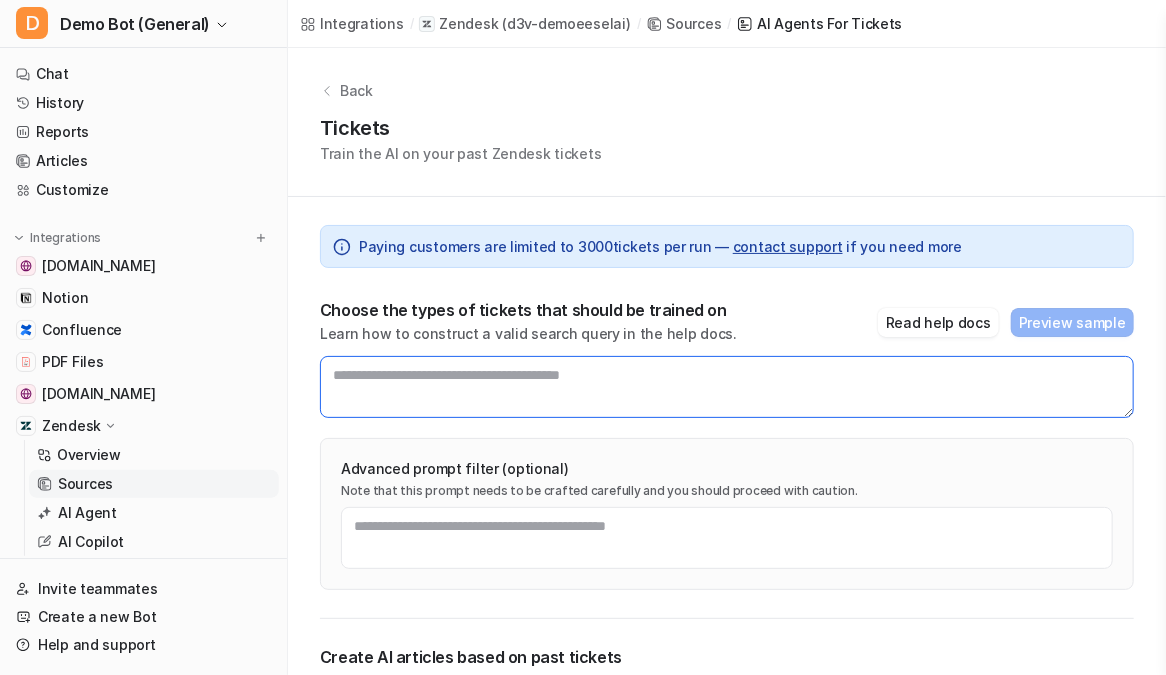 click at bounding box center (727, 387) 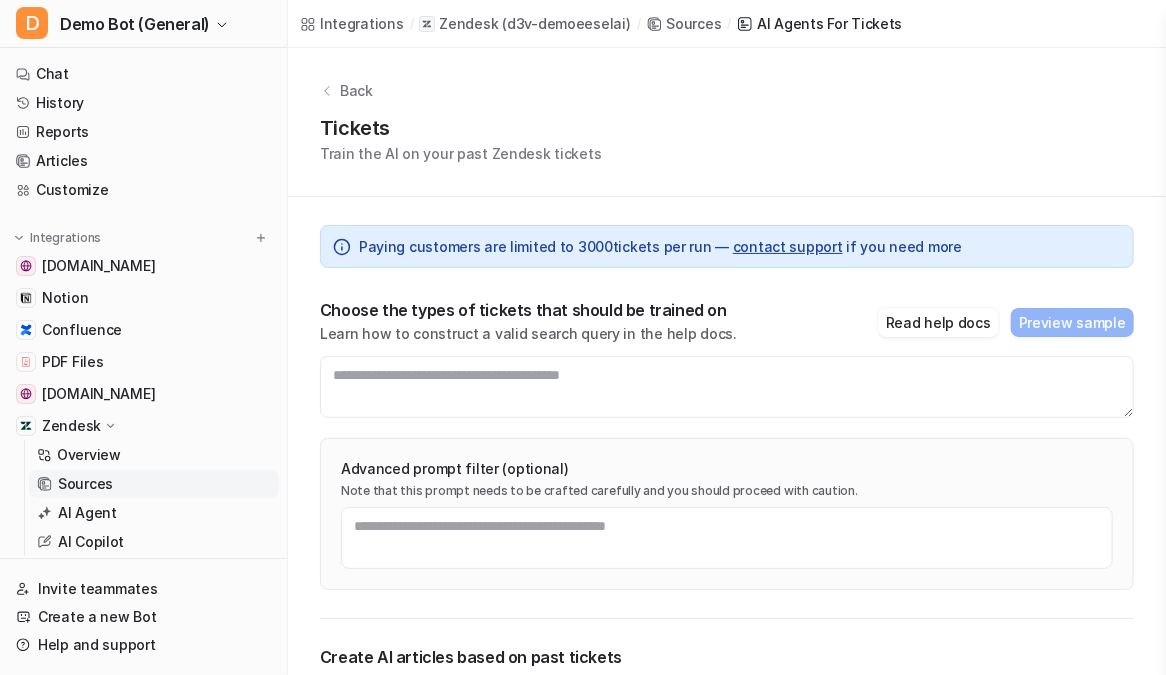 drag, startPoint x: 597, startPoint y: 418, endPoint x: 598, endPoint y: 437, distance: 19.026299 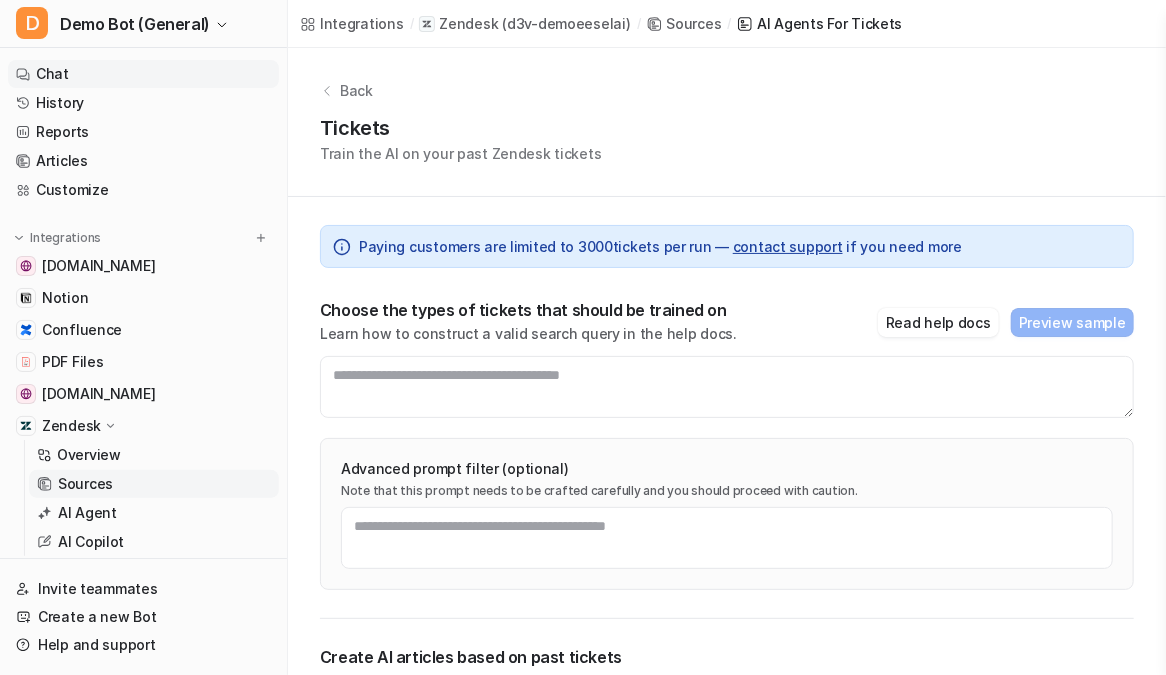 click on "Chat" at bounding box center (143, 74) 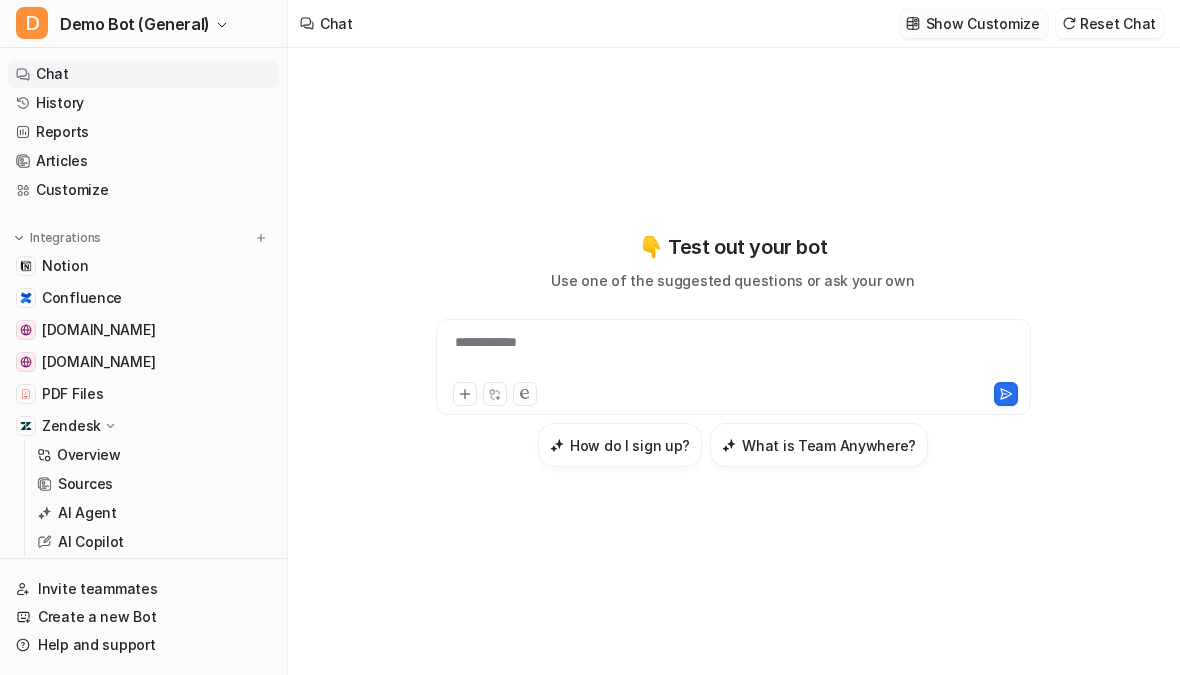 click on "Show Customize" at bounding box center [983, 23] 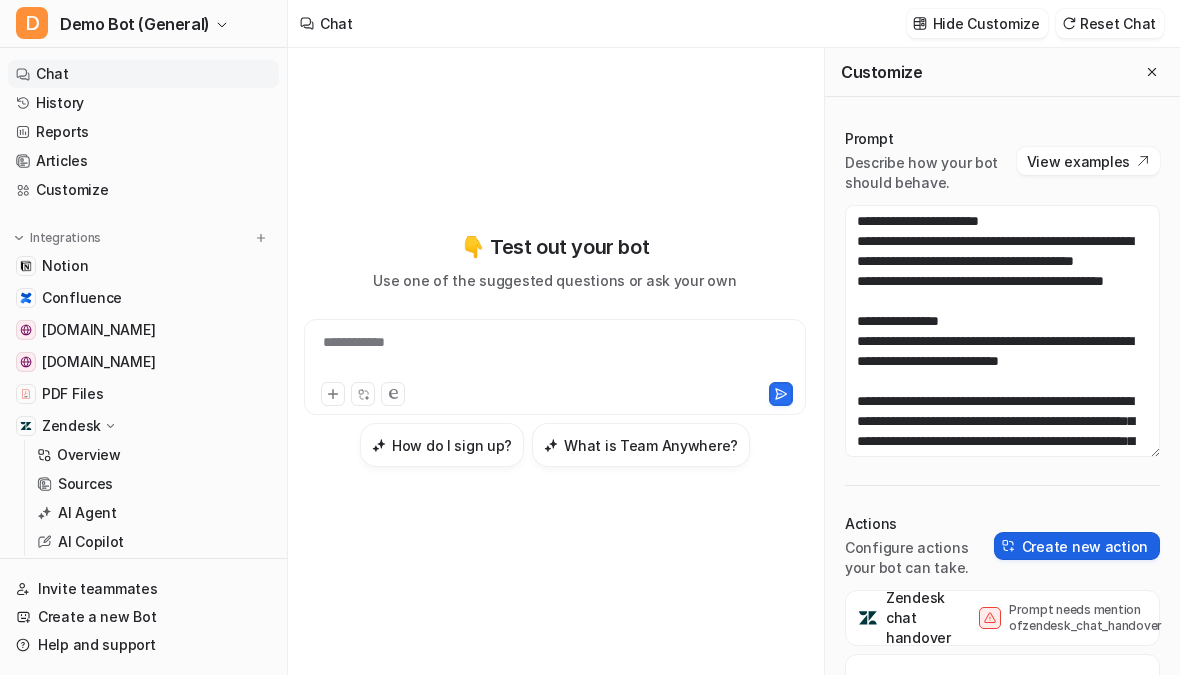 click on "Create new action" at bounding box center (1077, 546) 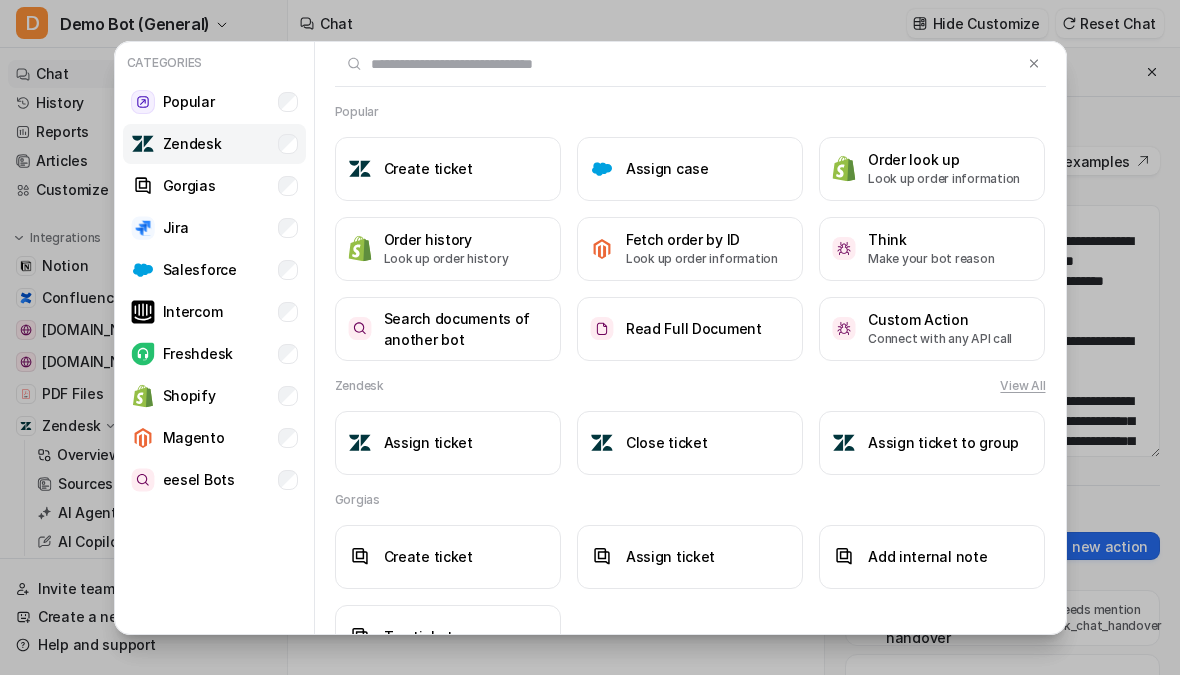 click on "Zendesk" at bounding box center (192, 143) 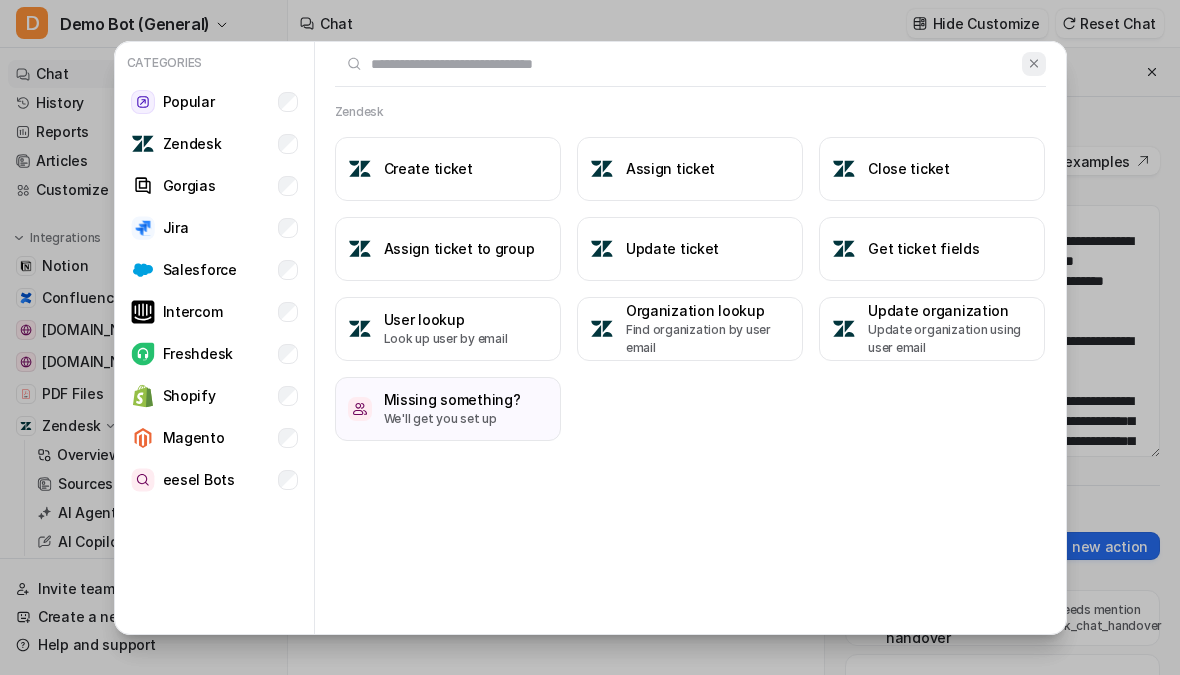 click at bounding box center (1034, 63) 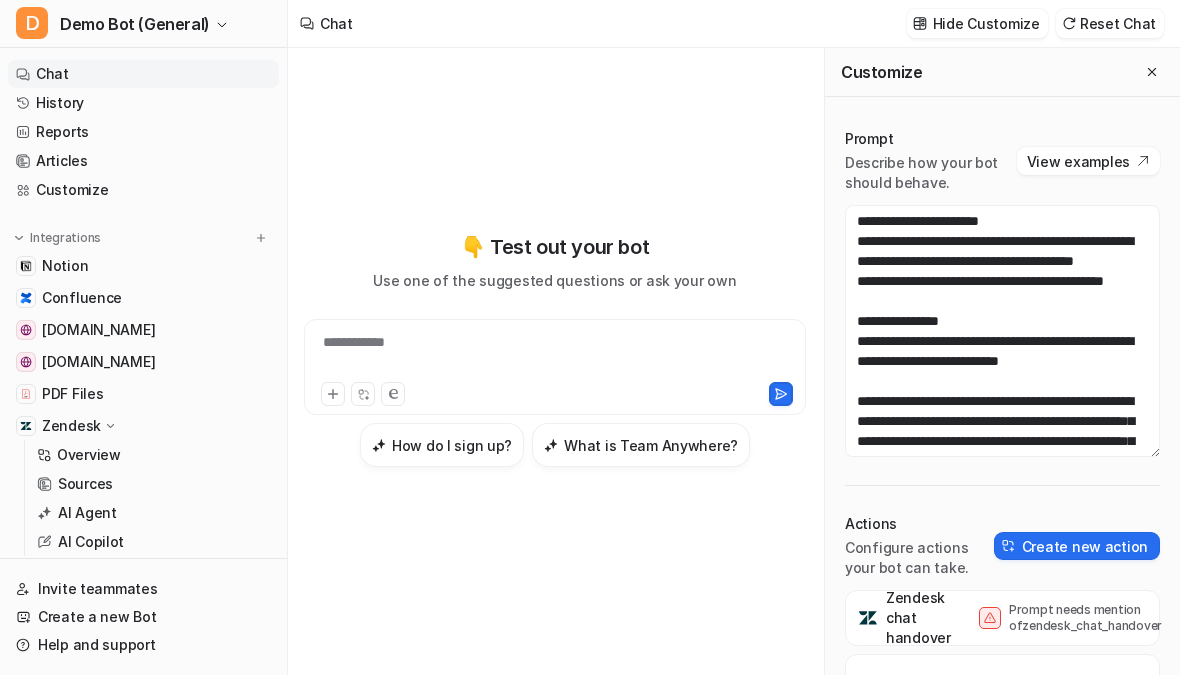 scroll, scrollTop: 3, scrollLeft: 0, axis: vertical 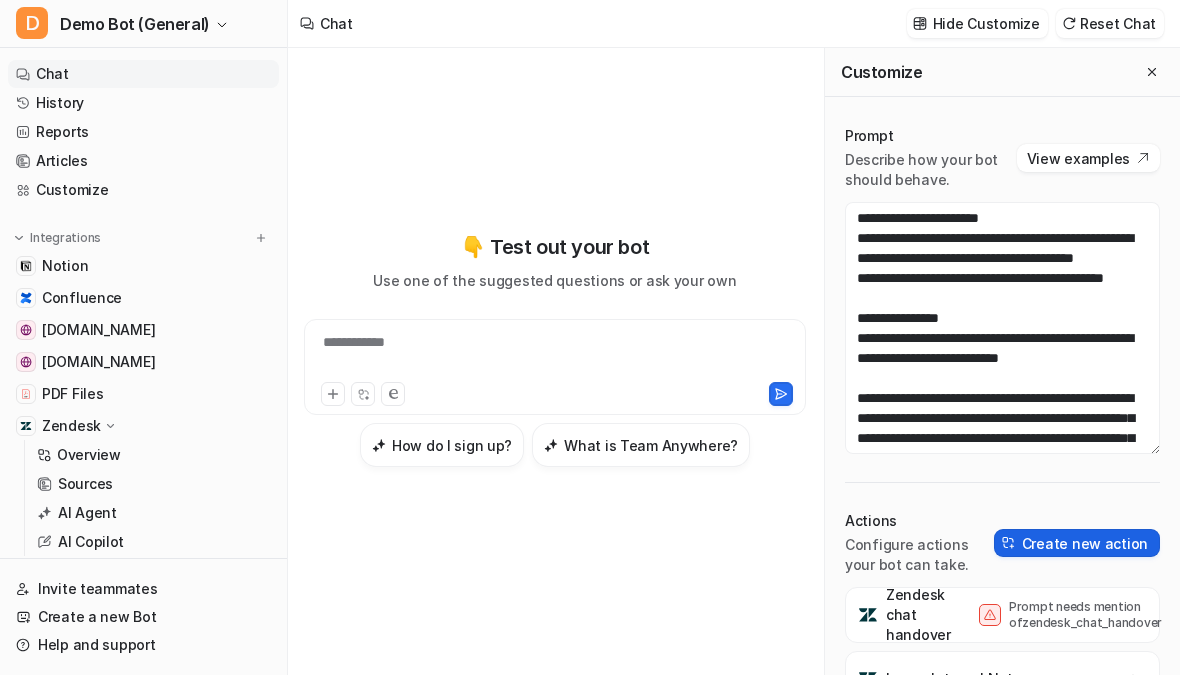click on "Create new action" at bounding box center (1077, 543) 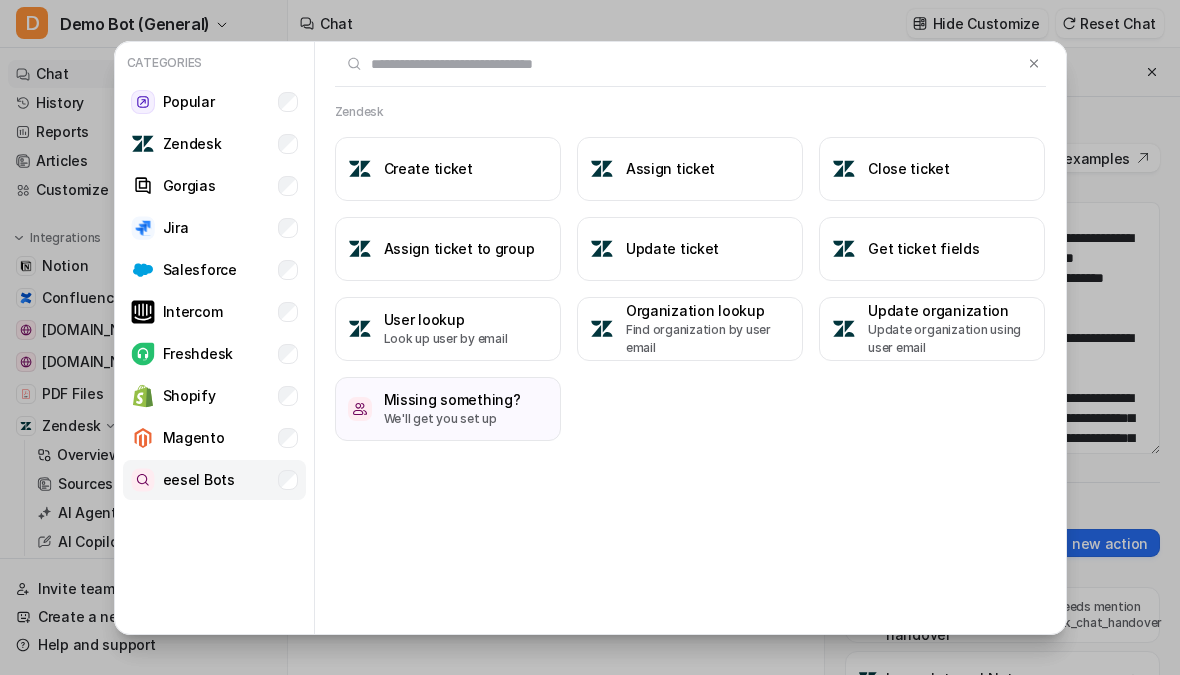 click on "eesel Bots" at bounding box center [199, 479] 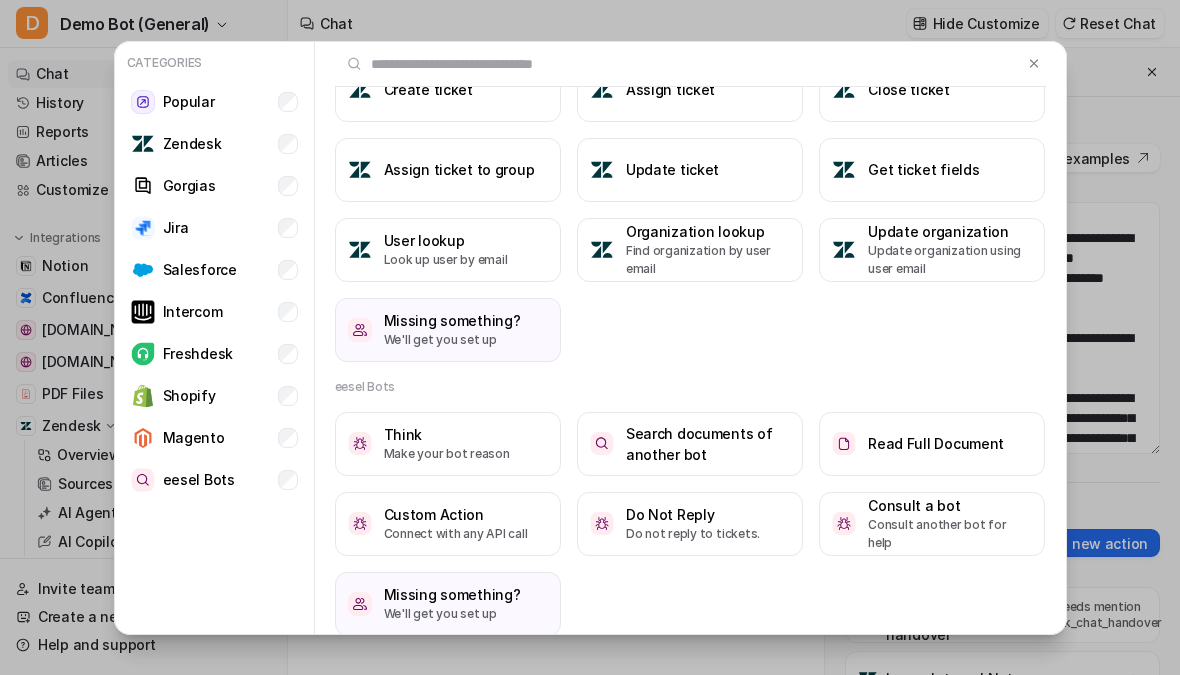 scroll, scrollTop: 98, scrollLeft: 0, axis: vertical 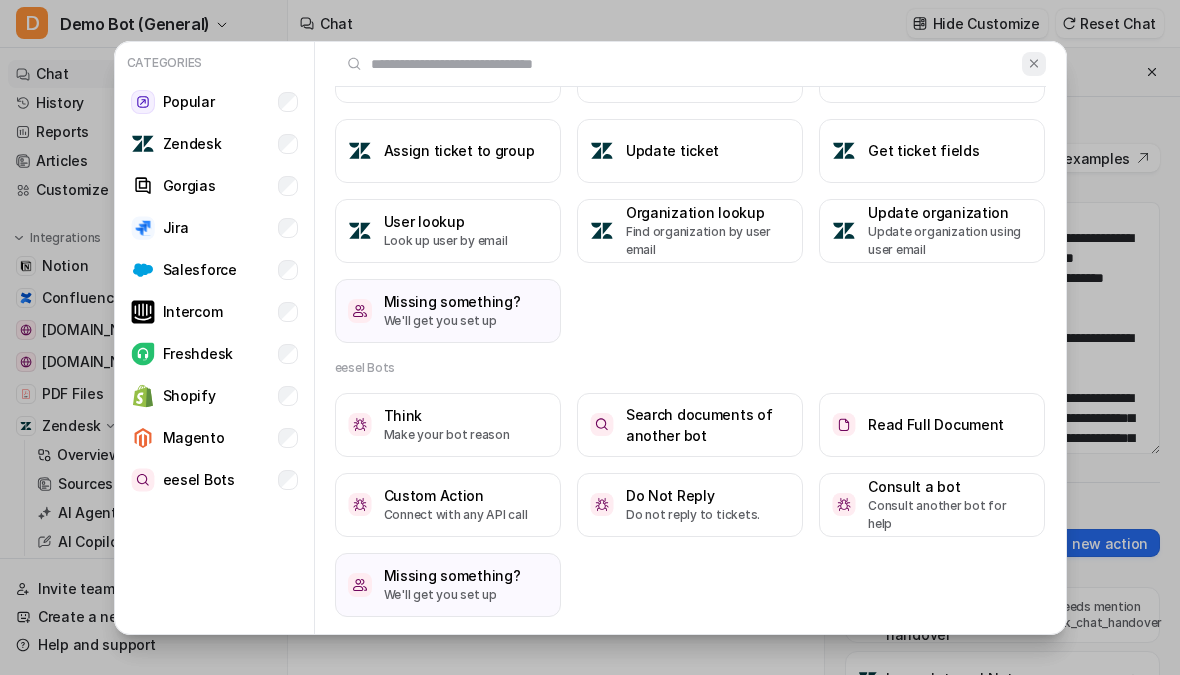 click at bounding box center [1034, 63] 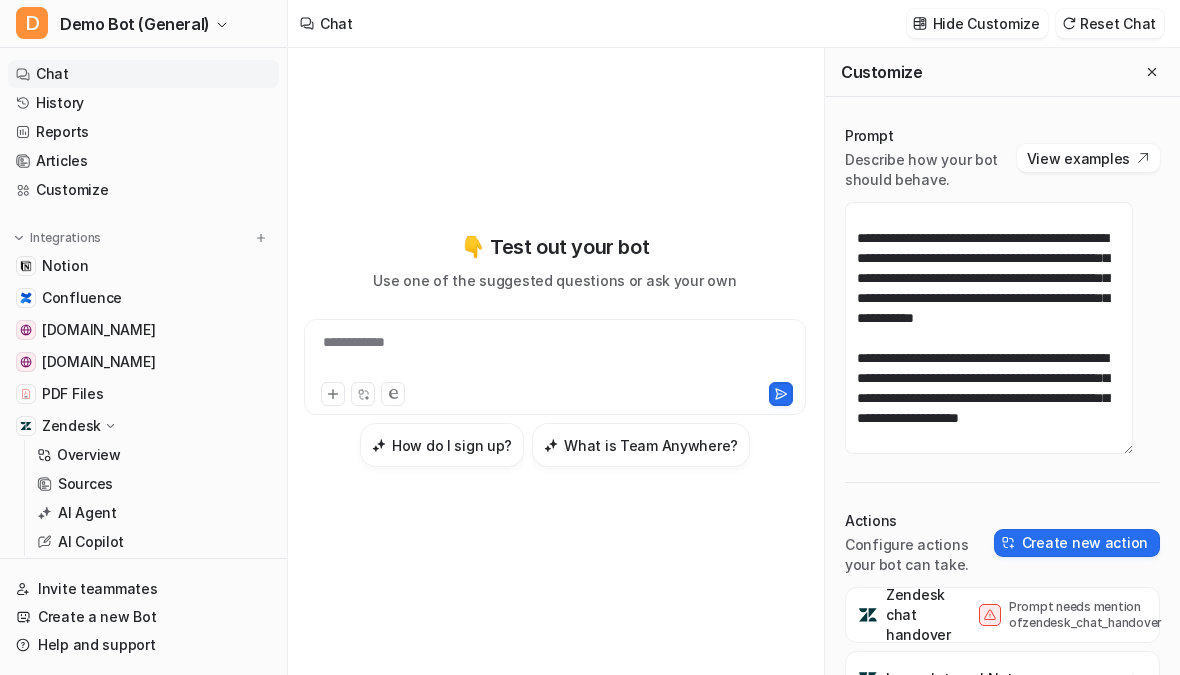 scroll, scrollTop: 280, scrollLeft: 0, axis: vertical 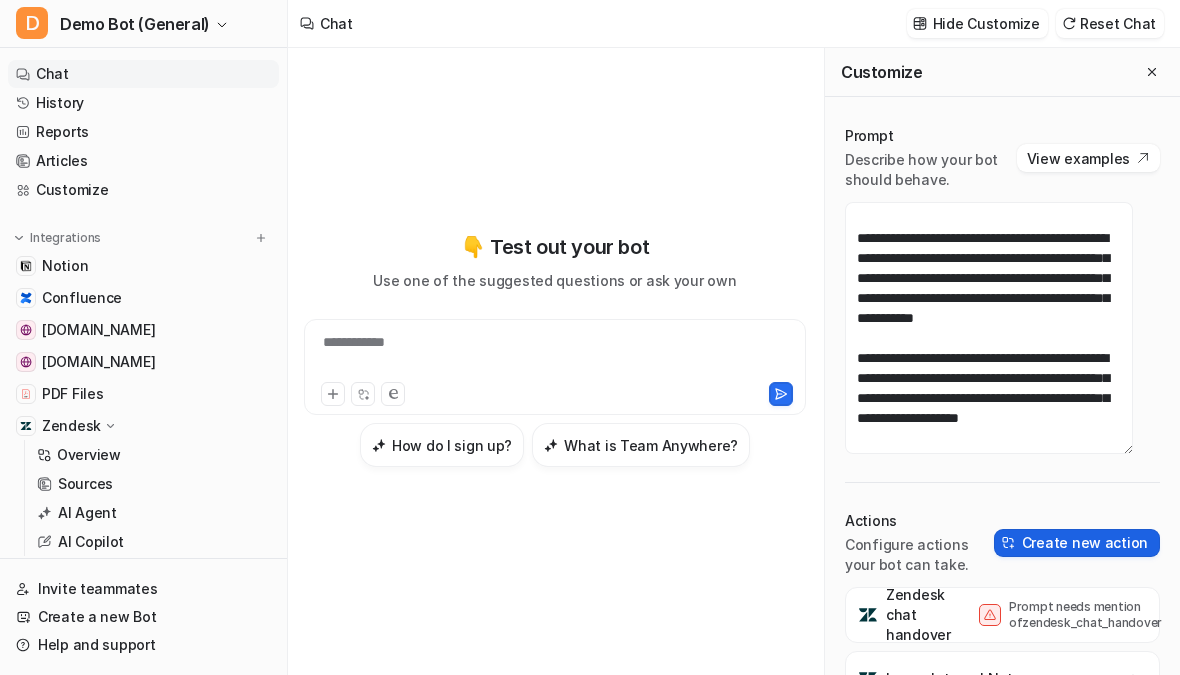 click on "Create new action" at bounding box center [1077, 543] 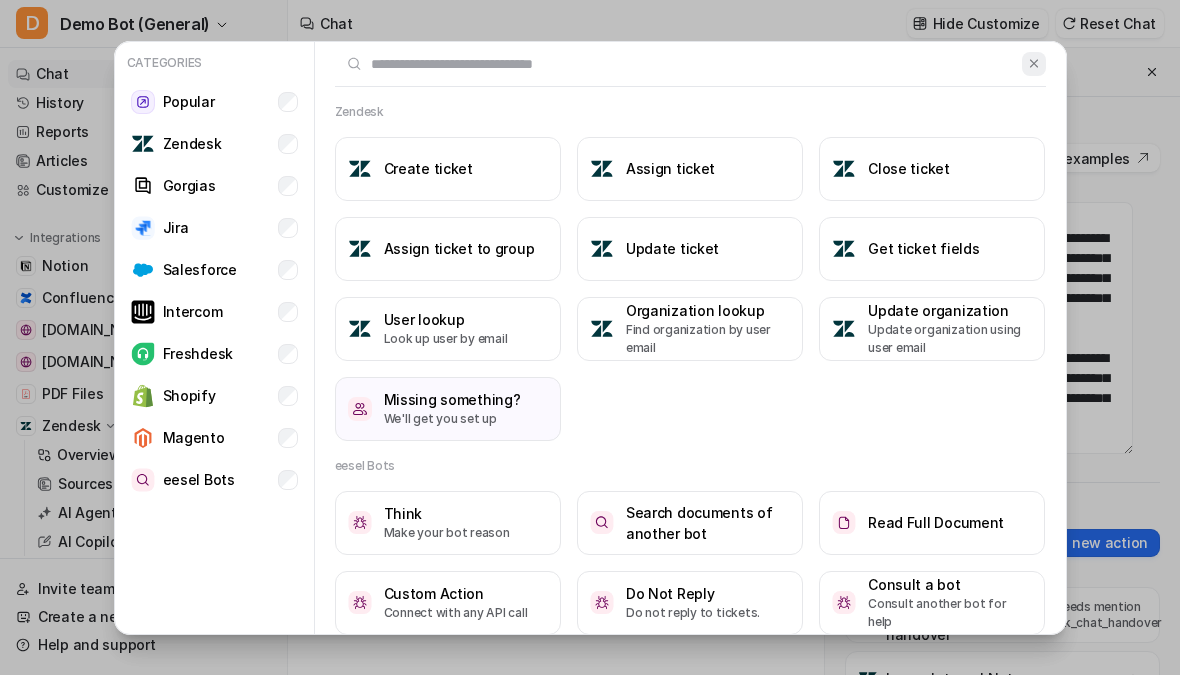 drag, startPoint x: 1010, startPoint y: 63, endPoint x: 1020, endPoint y: 76, distance: 16.40122 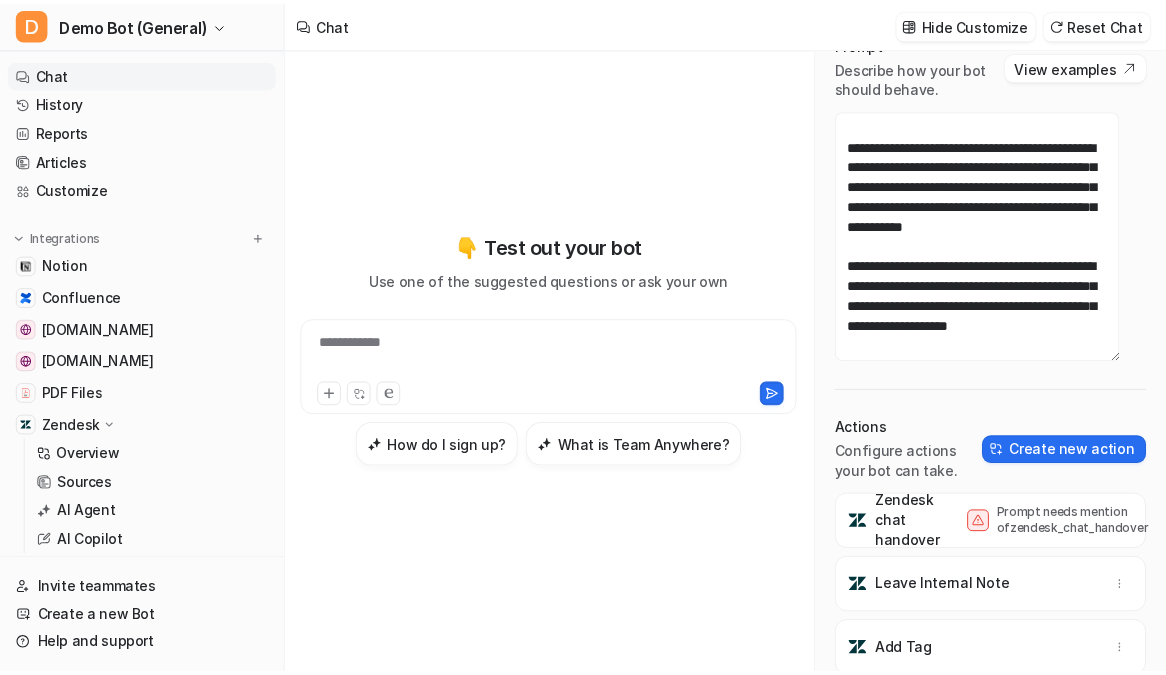 scroll, scrollTop: 109, scrollLeft: 0, axis: vertical 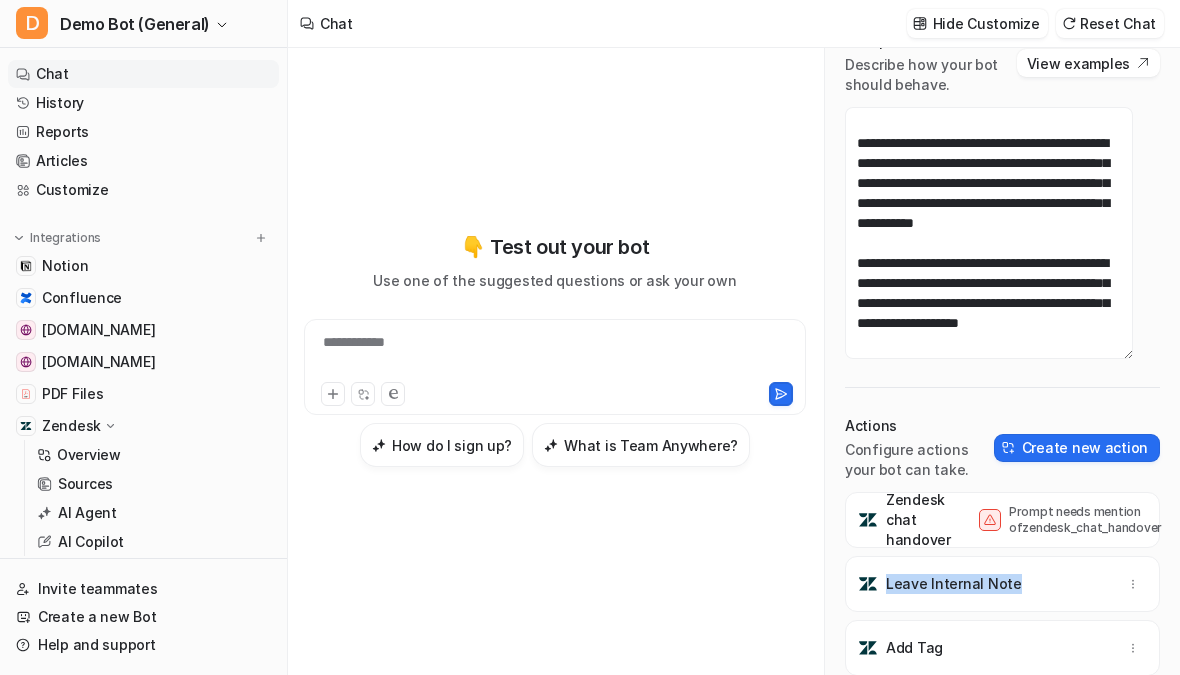 drag, startPoint x: 1015, startPoint y: 570, endPoint x: 887, endPoint y: 569, distance: 128.0039 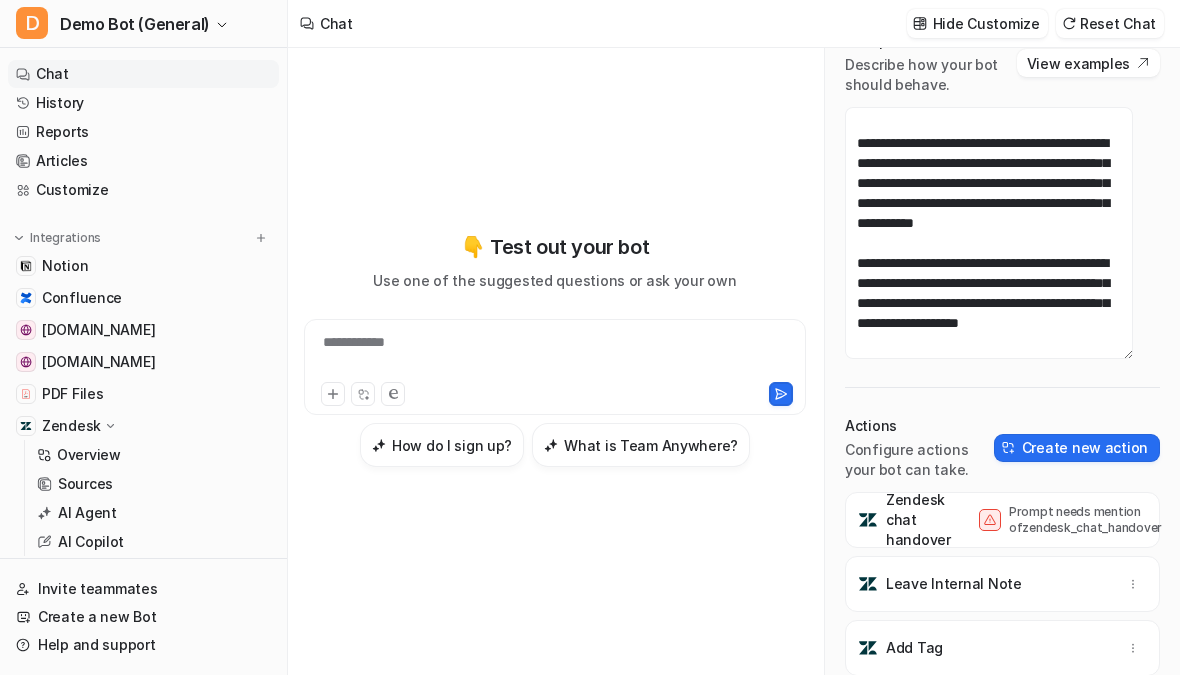 click on "**********" at bounding box center (555, 361) 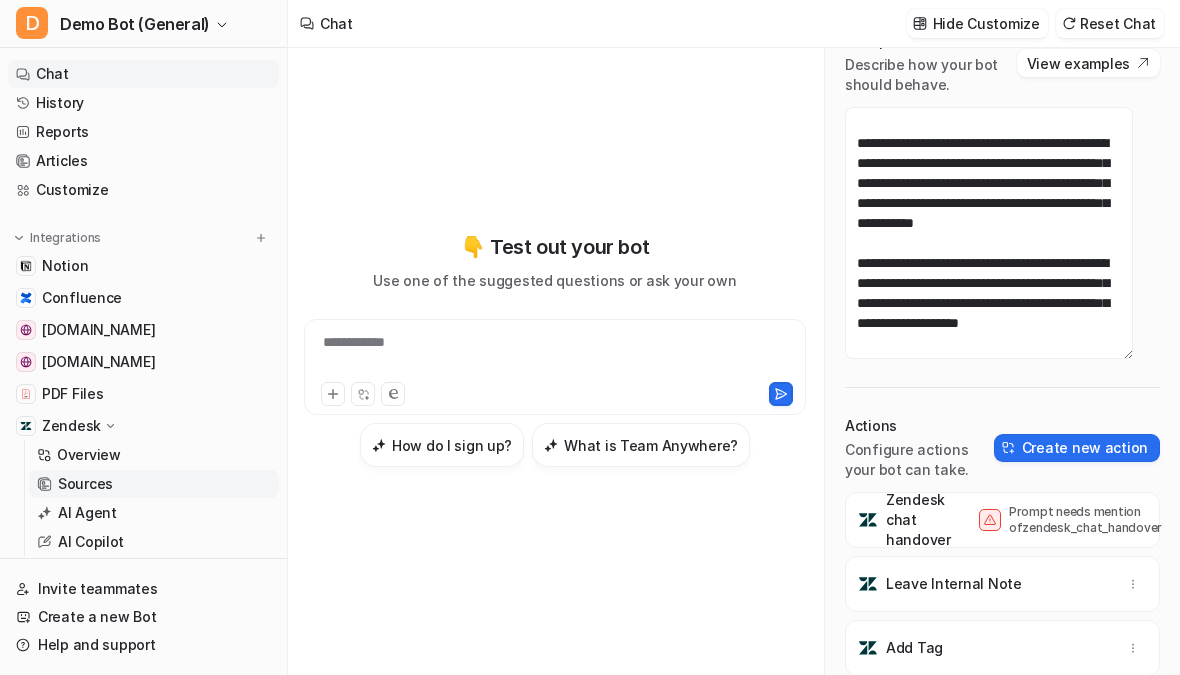 click on "Sources" at bounding box center [154, 484] 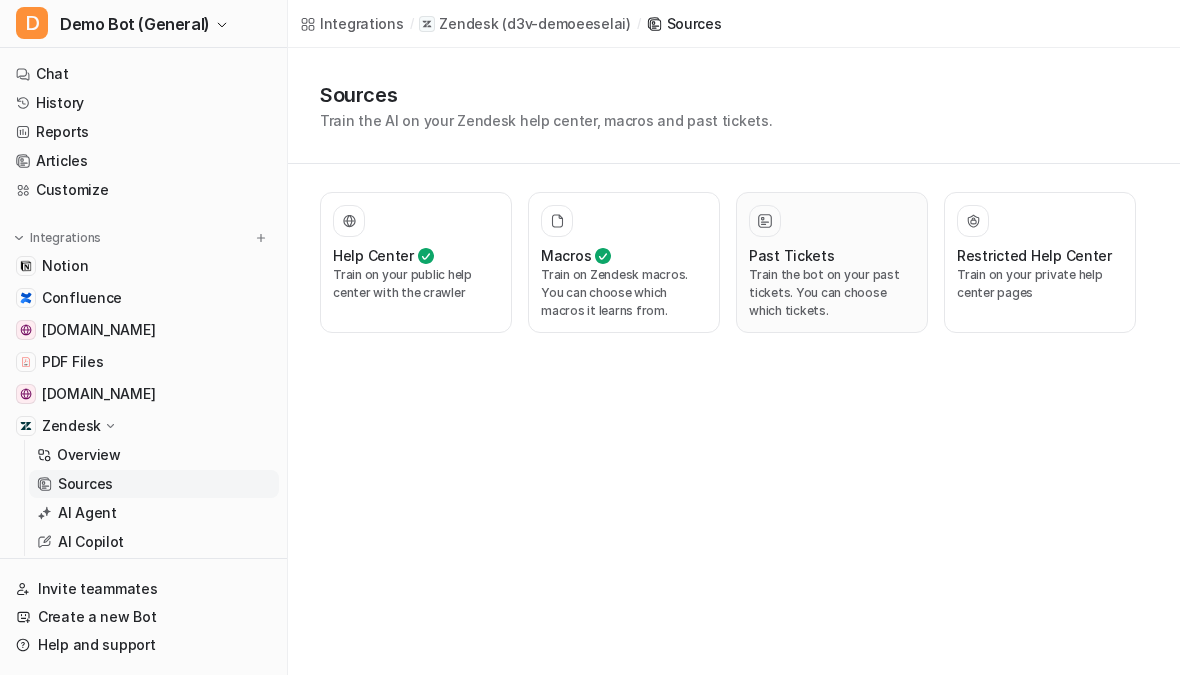 click on "Train the bot on your past tickets. You can choose which tickets." at bounding box center [832, 293] 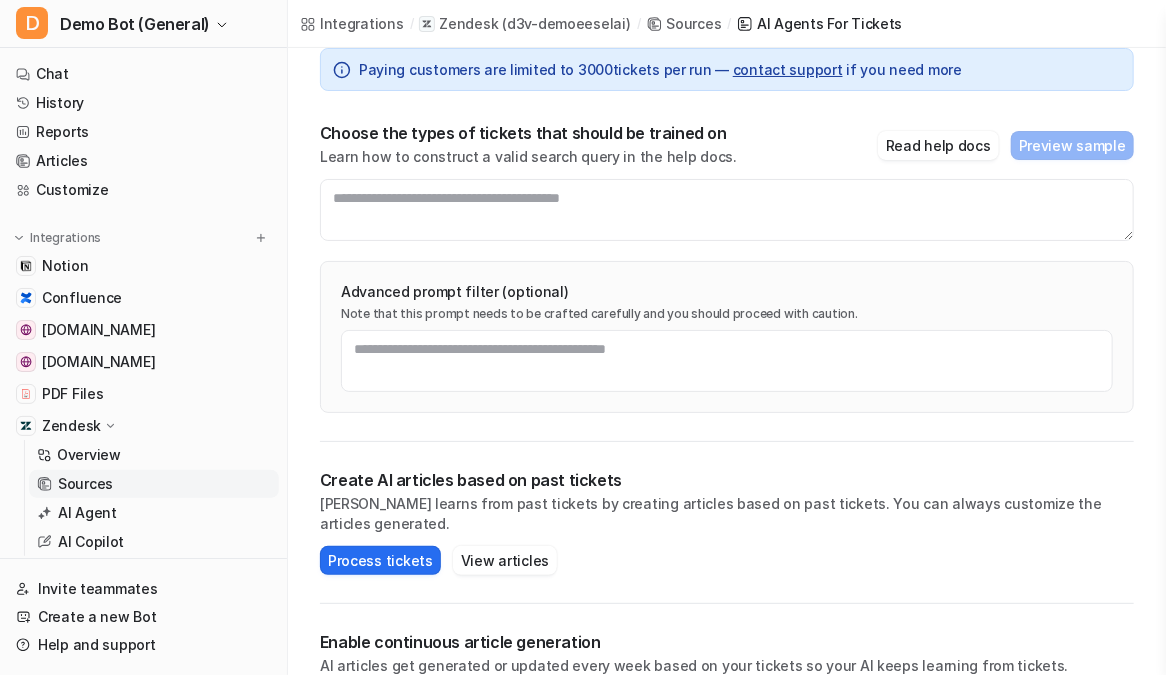 scroll, scrollTop: 181, scrollLeft: 0, axis: vertical 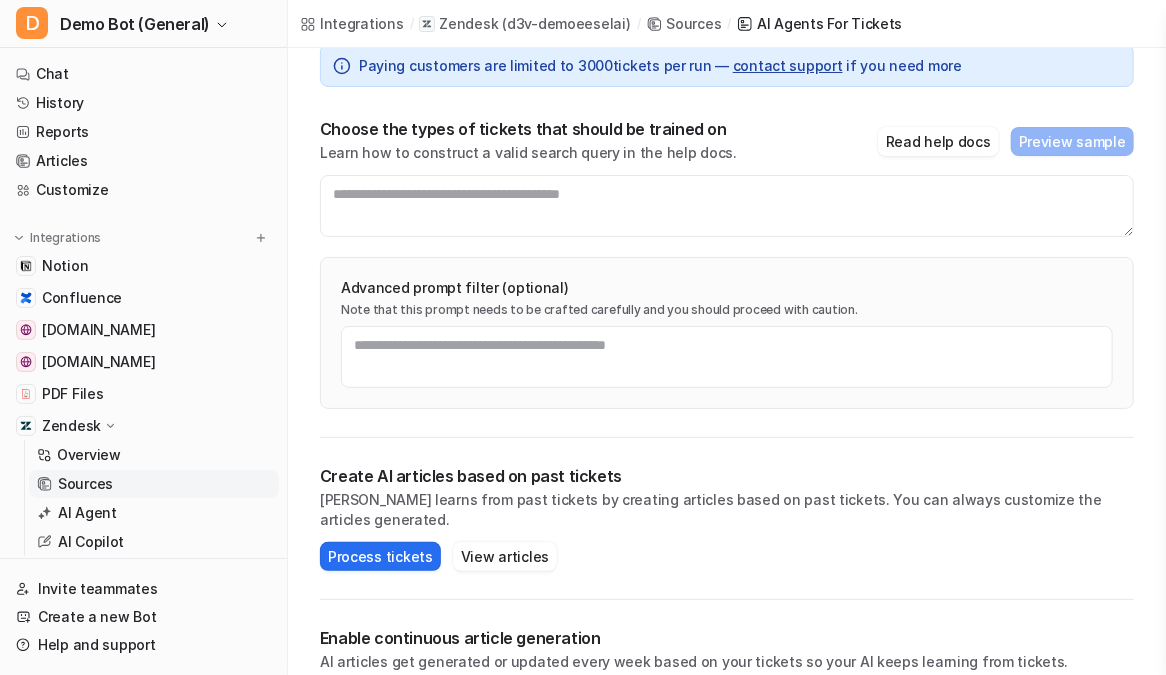 click on "Paying customers are limited to   3000  tickets per run —   contact support   if you need more Choose the types of tickets that should be trained on Learn how to construct a valid search query in the help docs. Read help docs Preview sample Advanced prompt filter (optional) Note that this prompt needs to be crafted carefully and you should proceed with caution." at bounding box center (727, 227) 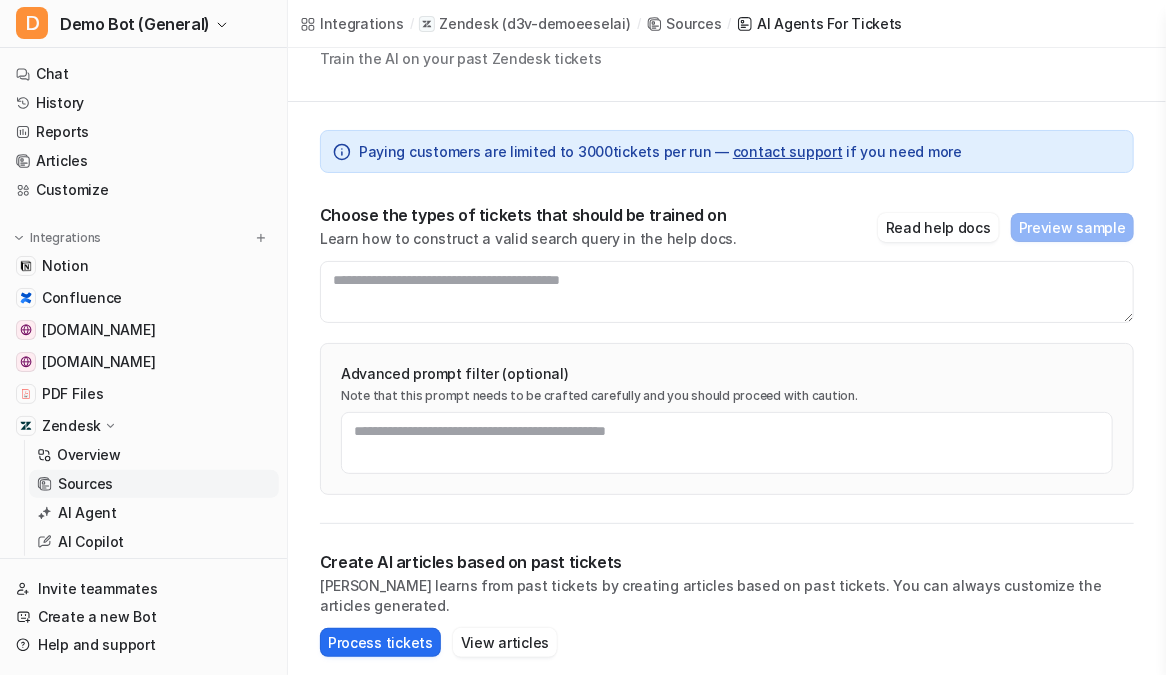 scroll, scrollTop: 90, scrollLeft: 0, axis: vertical 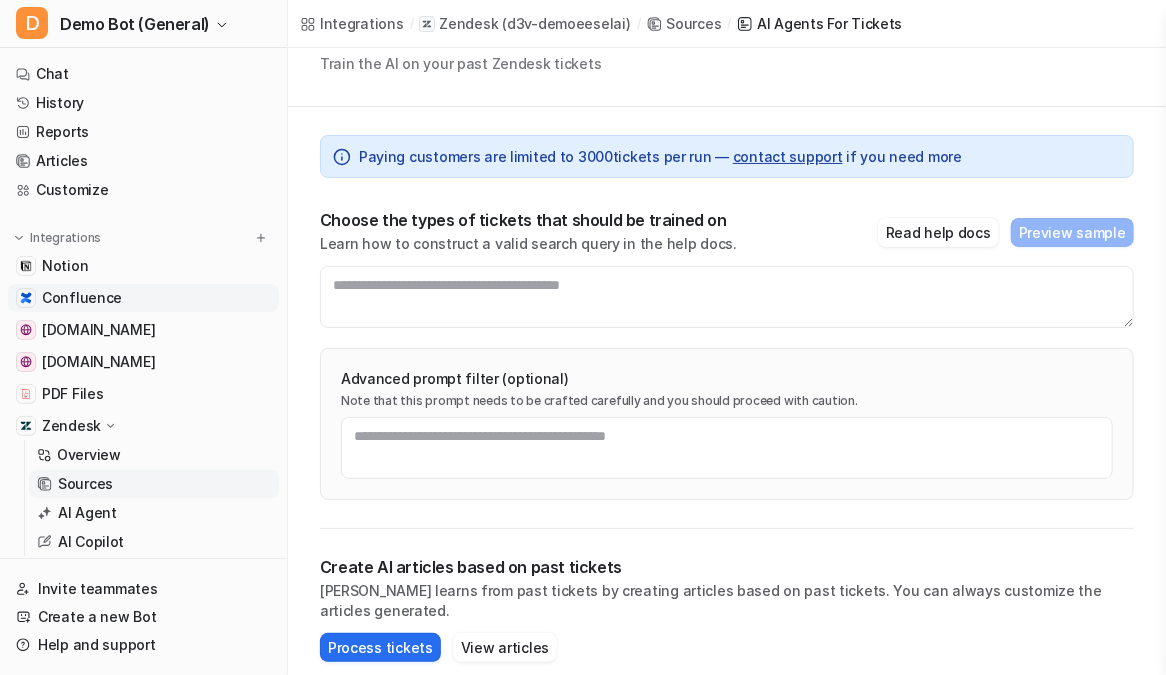click on "Confluence" at bounding box center (143, 298) 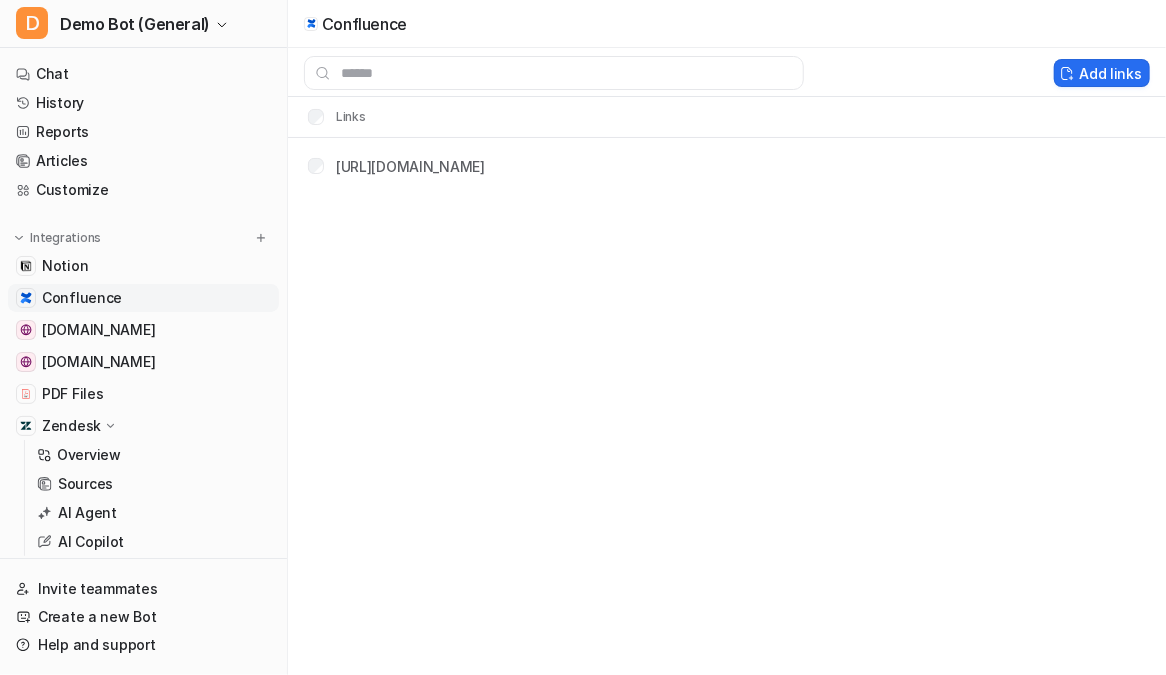 scroll, scrollTop: 0, scrollLeft: 0, axis: both 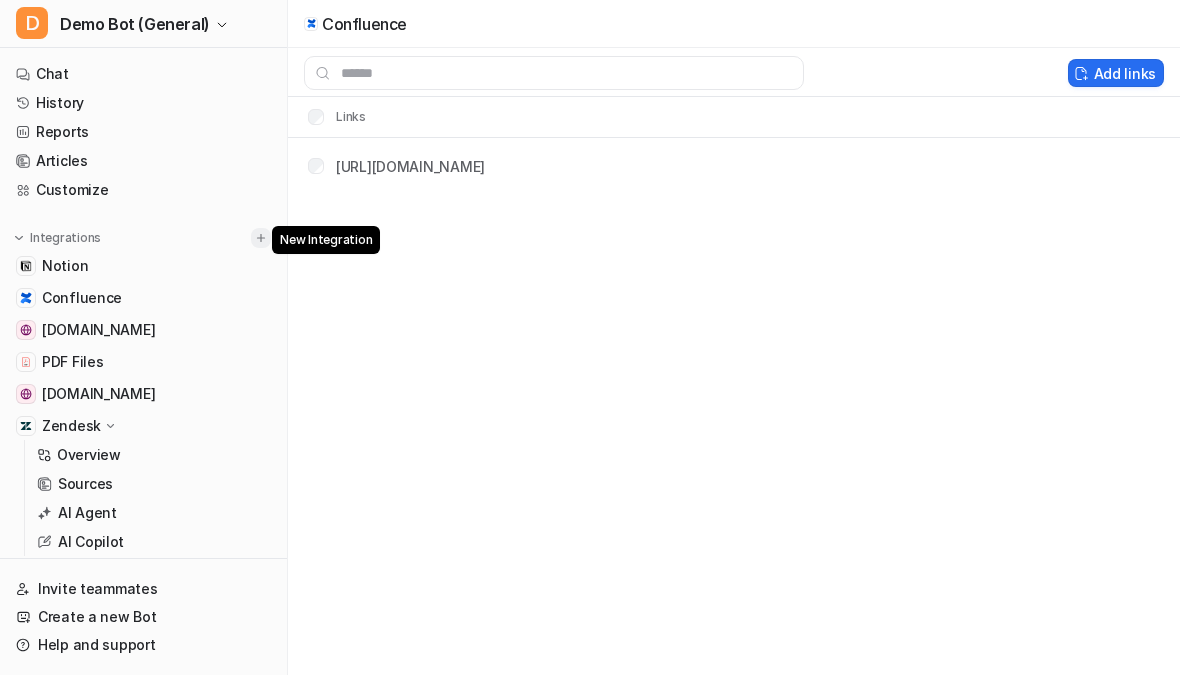 click at bounding box center [261, 238] 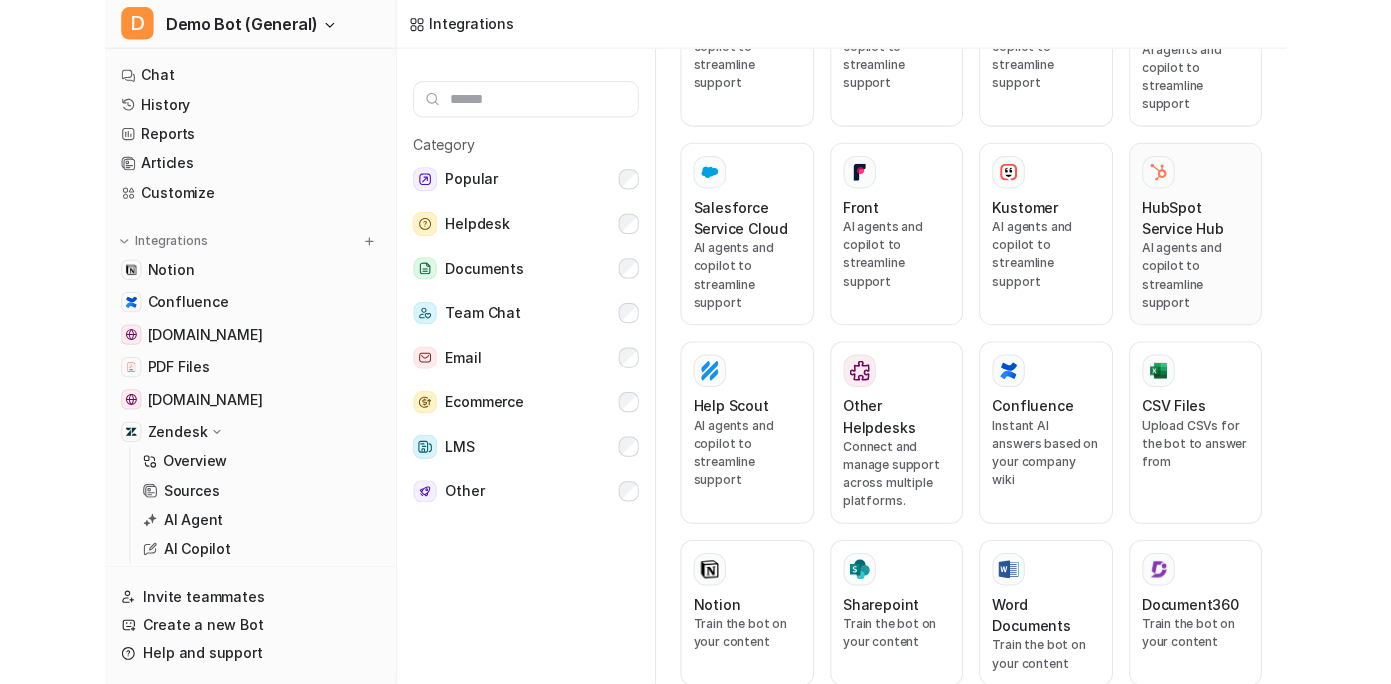 scroll, scrollTop: 636, scrollLeft: 0, axis: vertical 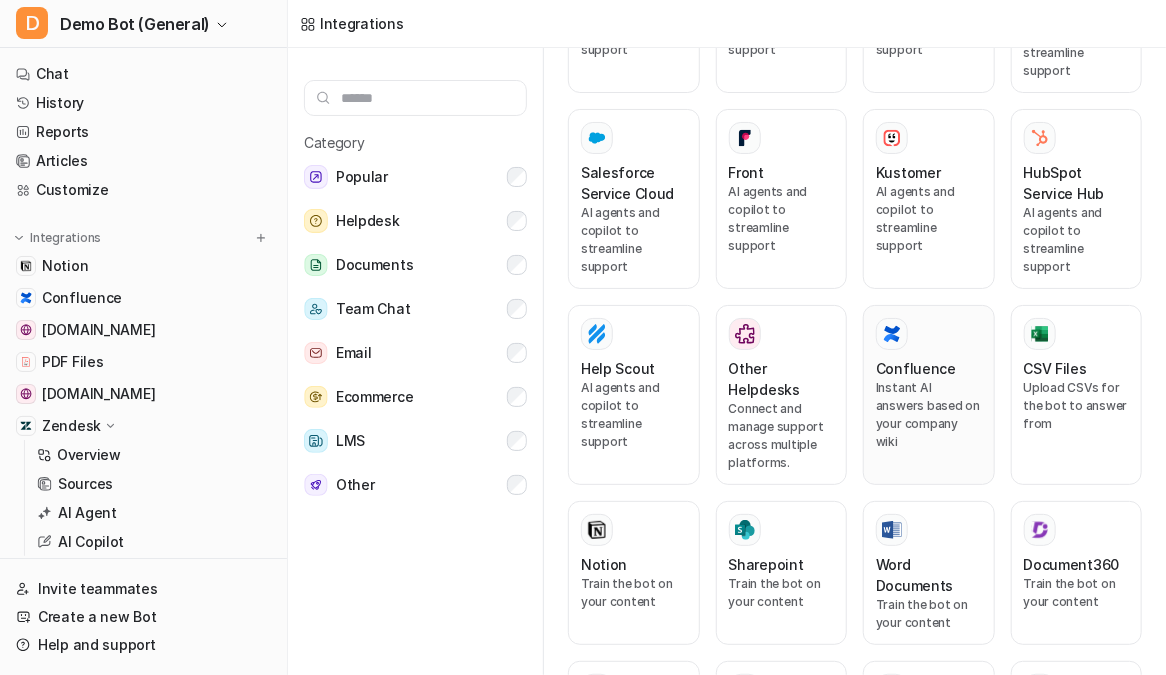 click on "Instant AI answers based on your company wiki" at bounding box center [929, 415] 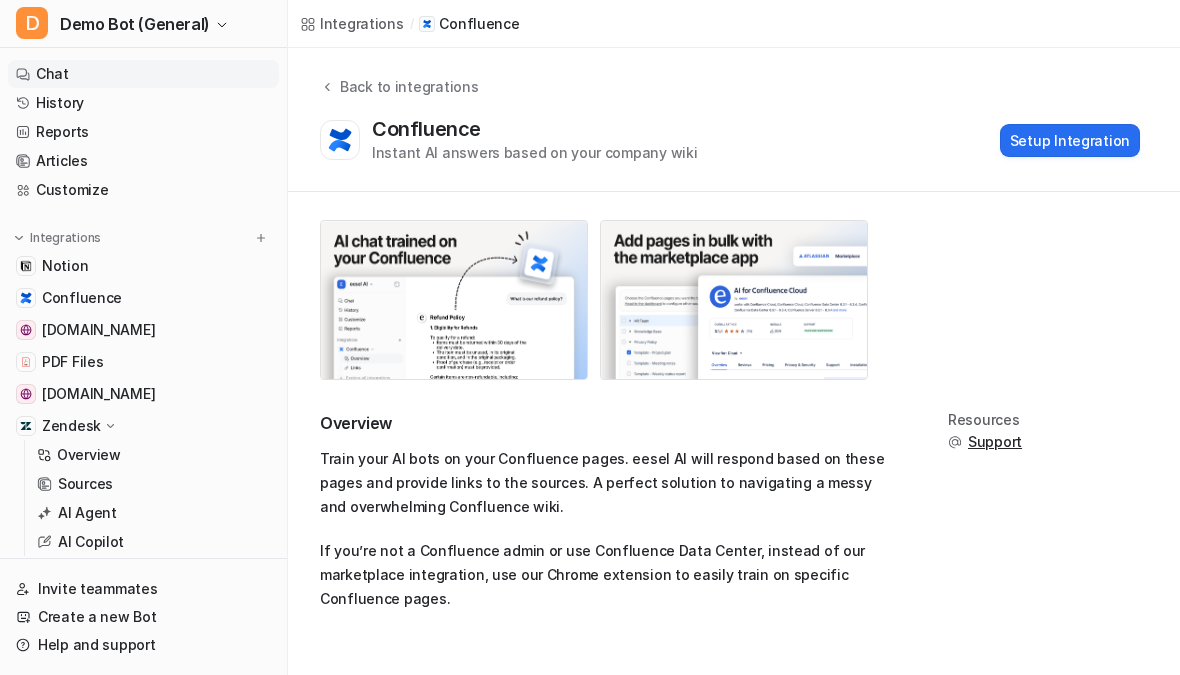 click on "Chat" at bounding box center [143, 74] 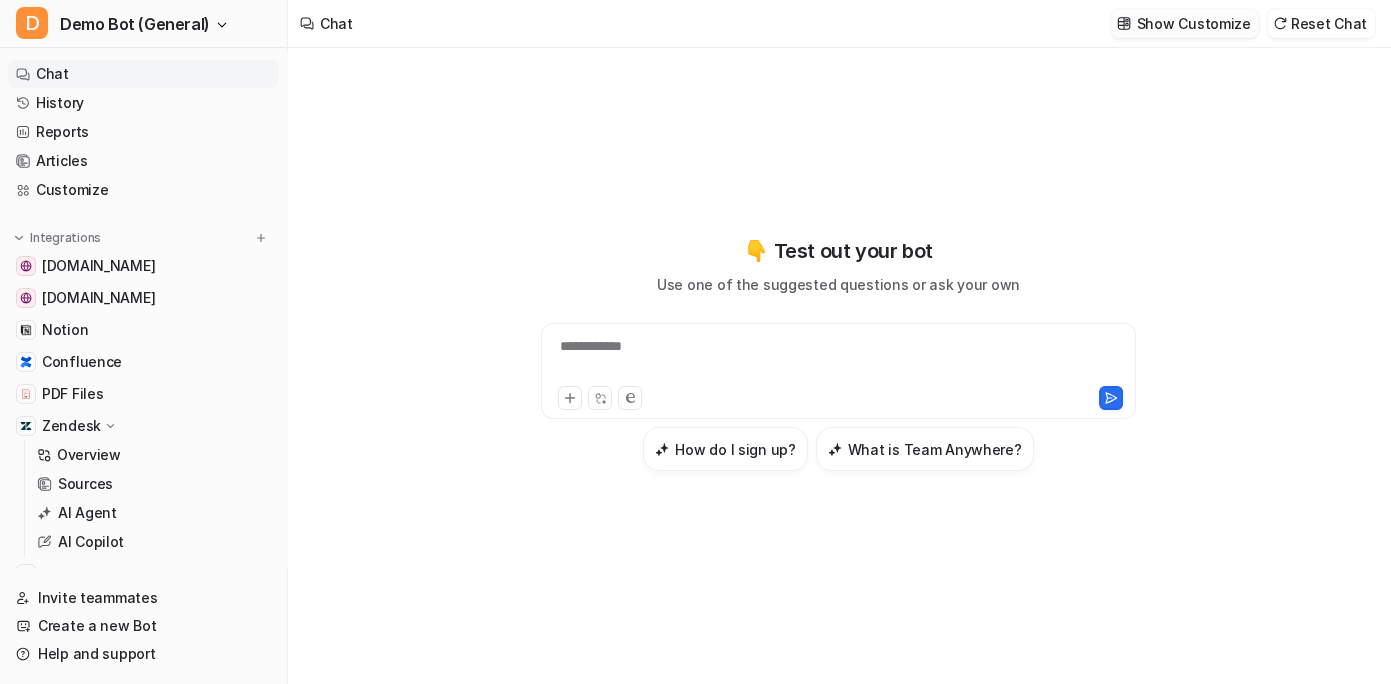 click on "Show Customize" at bounding box center (1194, 23) 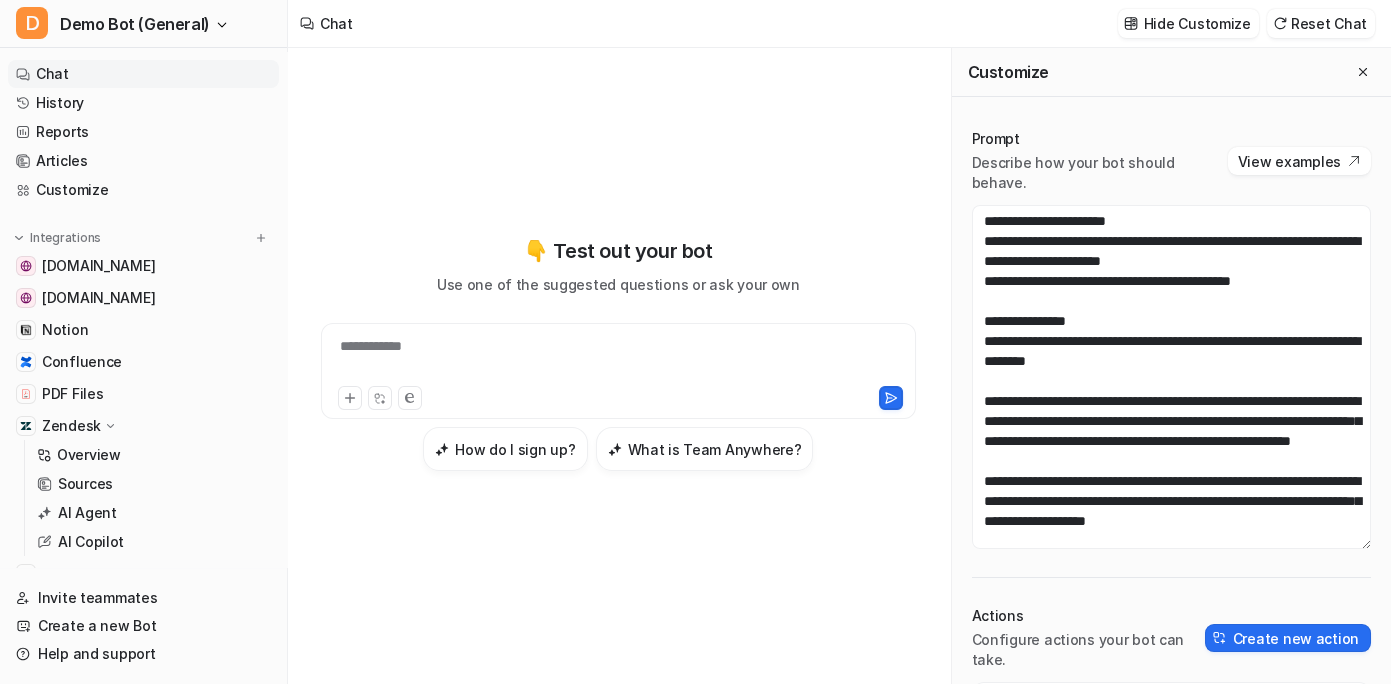 drag, startPoint x: 1334, startPoint y: 452, endPoint x: 1334, endPoint y: 545, distance: 93 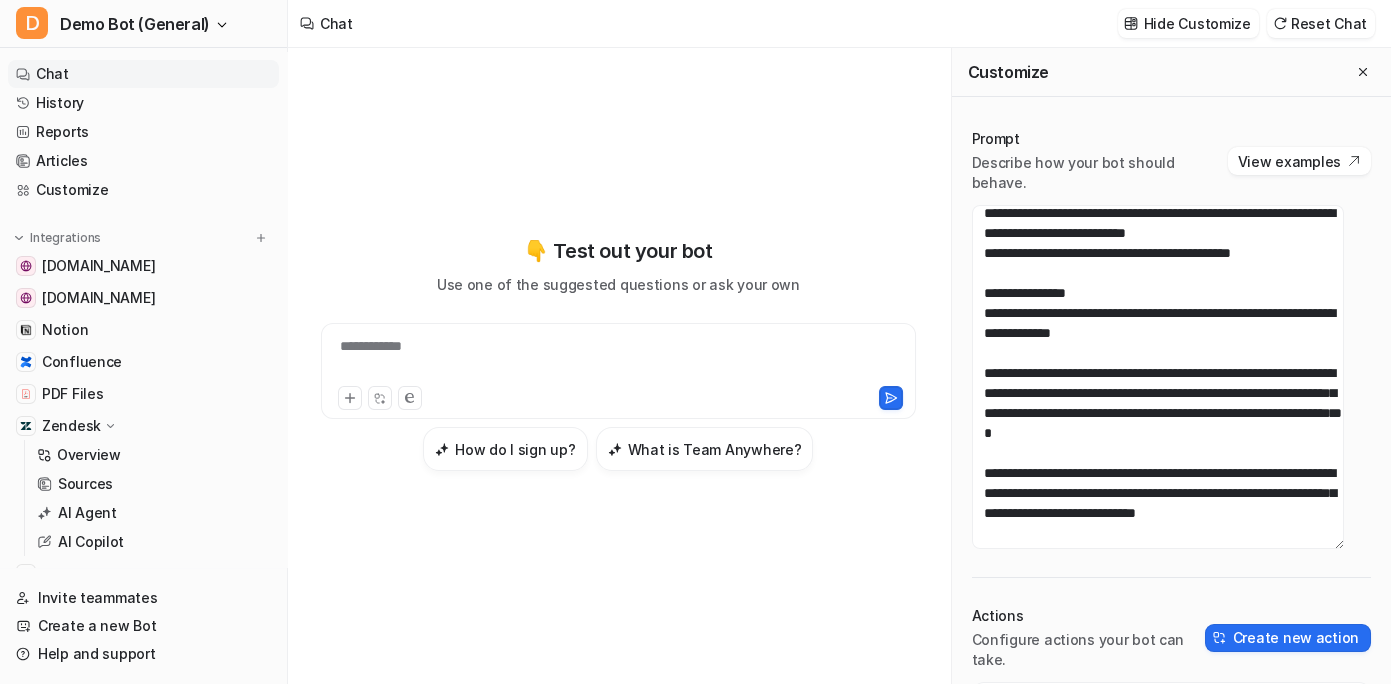 scroll, scrollTop: 88, scrollLeft: 0, axis: vertical 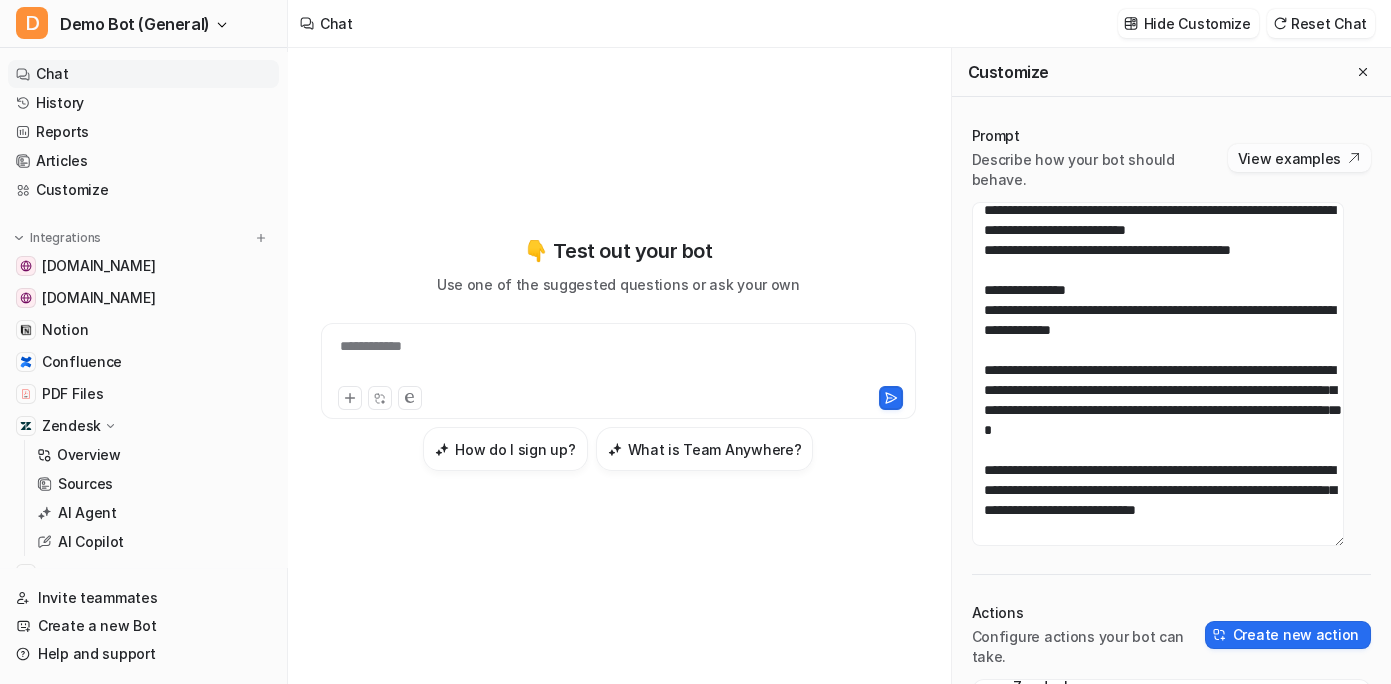 click on "View examples" at bounding box center (1299, 158) 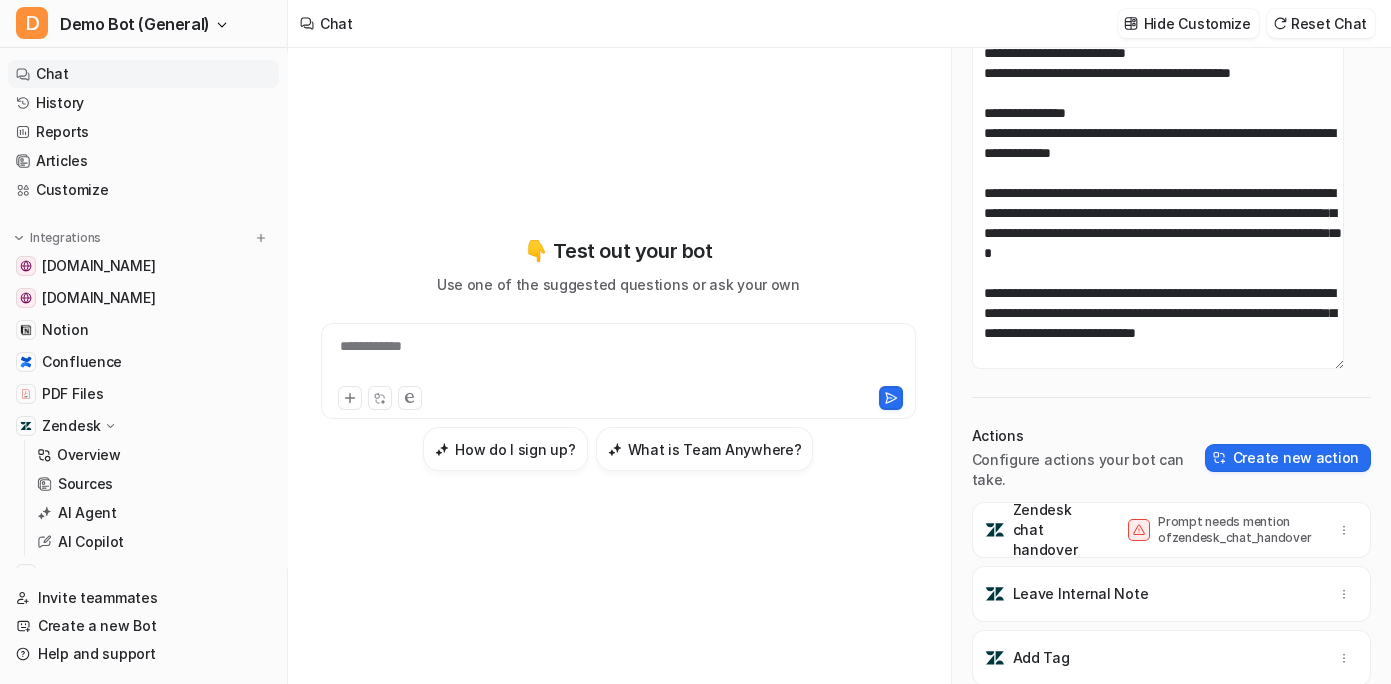 scroll, scrollTop: 178, scrollLeft: 0, axis: vertical 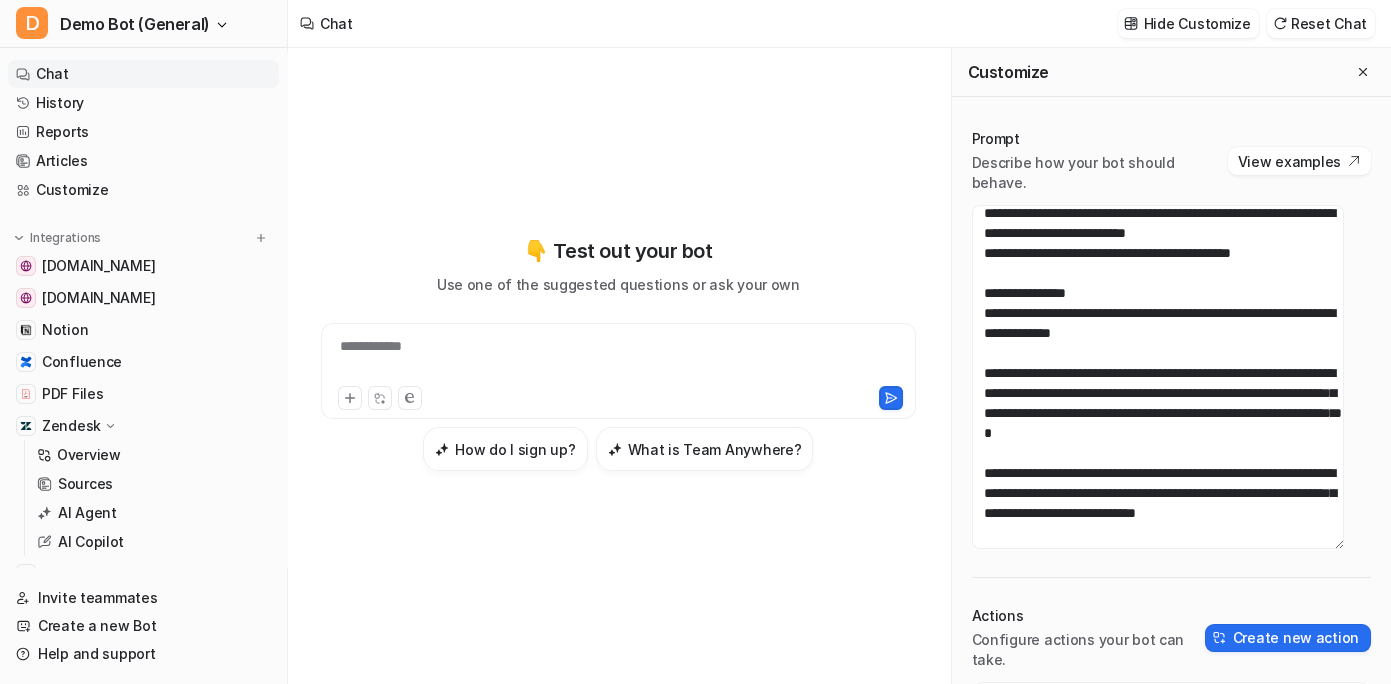 click 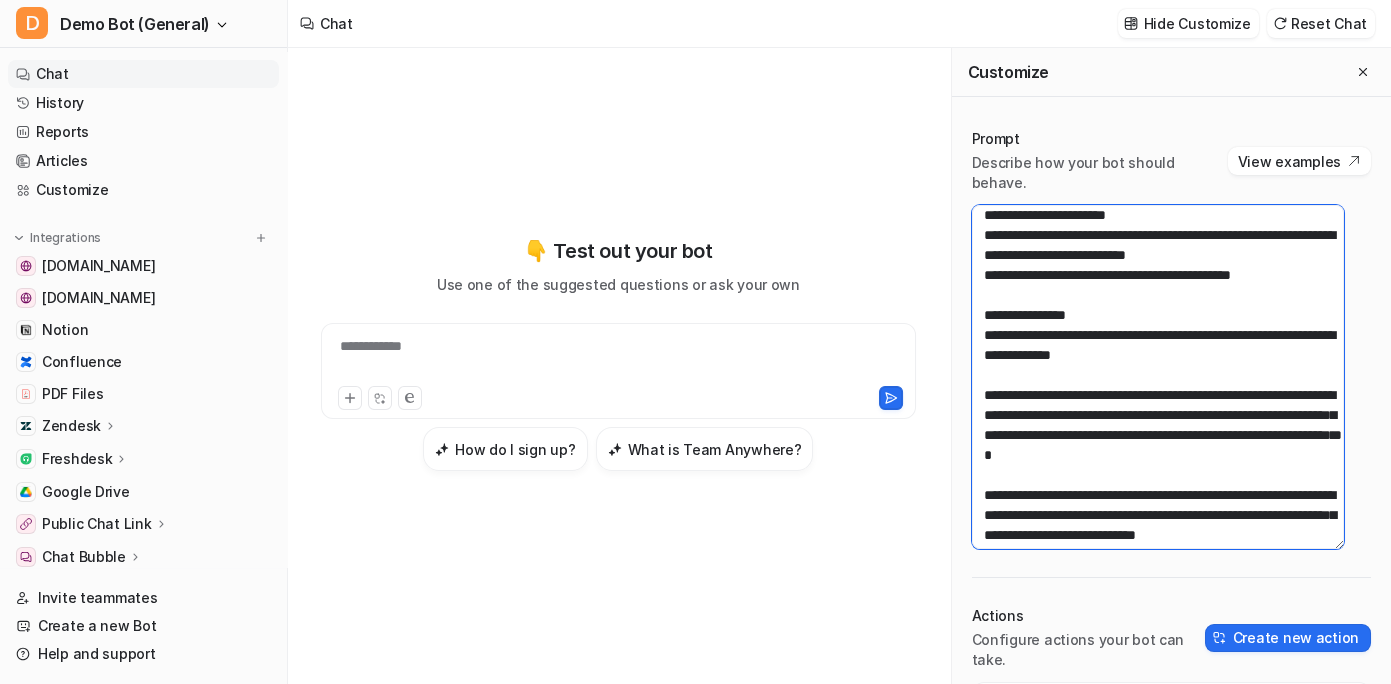 scroll, scrollTop: 0, scrollLeft: 0, axis: both 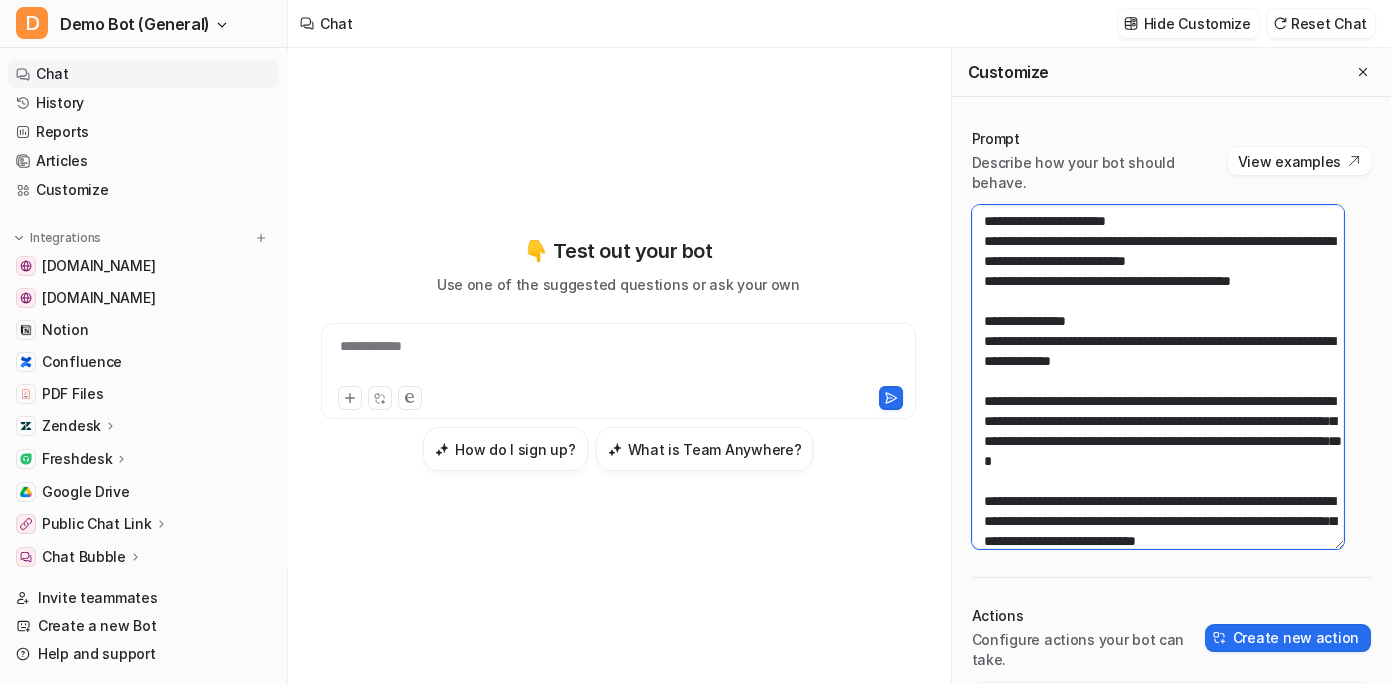 drag, startPoint x: 1189, startPoint y: 503, endPoint x: 976, endPoint y: 213, distance: 359.81802 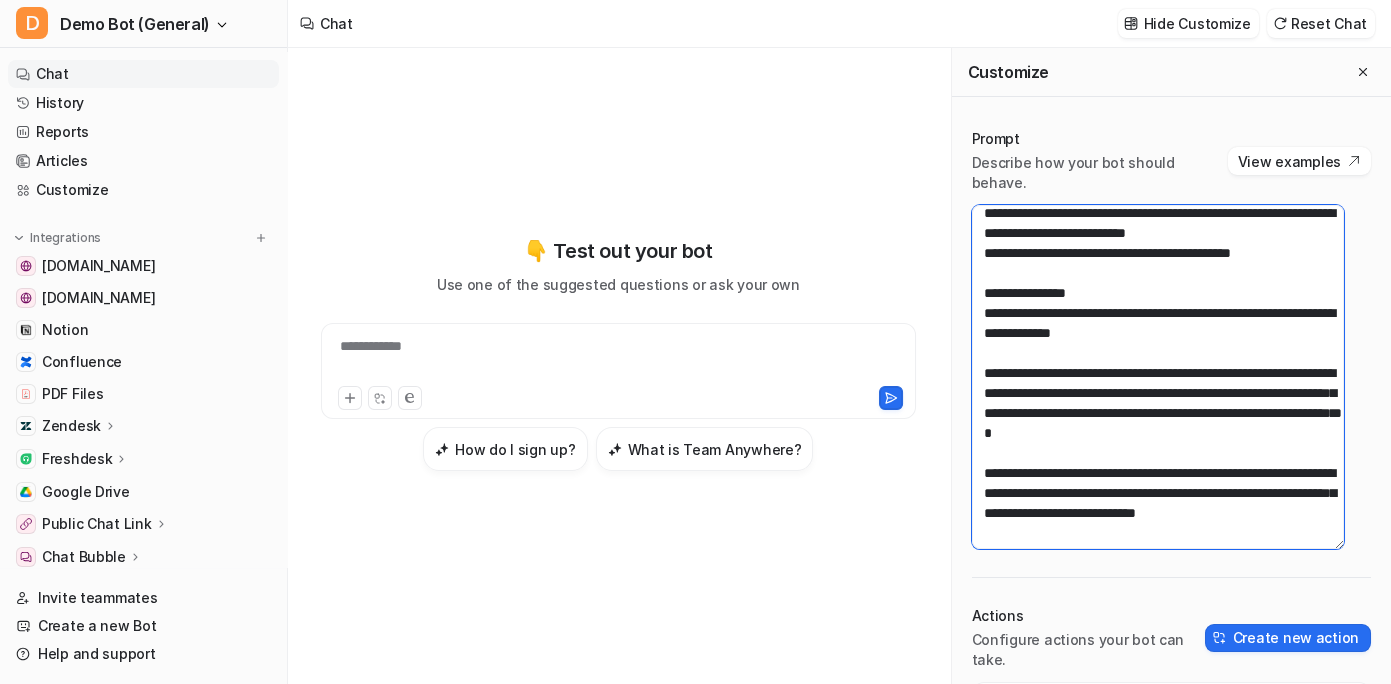 scroll, scrollTop: 88, scrollLeft: 0, axis: vertical 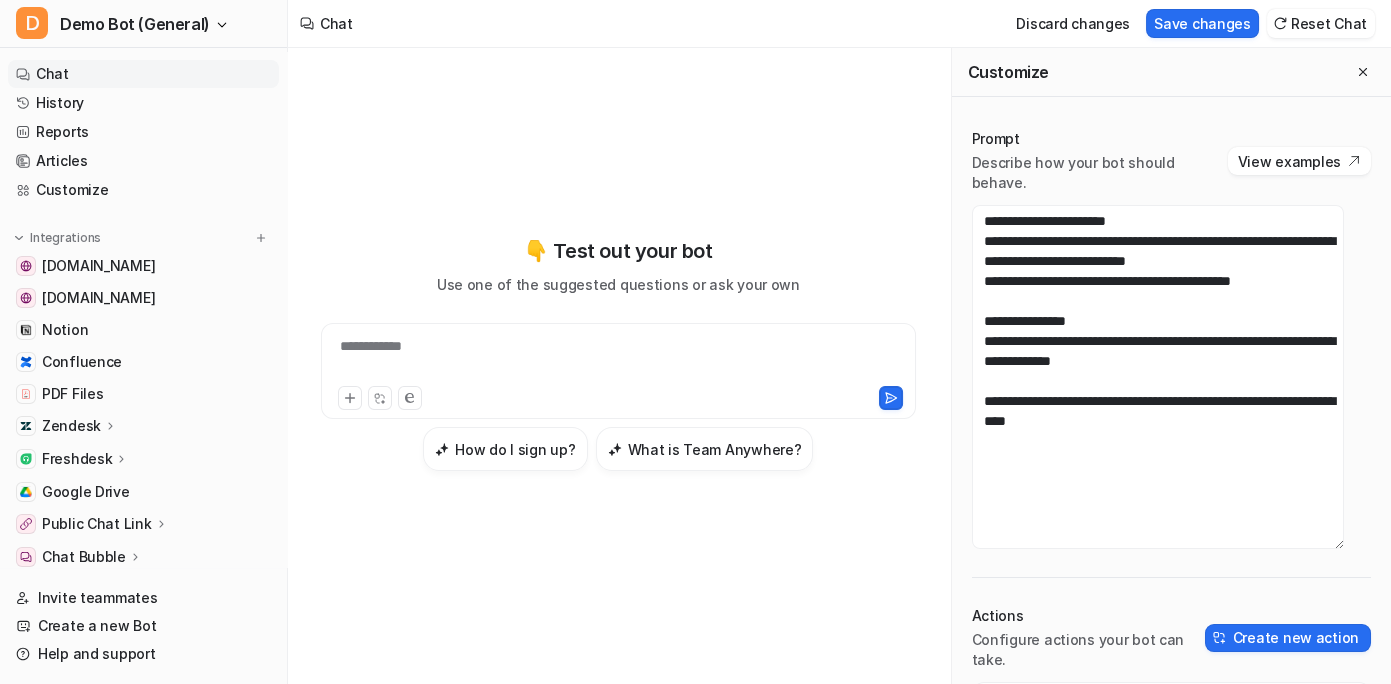 click on "**********" at bounding box center (618, 353) 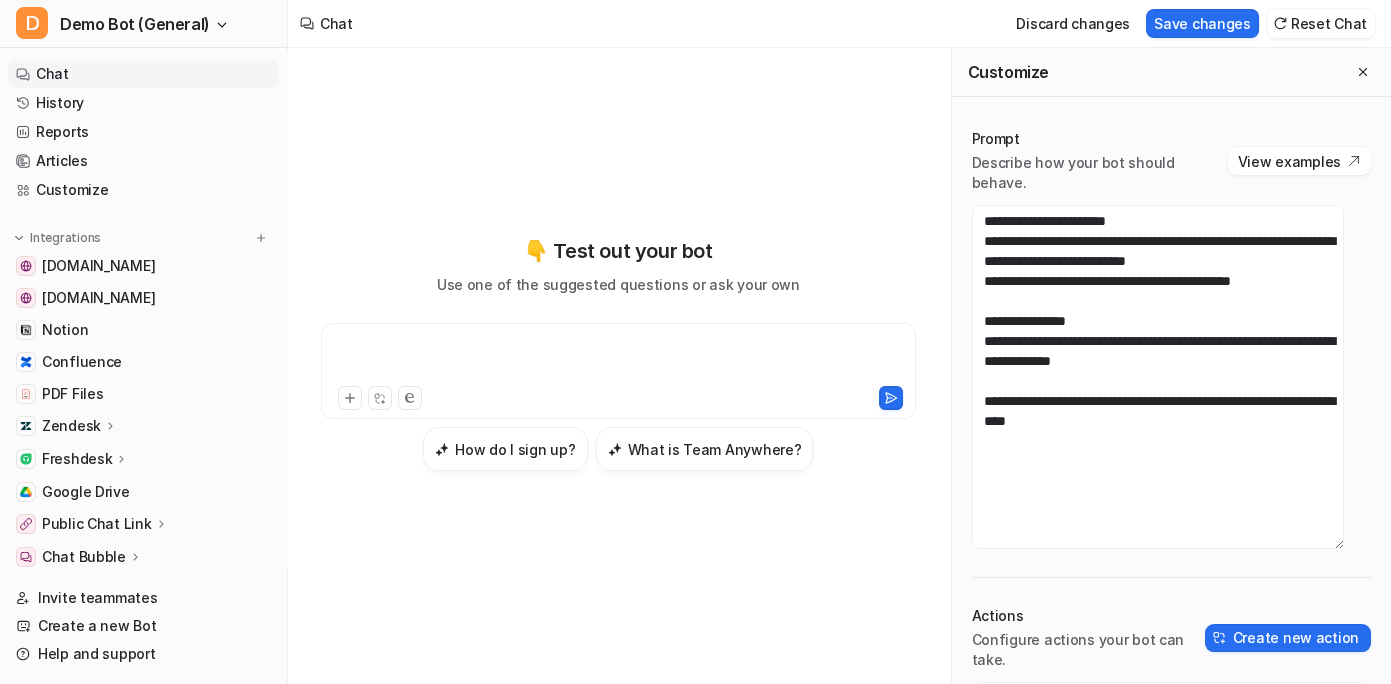 click at bounding box center (618, 359) 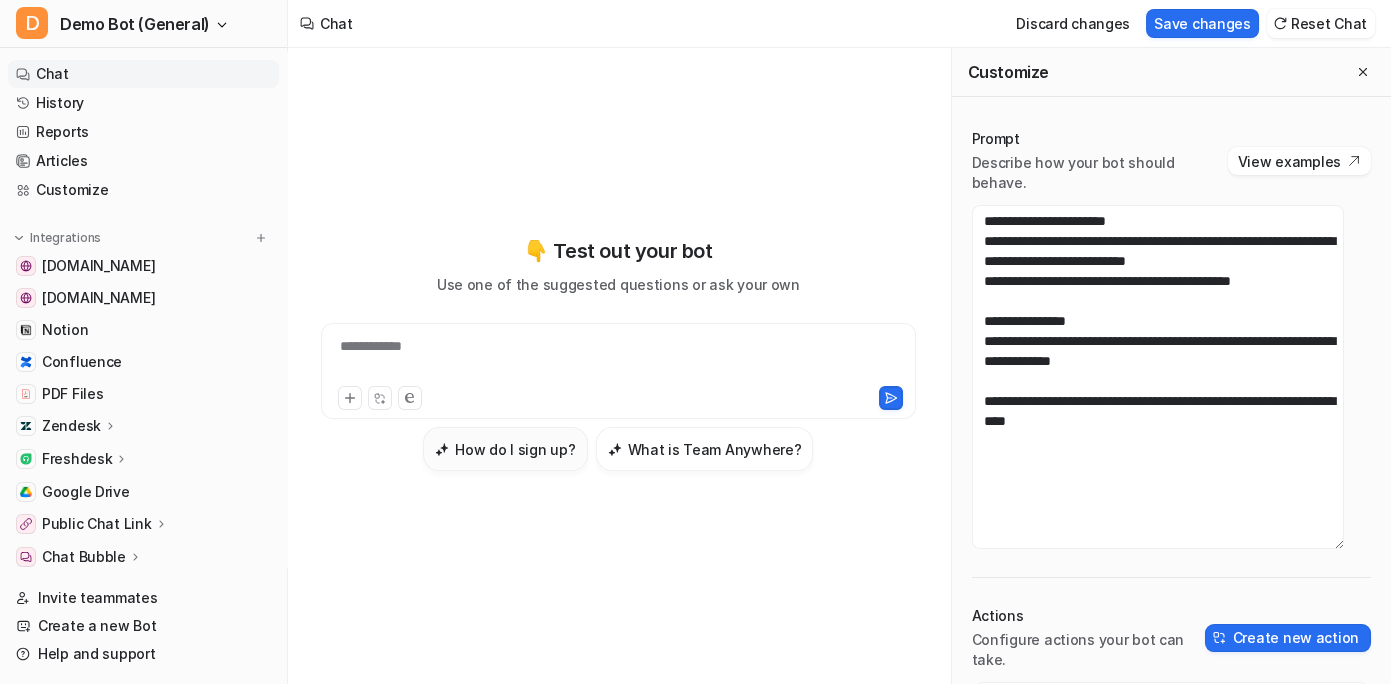 click on "How do I sign up?" at bounding box center (515, 449) 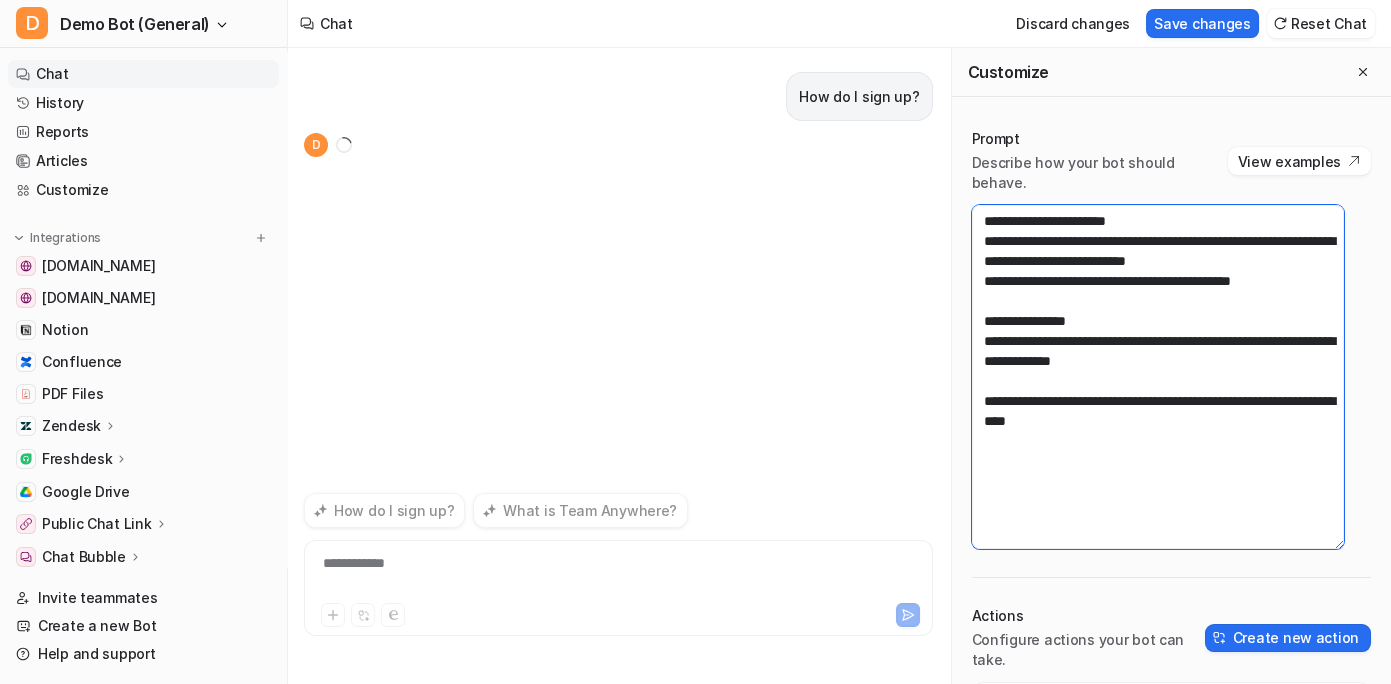 drag, startPoint x: 1181, startPoint y: 370, endPoint x: 1116, endPoint y: 415, distance: 79.05694 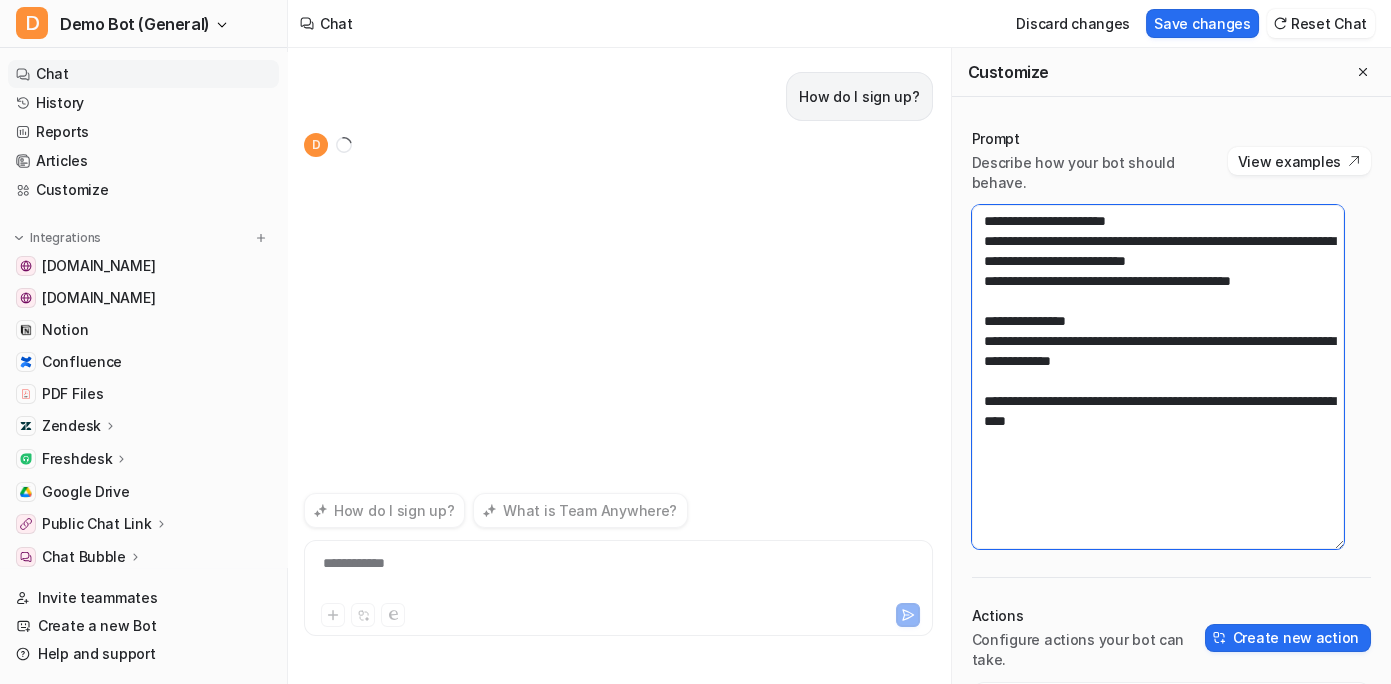 click on "**********" at bounding box center (1158, 377) 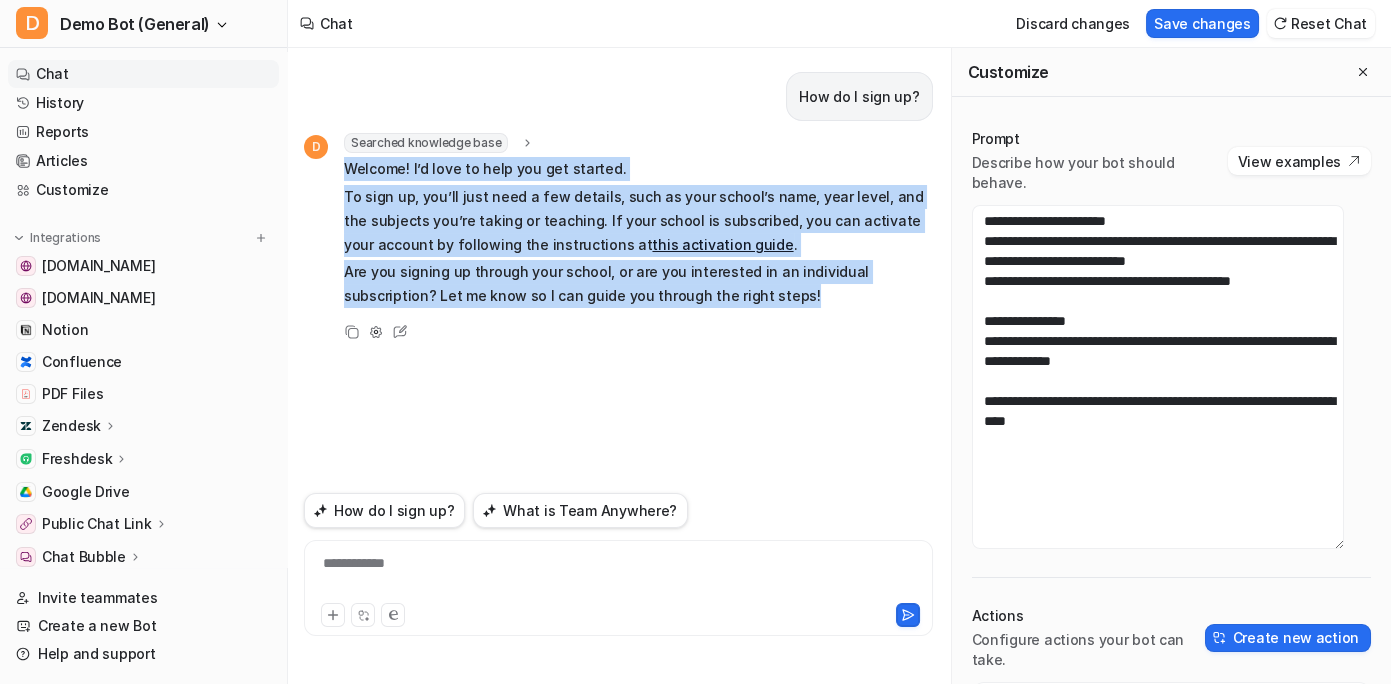 drag, startPoint x: 711, startPoint y: 297, endPoint x: 342, endPoint y: 163, distance: 392.5774 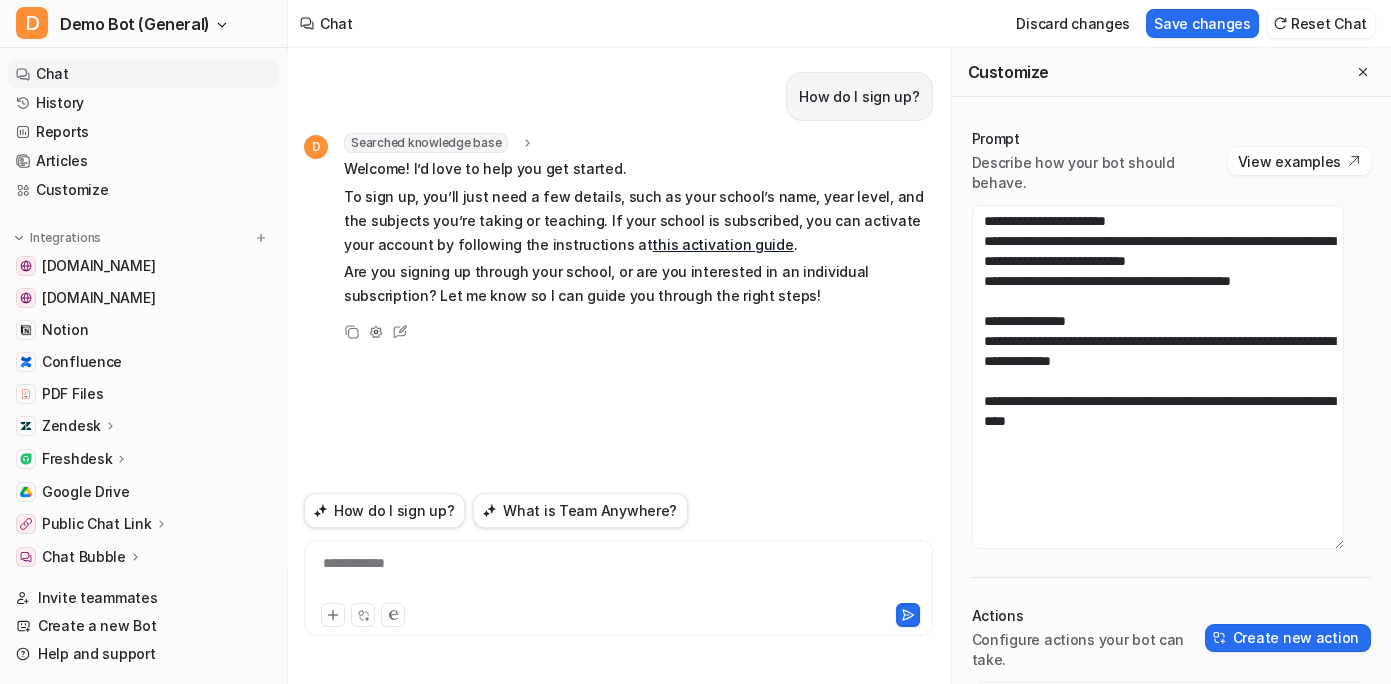 click on "Actions" at bounding box center [1088, 616] 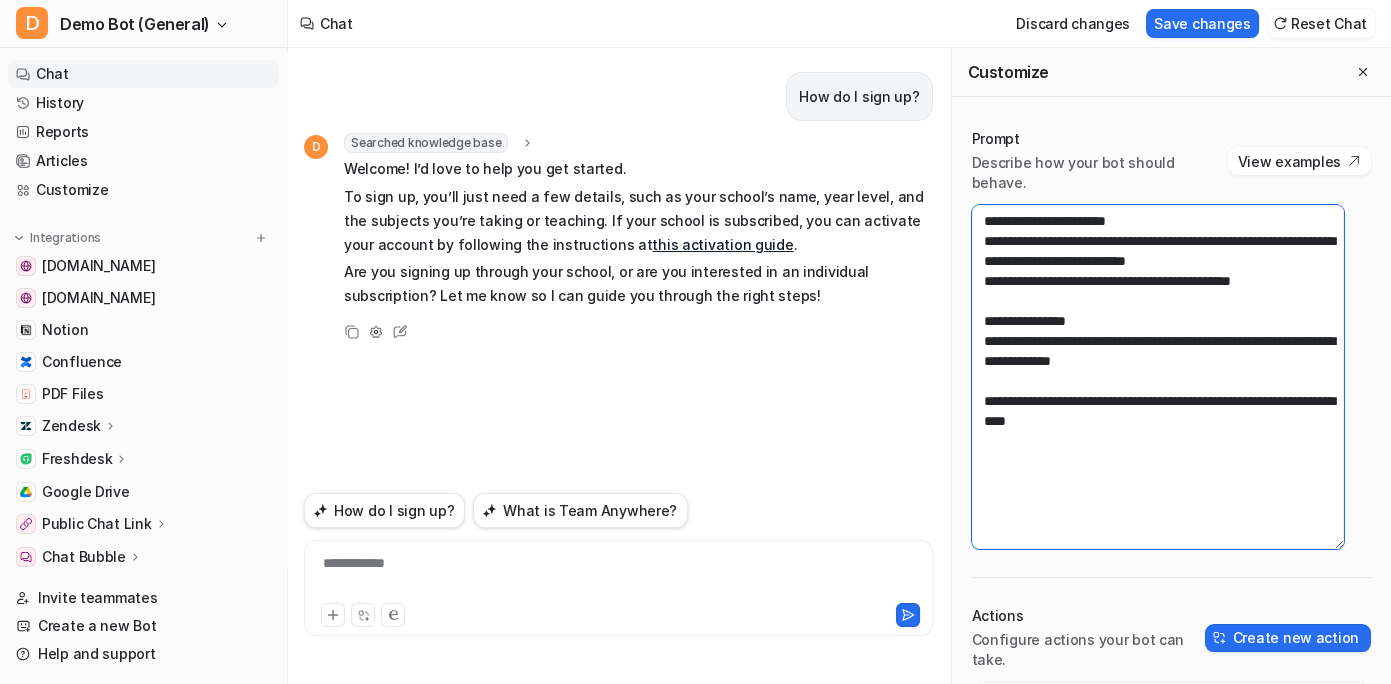 click on "**********" at bounding box center [1158, 377] 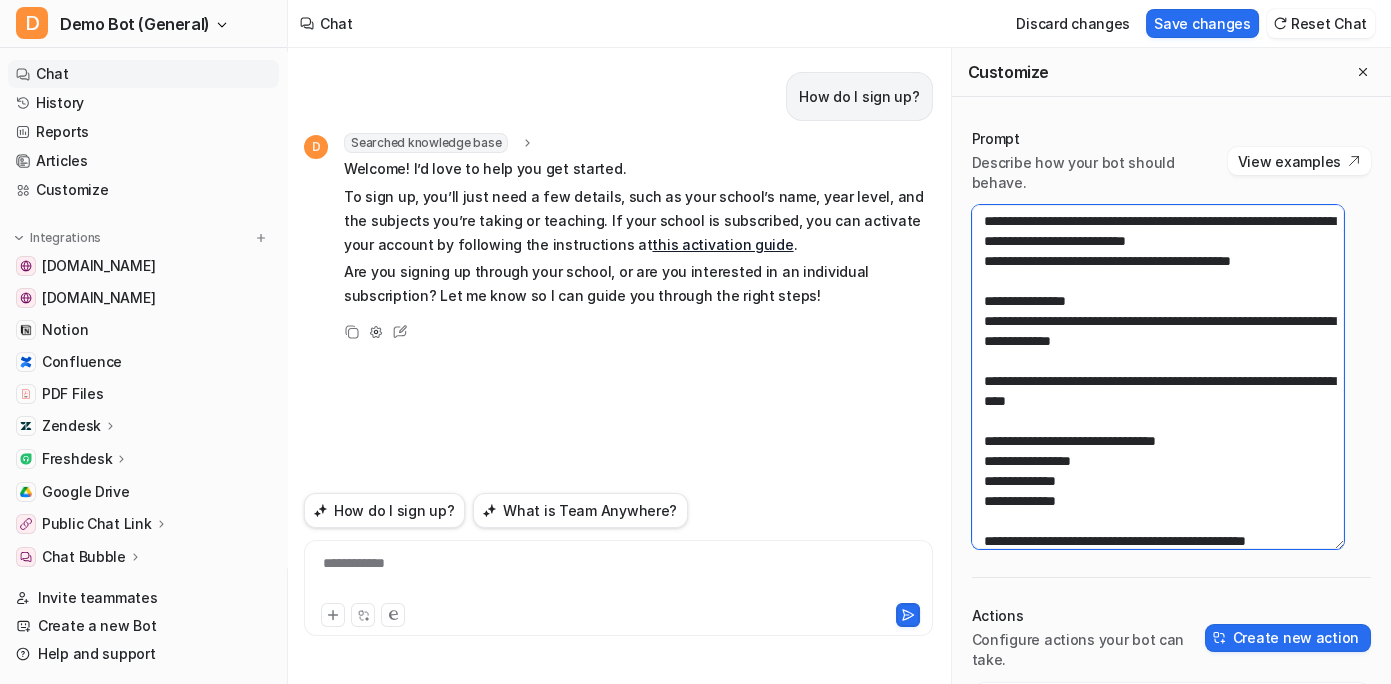scroll, scrollTop: 40, scrollLeft: 0, axis: vertical 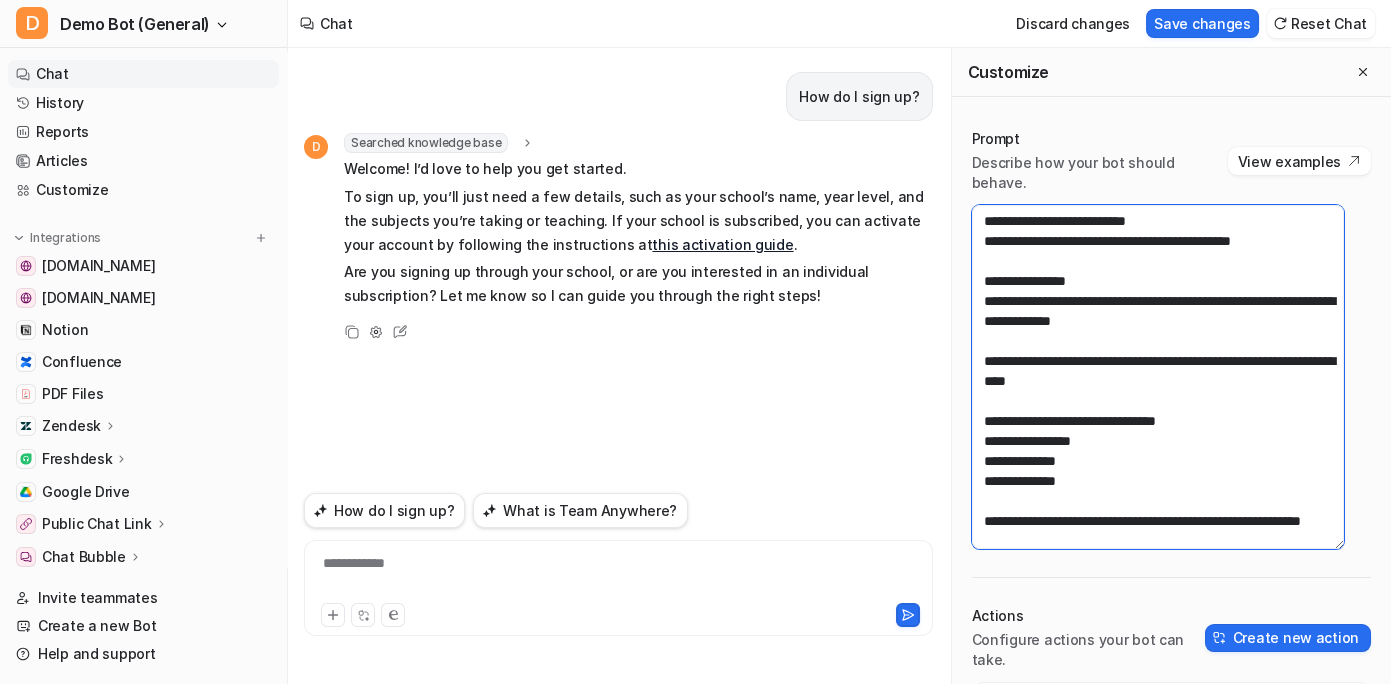 click on "**********" at bounding box center [1158, 377] 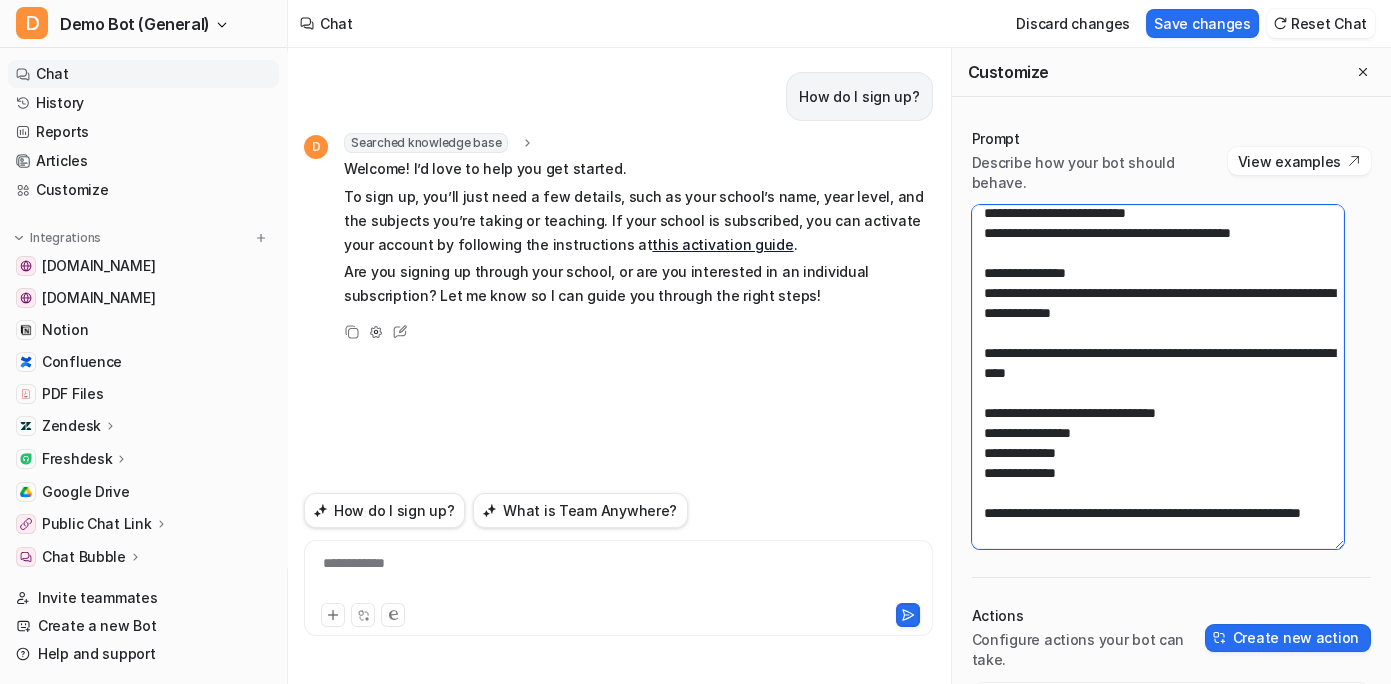 scroll, scrollTop: 68, scrollLeft: 0, axis: vertical 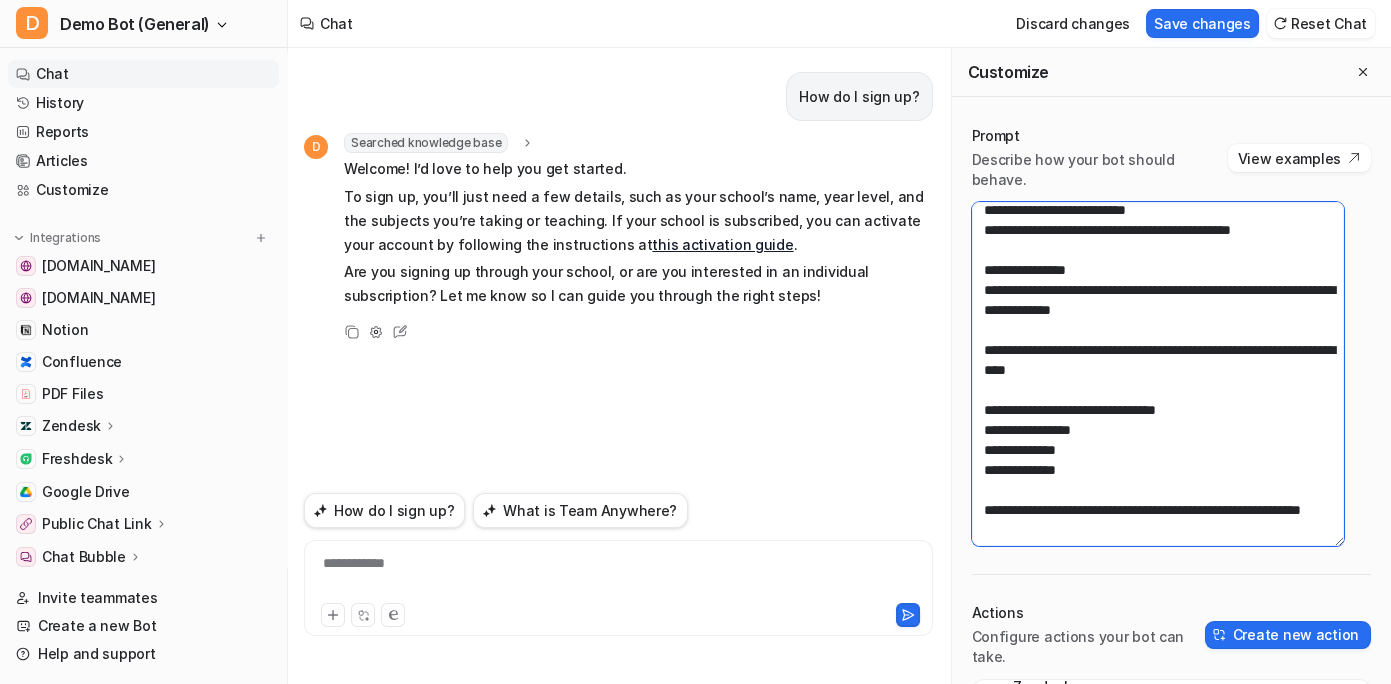 type on "**********" 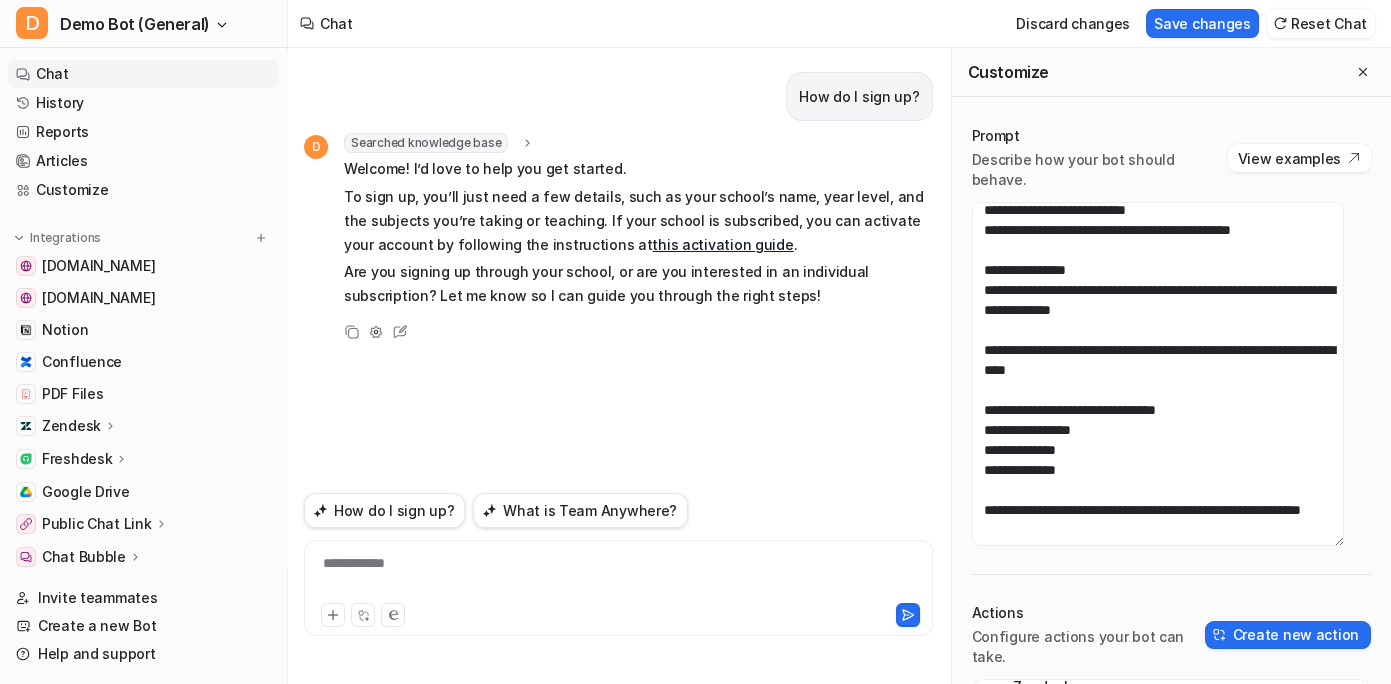click on "**********" at bounding box center [618, 366] 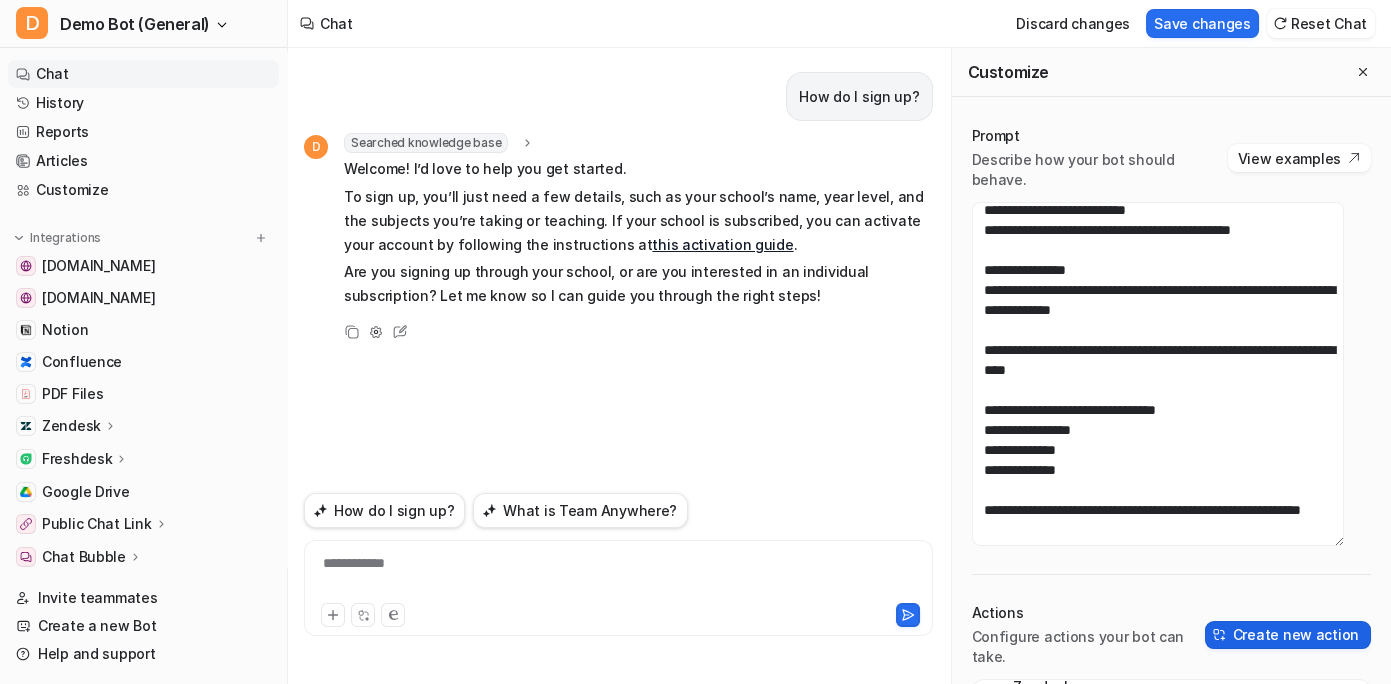click on "Create new action" at bounding box center (1288, 635) 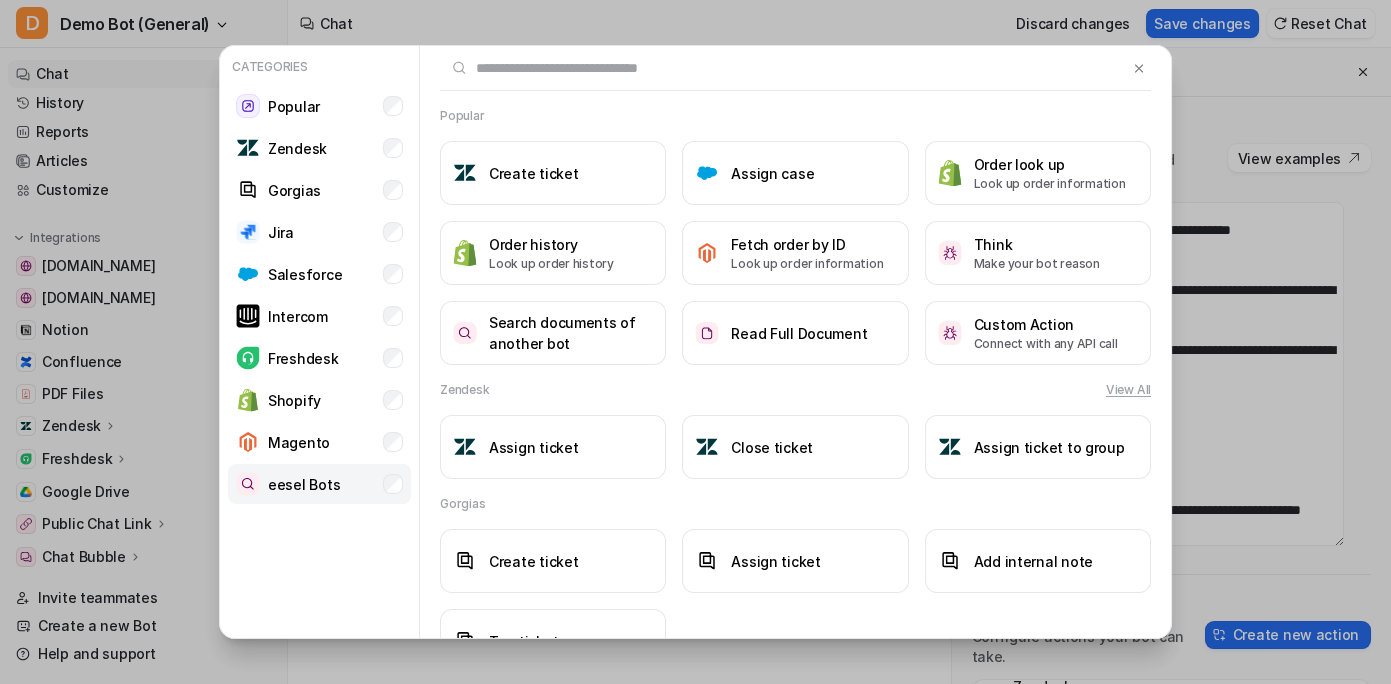 click on "eesel Bots" at bounding box center [319, 484] 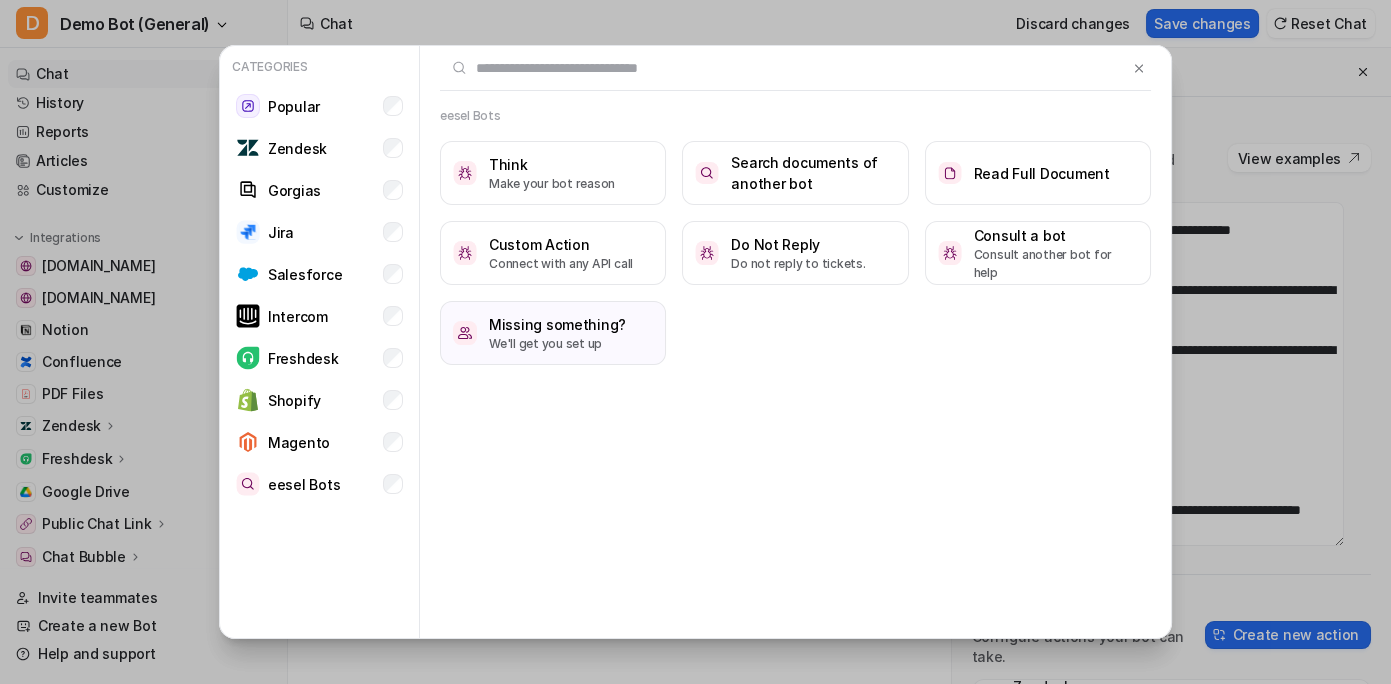 click on "Categories Popular Zendesk Gorgias Jira Salesforce Intercom Freshdesk Shopify Magento eesel Bots eesel Bots Think Make your bot reason Search documents of another bot Read Full Document Custom Action Connect with any API call Do Not Reply Do not reply to tickets. Consult a bot Consult another bot for help Missing something? We'll get you set up" at bounding box center [695, 342] 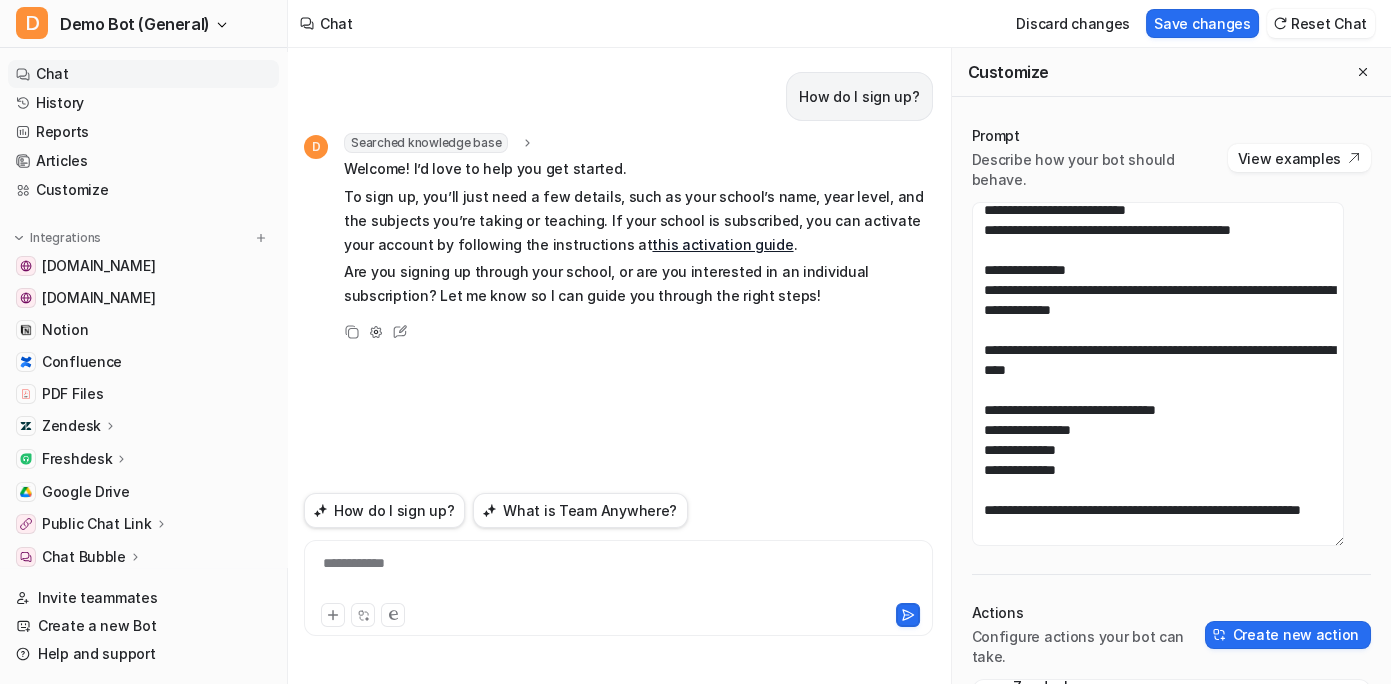 click on "**********" at bounding box center [618, 366] 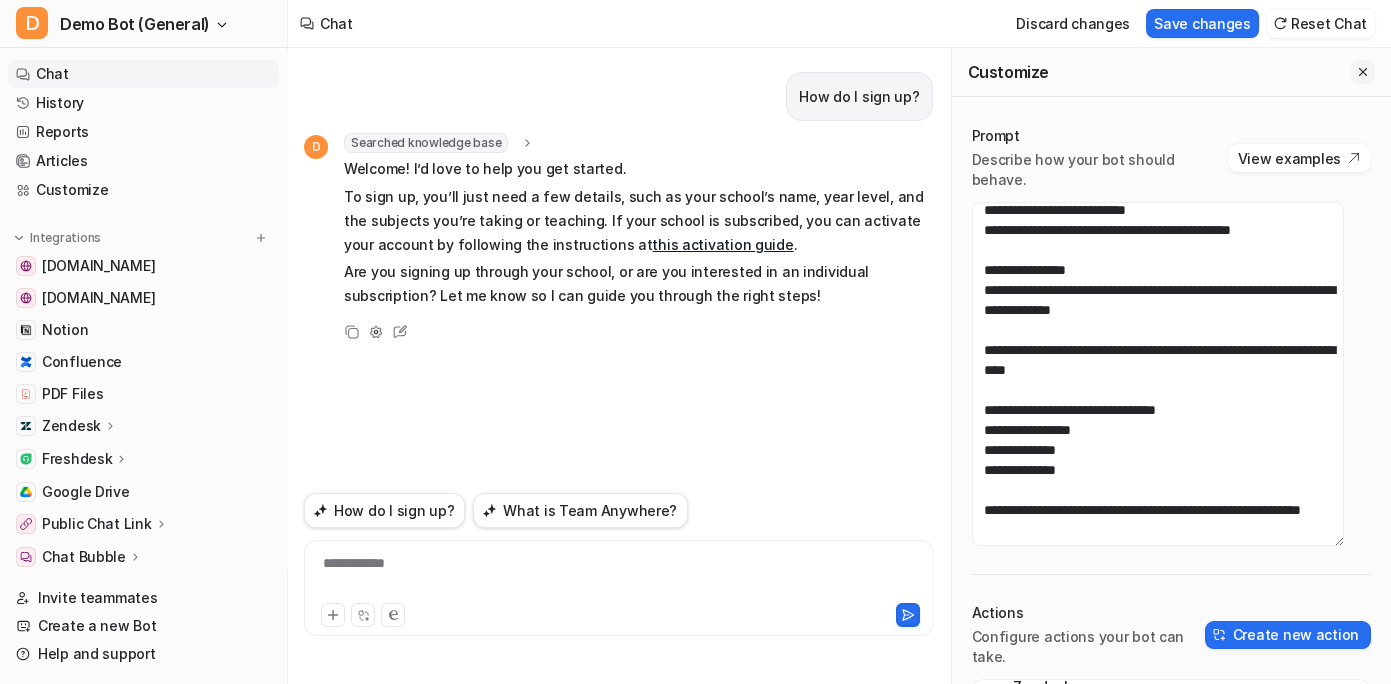 click 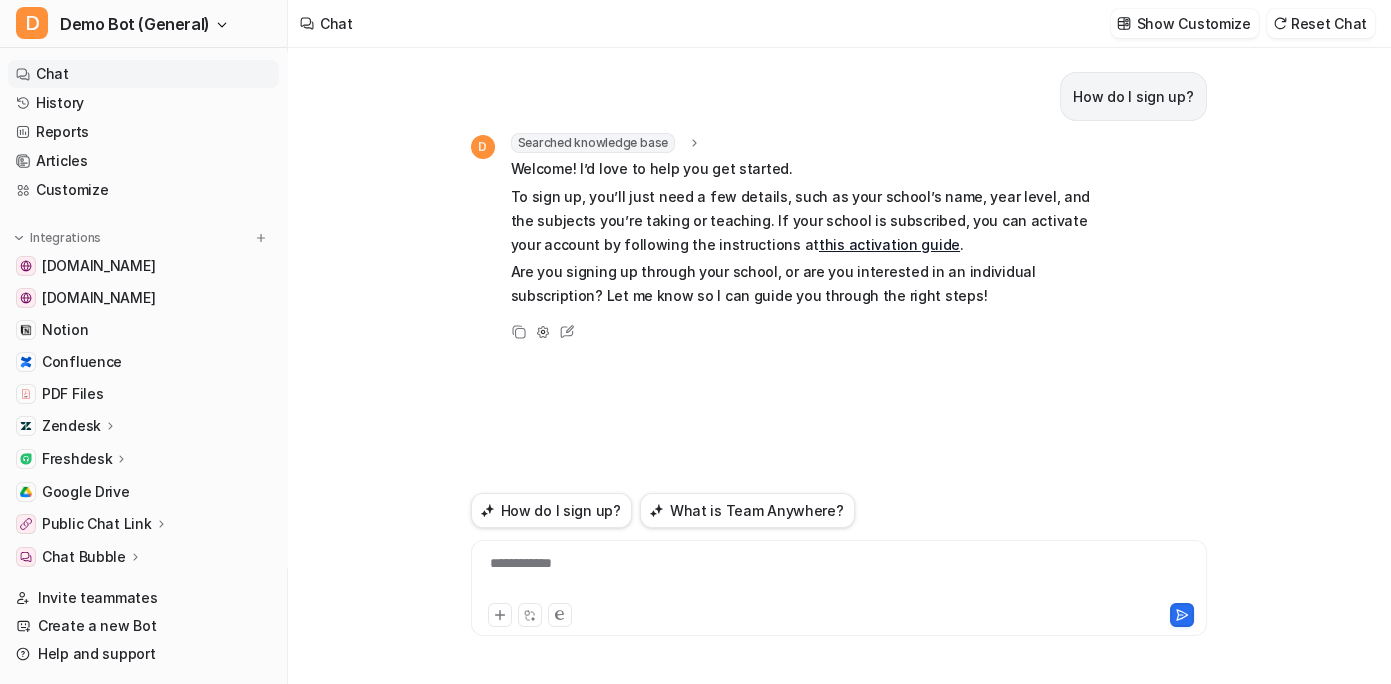 scroll, scrollTop: 2088, scrollLeft: 0, axis: vertical 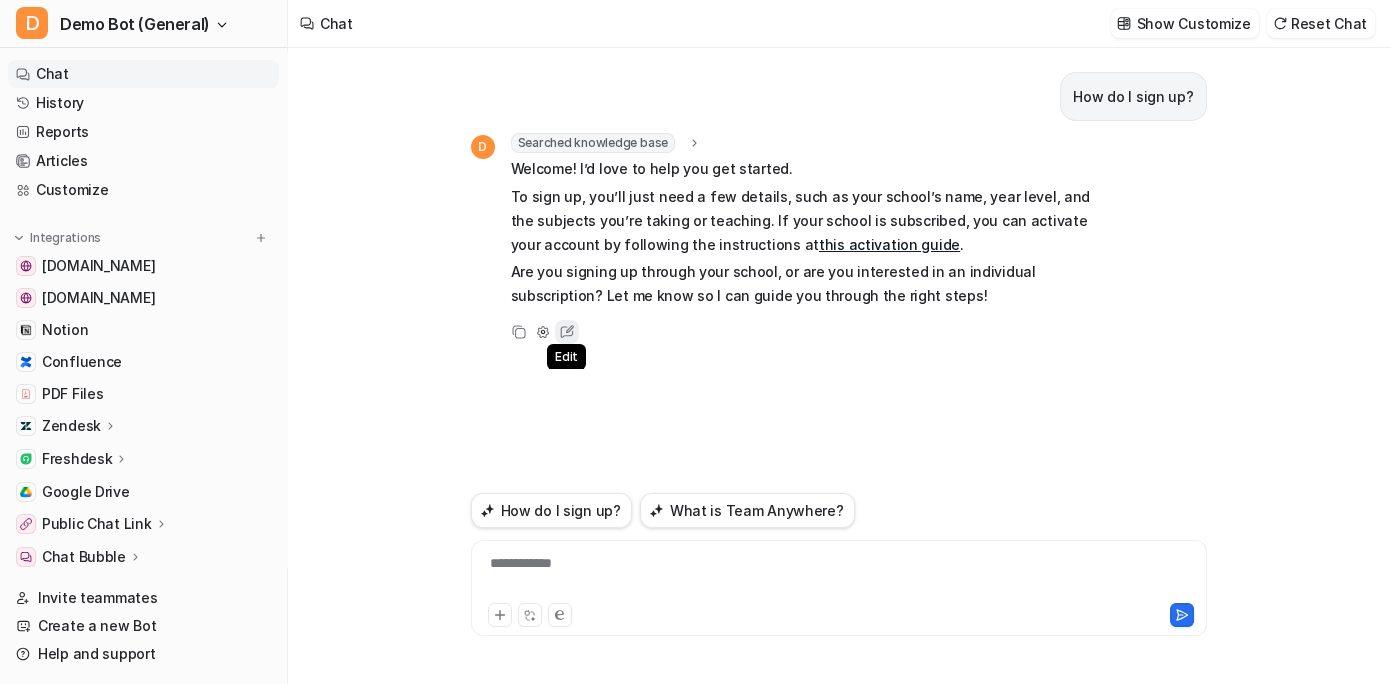 click 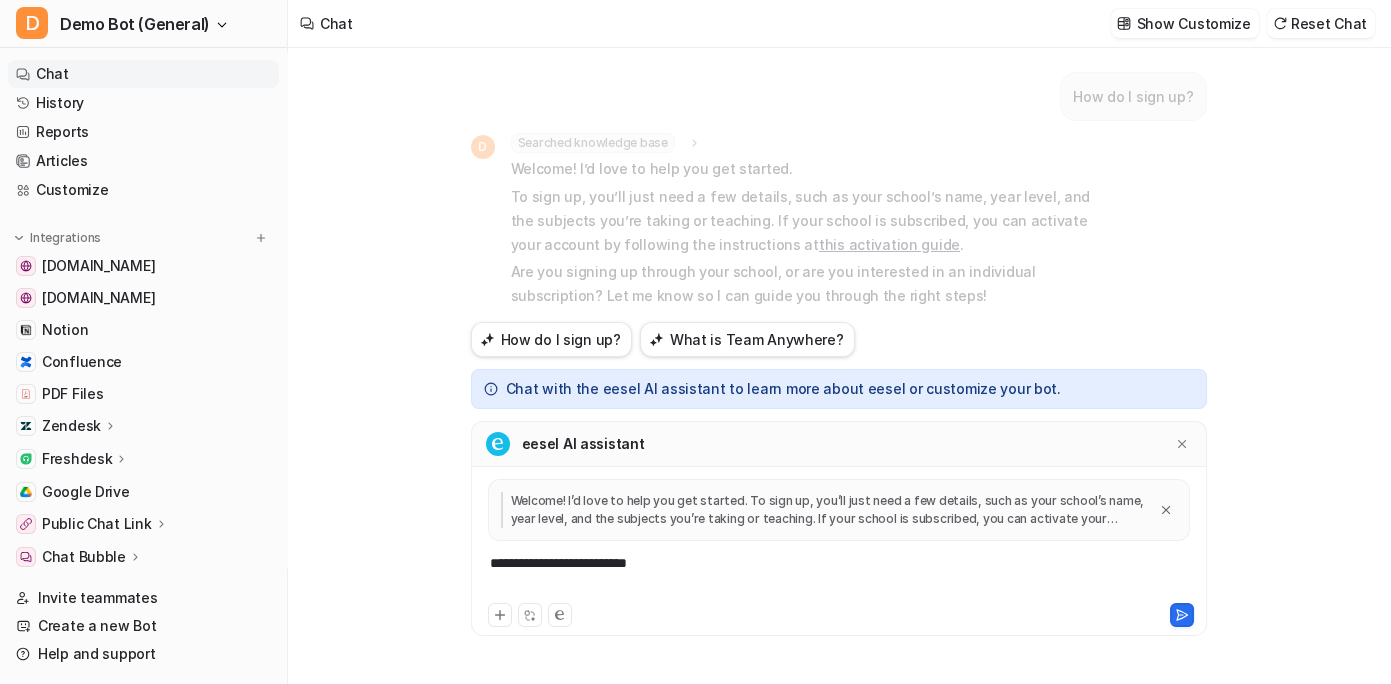 click on "**********" at bounding box center (839, 576) 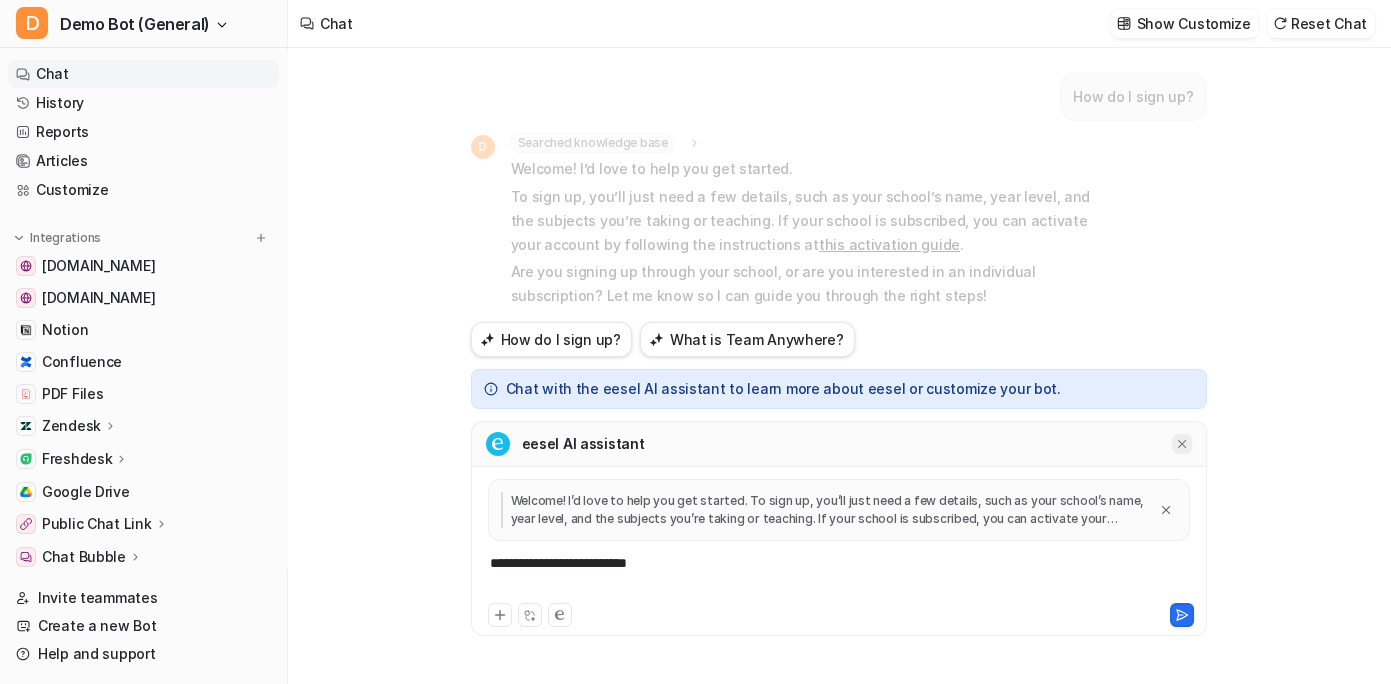 click at bounding box center [1182, 444] 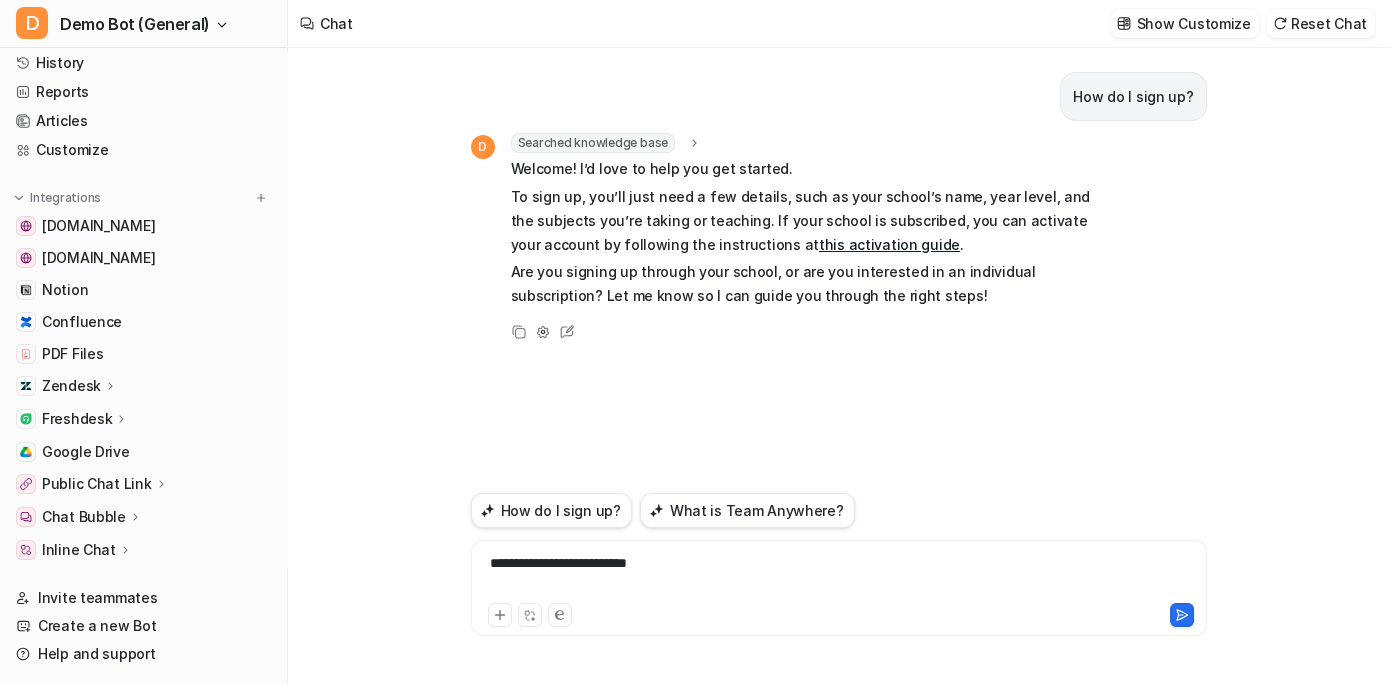 scroll, scrollTop: 0, scrollLeft: 0, axis: both 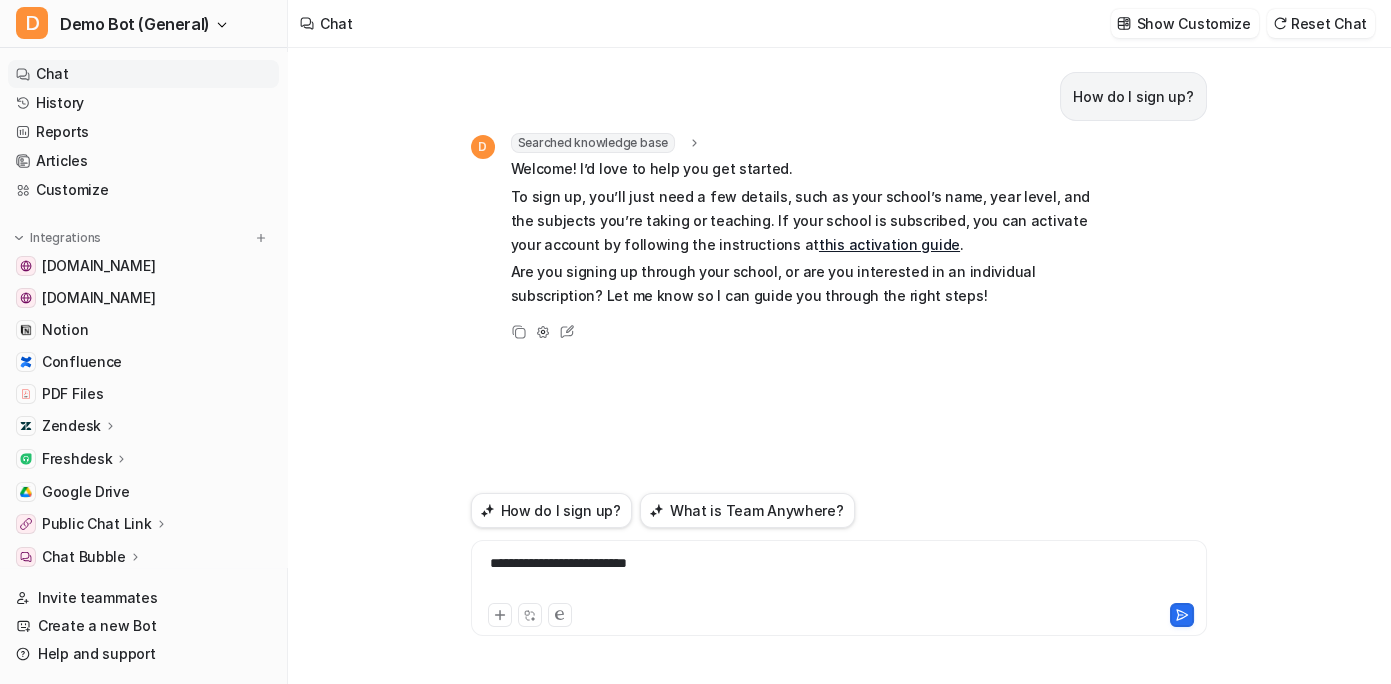 click on "**********" at bounding box center [839, 366] 